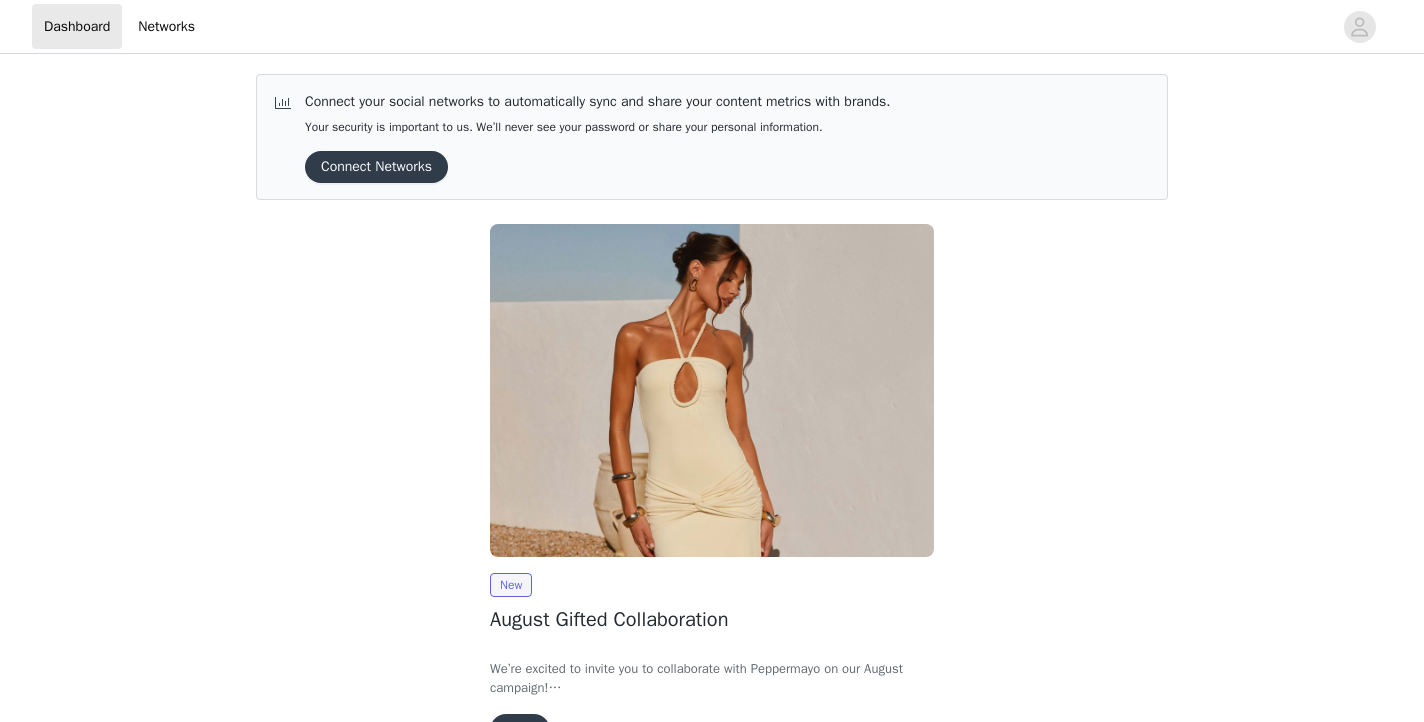 scroll, scrollTop: 128, scrollLeft: 0, axis: vertical 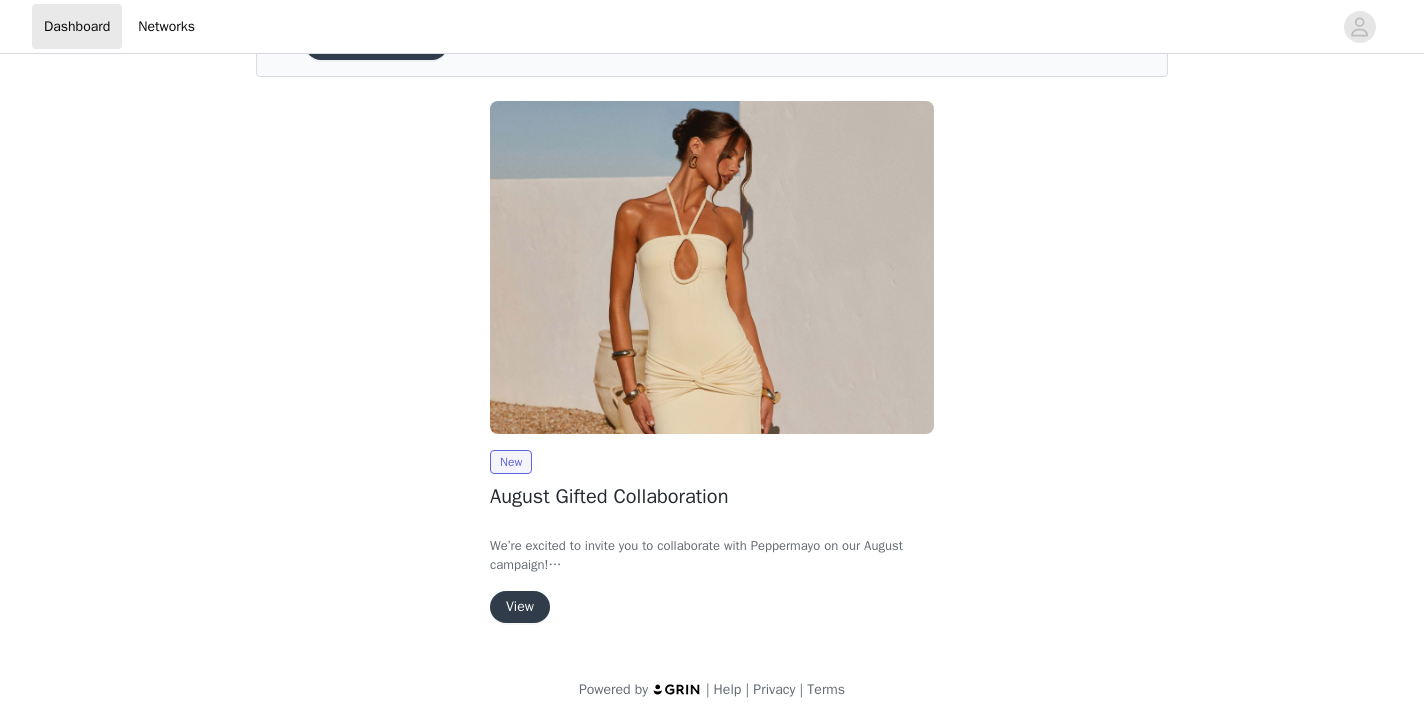 click on "View" at bounding box center [520, 607] 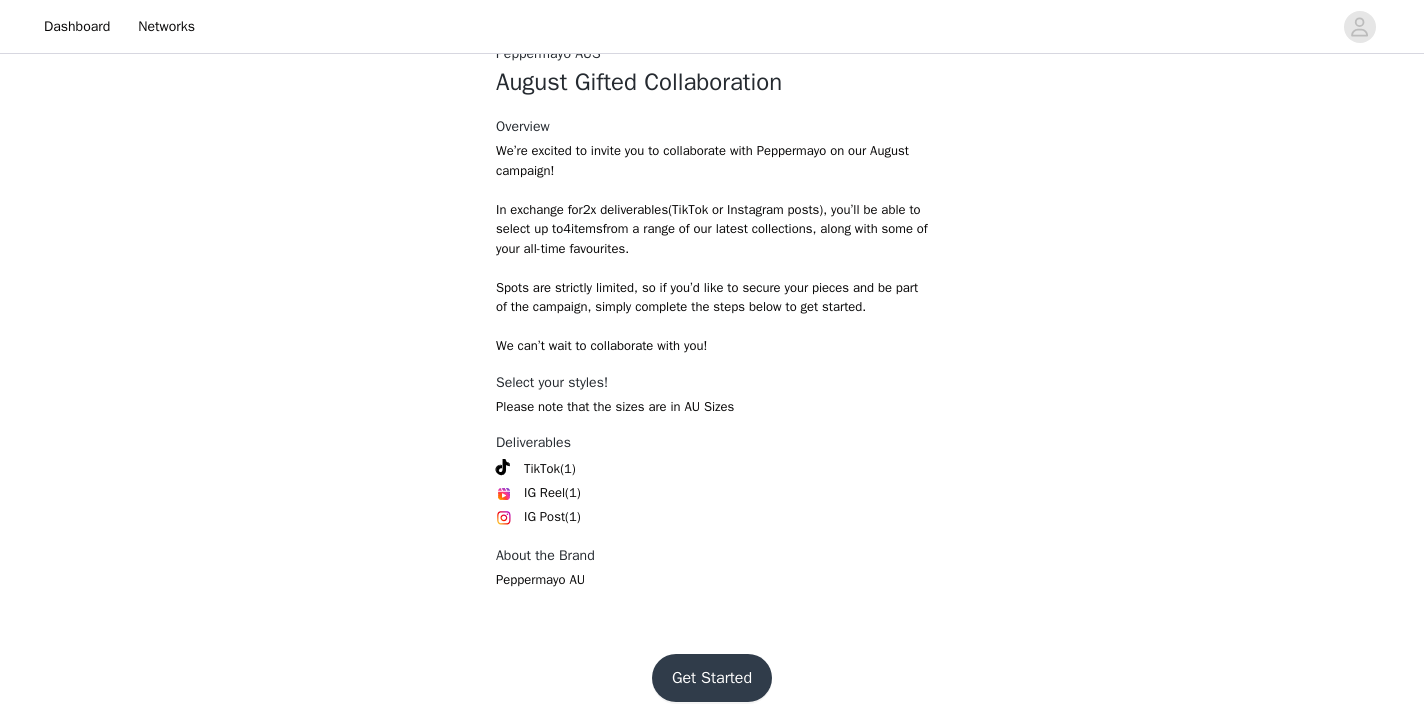 scroll, scrollTop: 428, scrollLeft: 0, axis: vertical 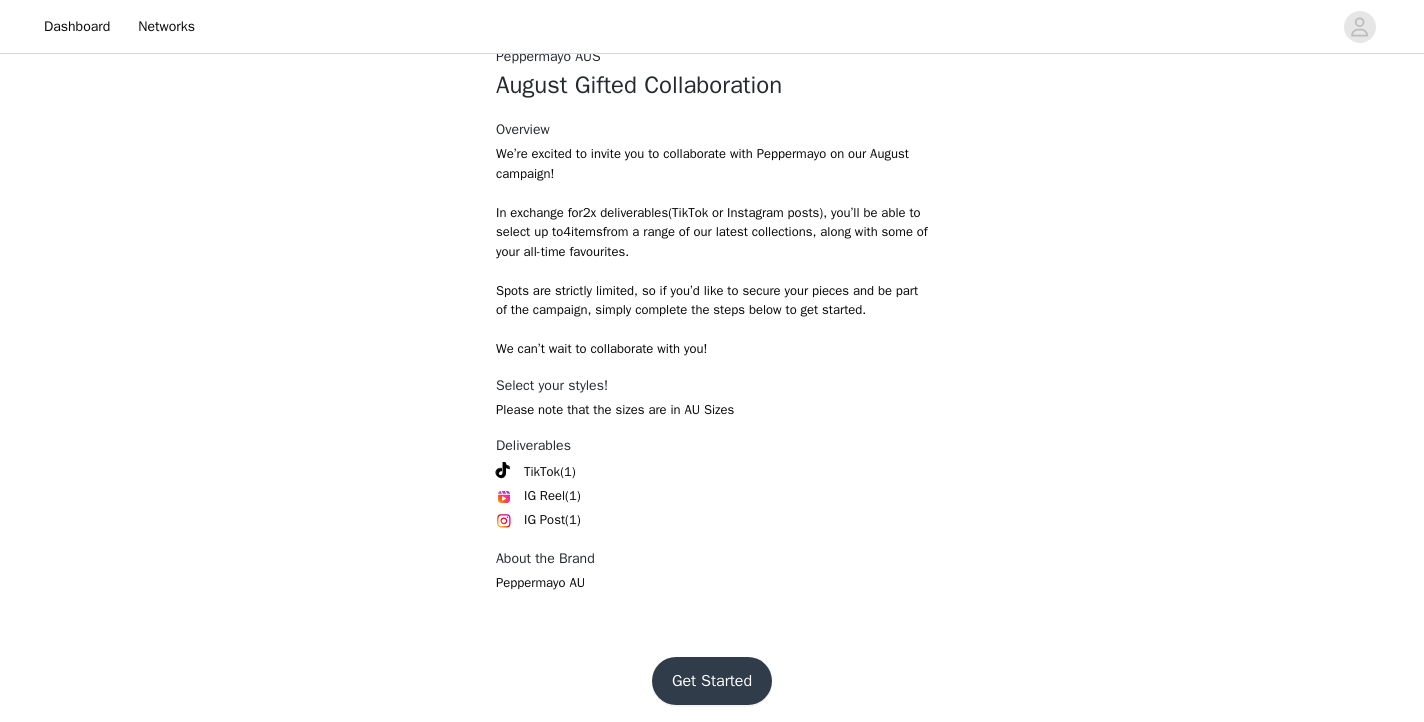 click on "Get Started" at bounding box center (712, 681) 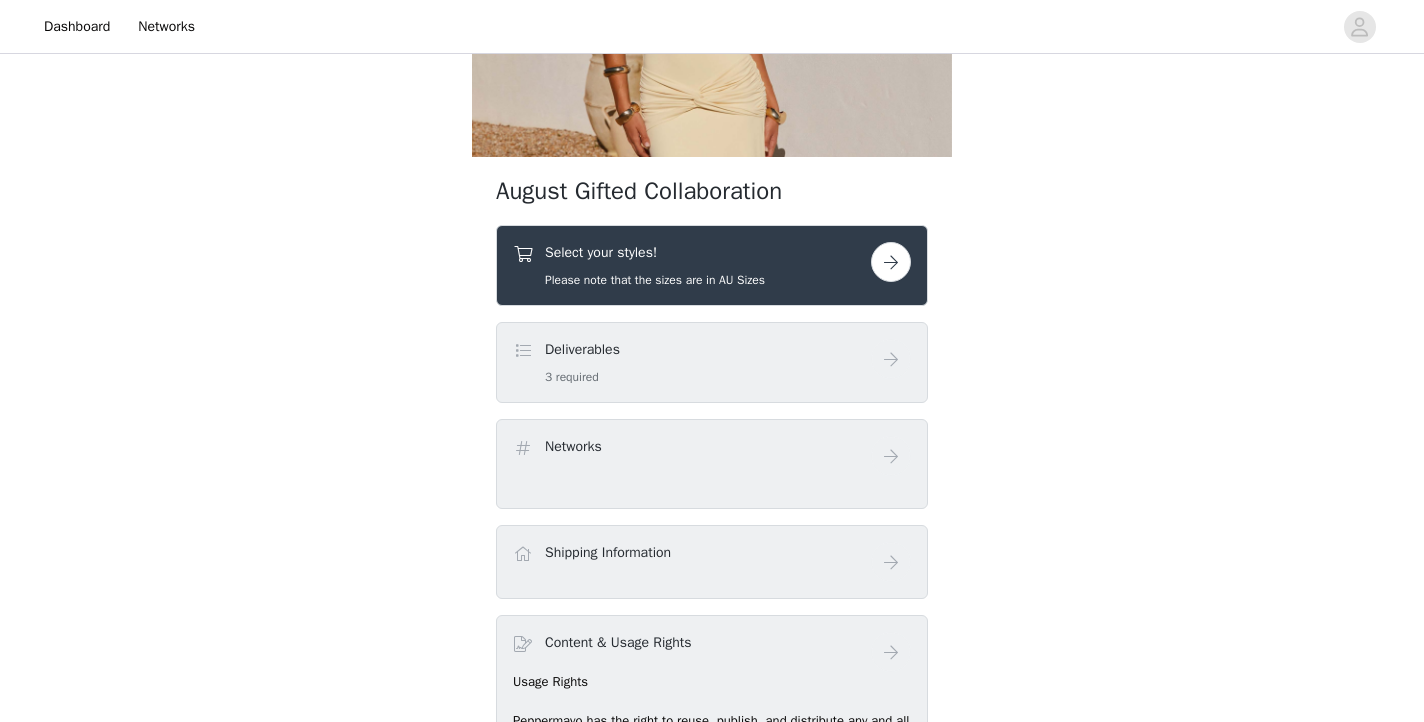 scroll, scrollTop: 268, scrollLeft: 0, axis: vertical 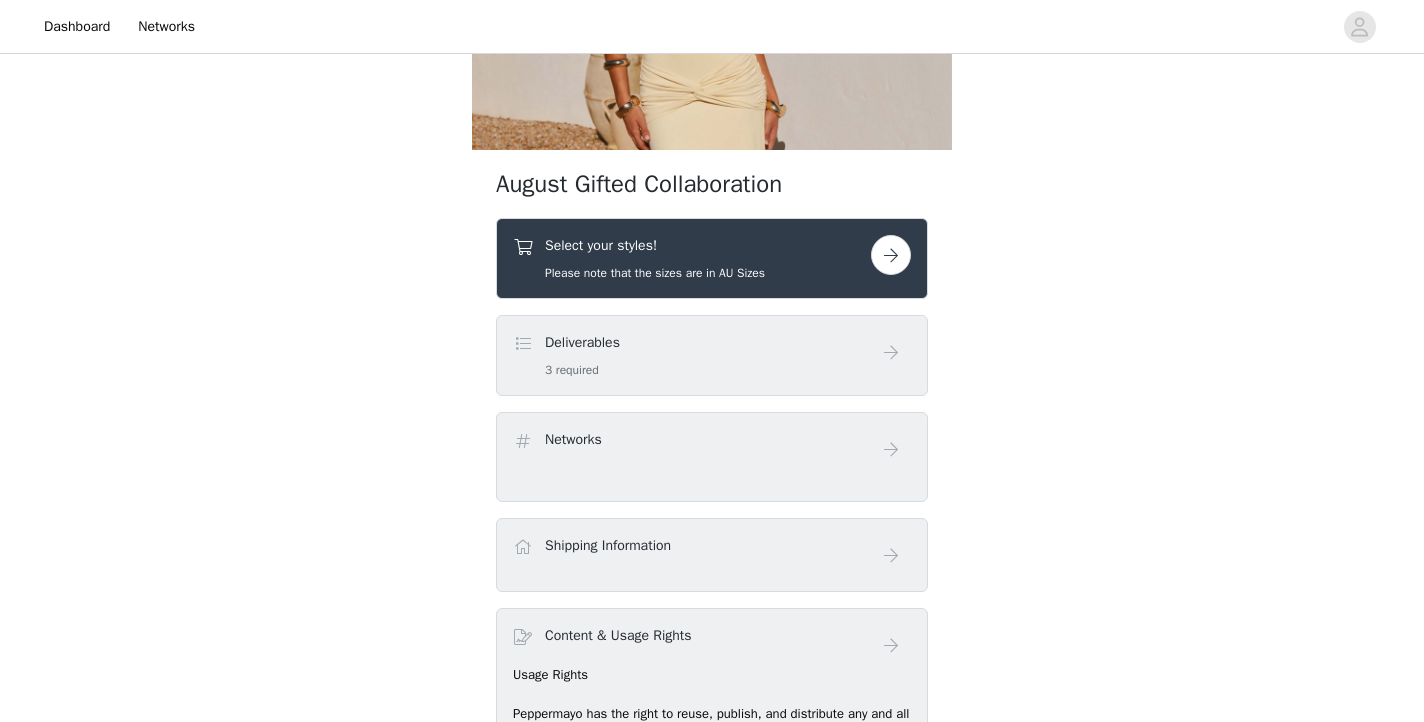 click at bounding box center (891, 255) 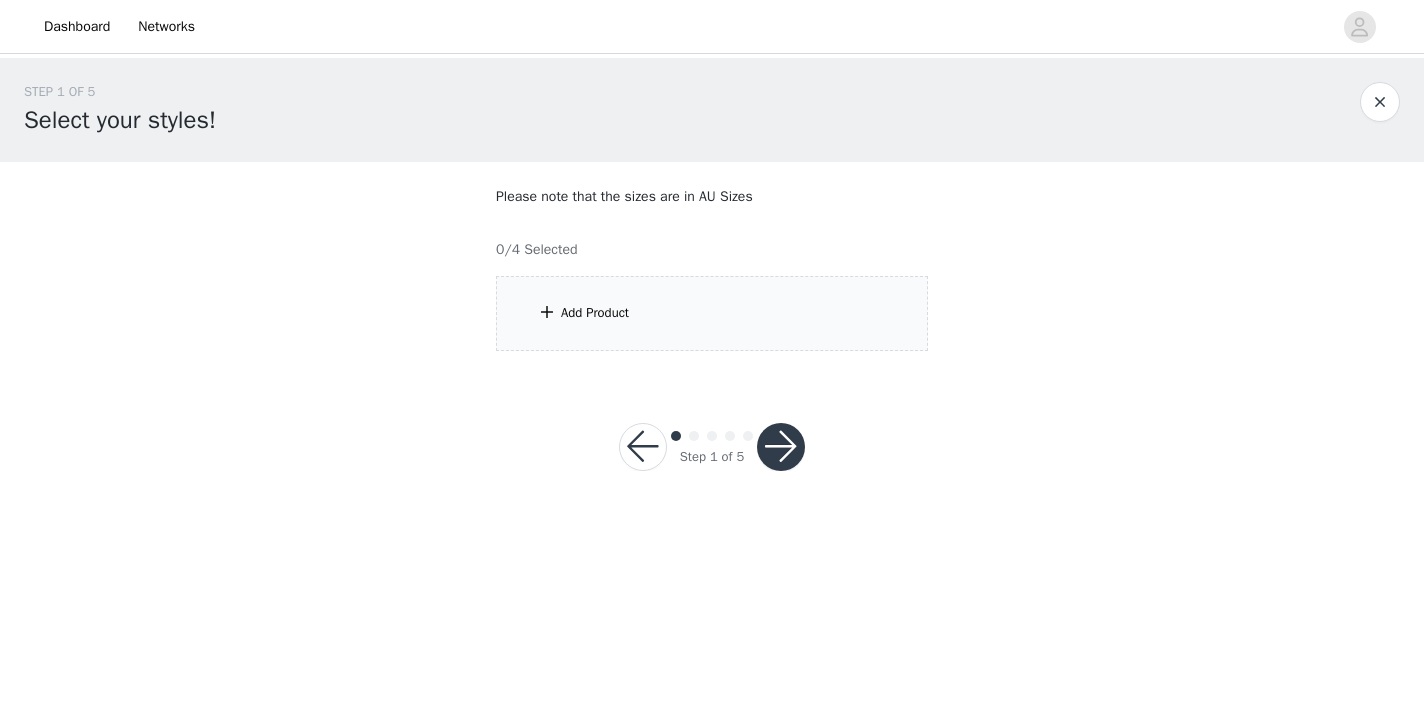 scroll, scrollTop: 0, scrollLeft: 0, axis: both 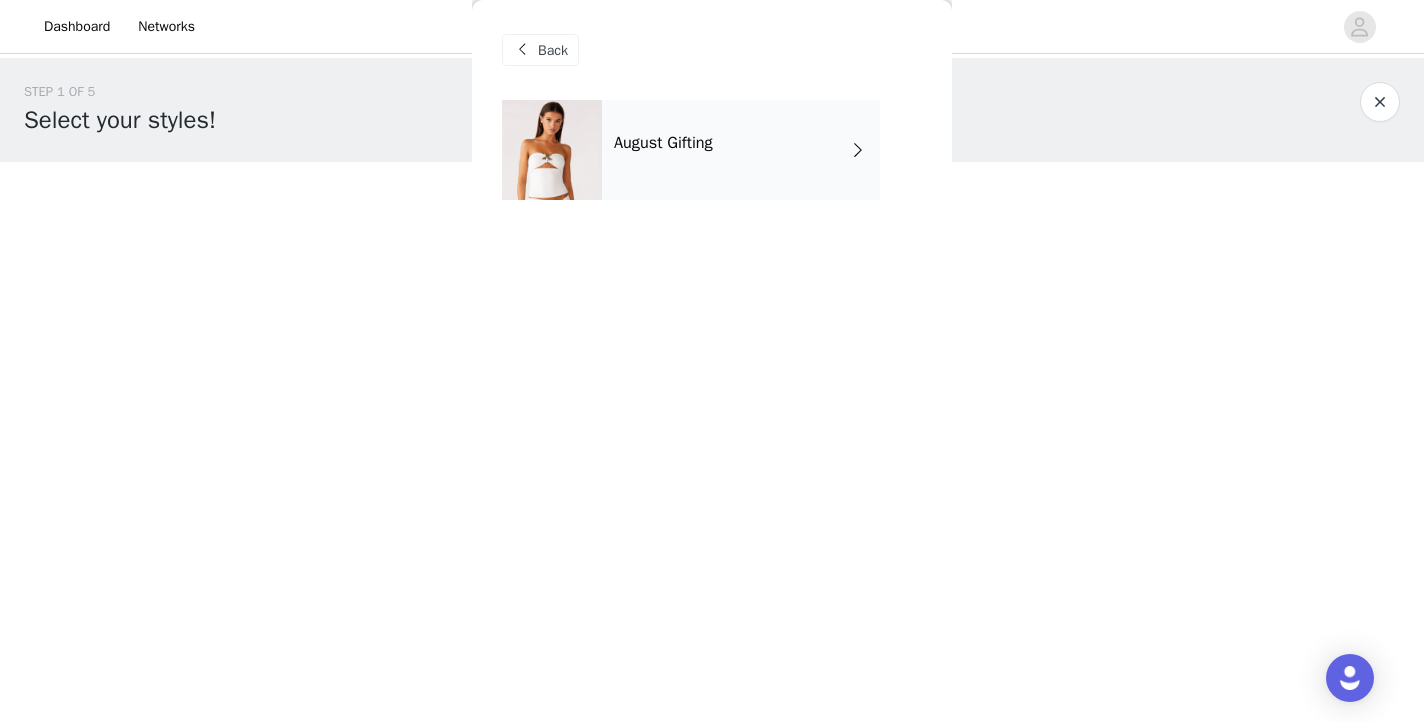 click on "August Gifting" at bounding box center (741, 150) 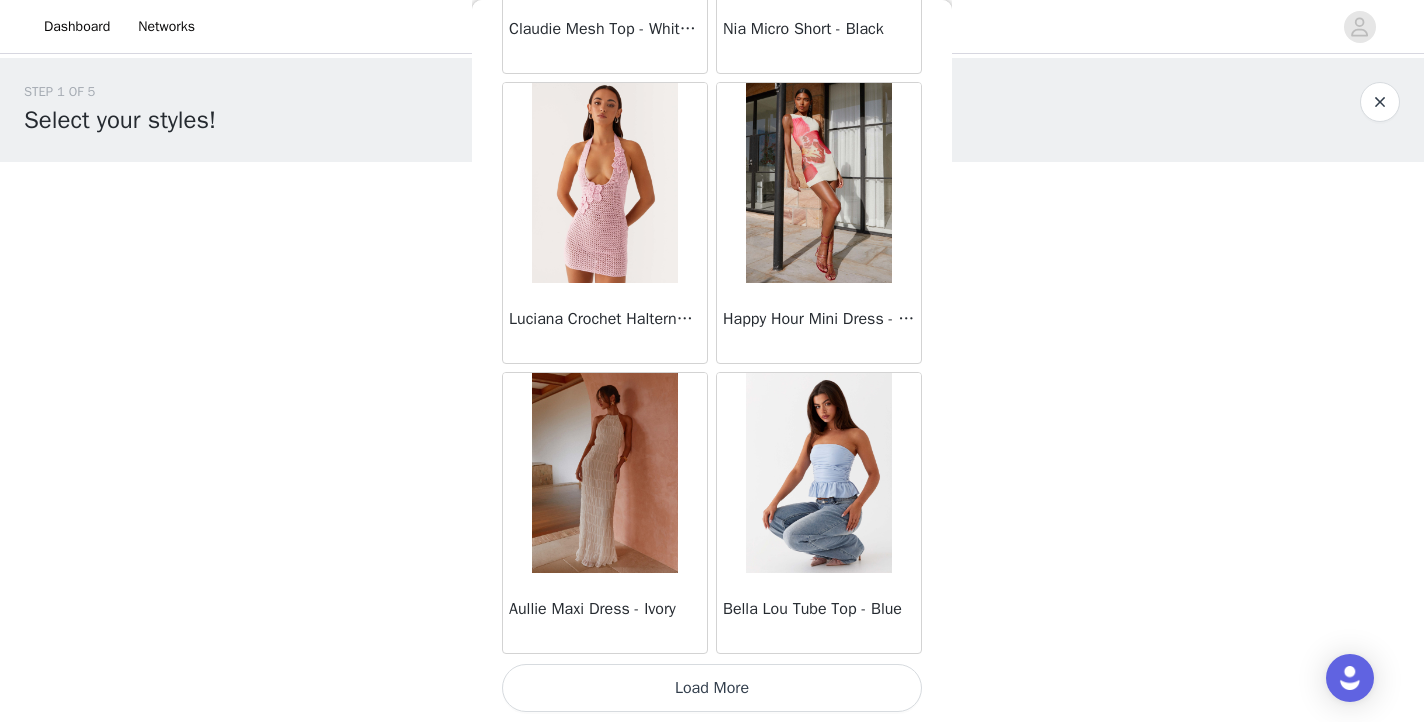 scroll, scrollTop: 2338, scrollLeft: 0, axis: vertical 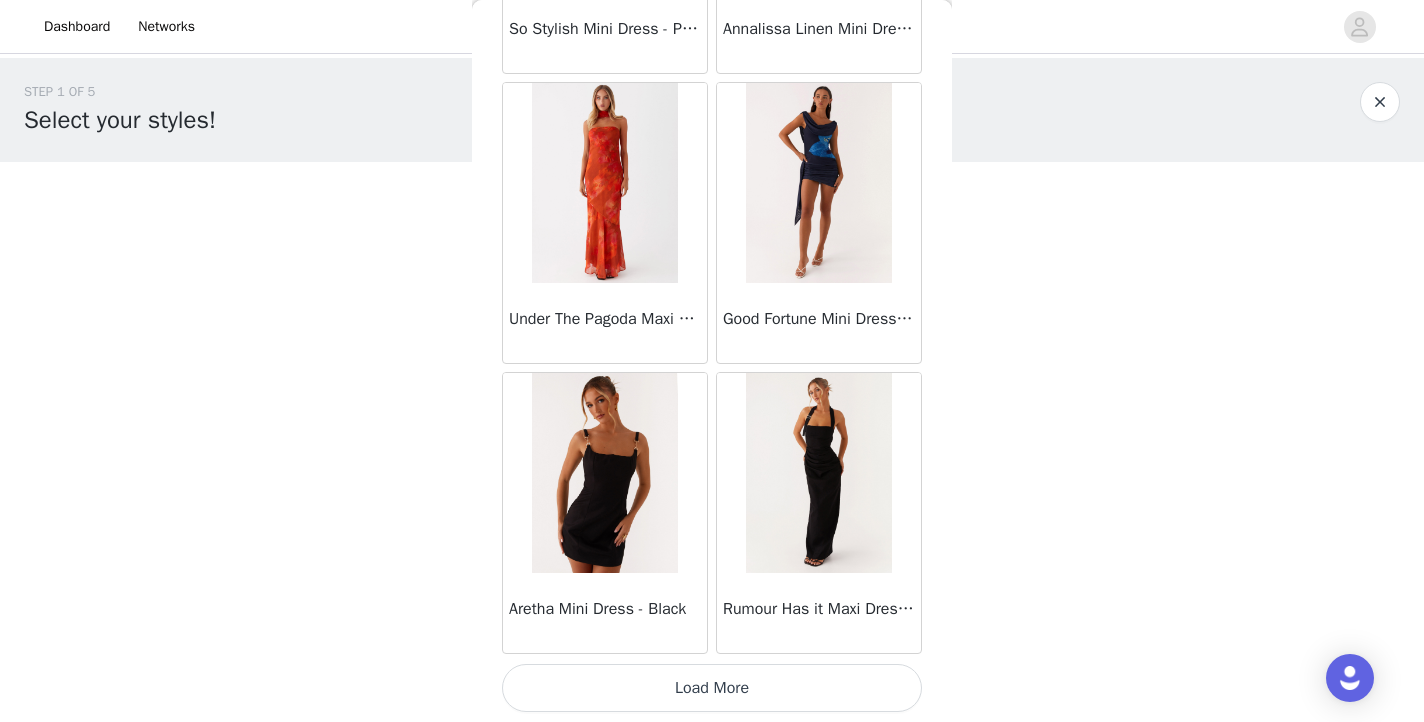 click on "Load More" at bounding box center [712, 688] 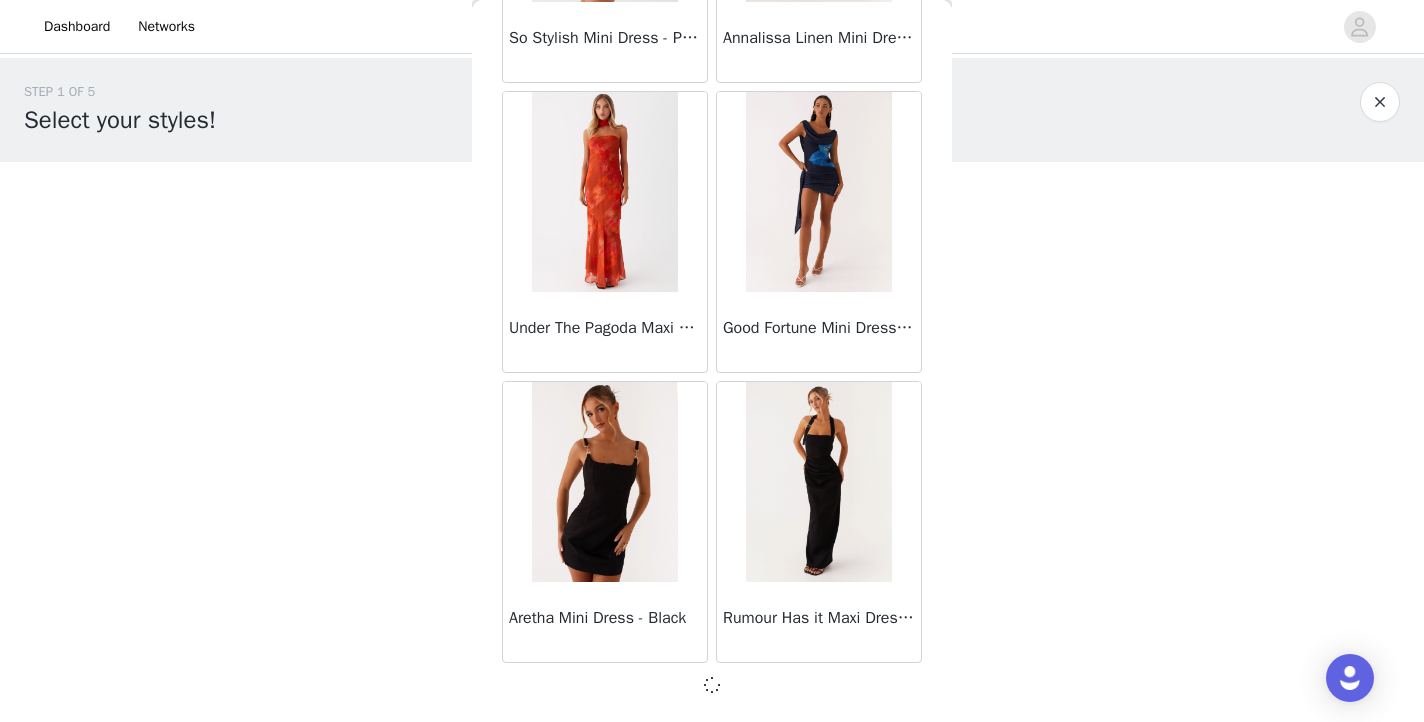 scroll, scrollTop: 0, scrollLeft: 0, axis: both 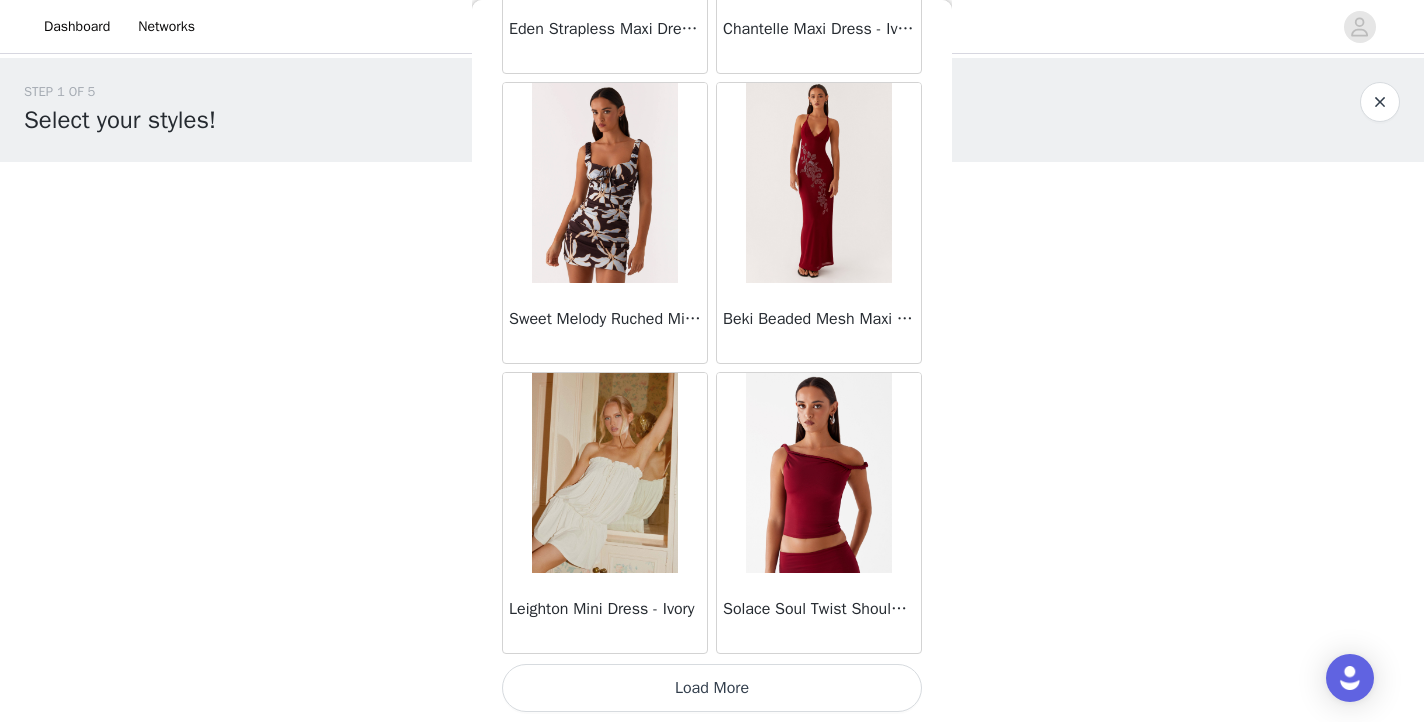 click on "Load More" at bounding box center [712, 688] 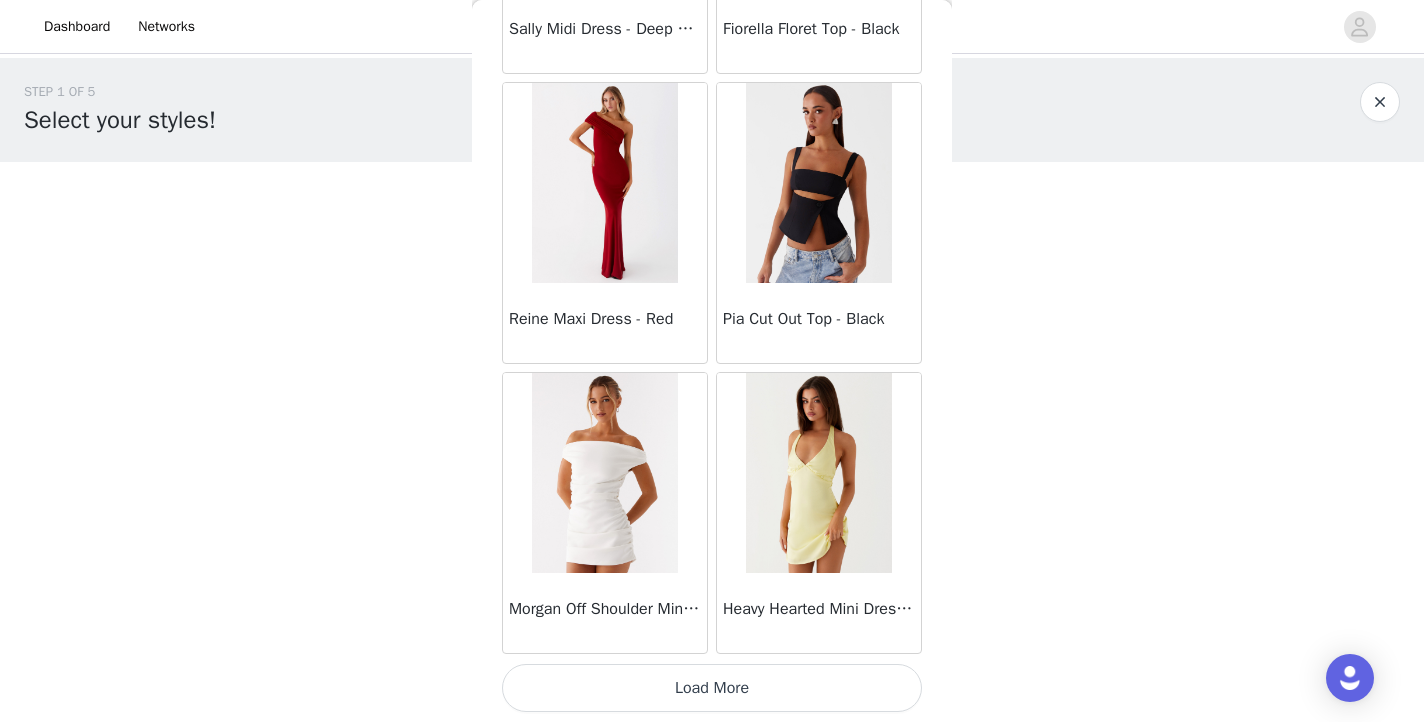 scroll, scrollTop: 11038, scrollLeft: 0, axis: vertical 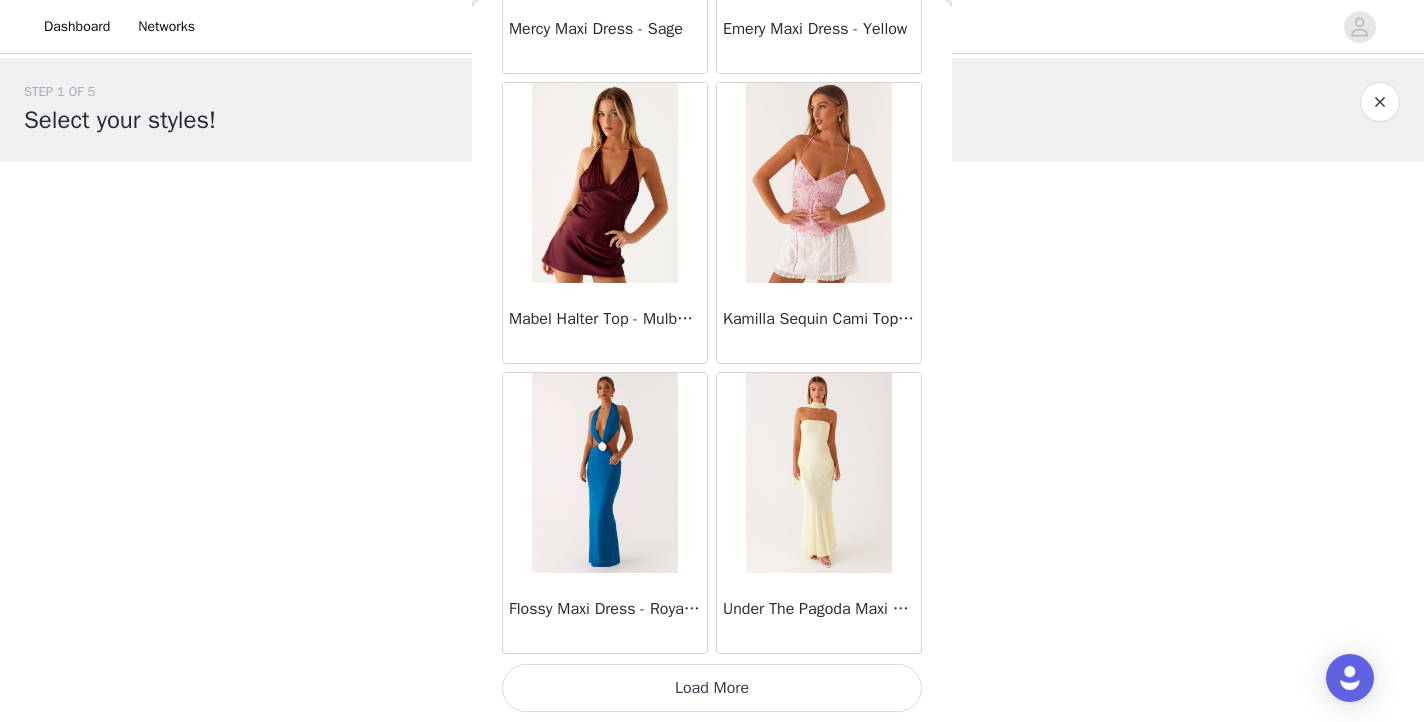 click on "Load More" at bounding box center [712, 688] 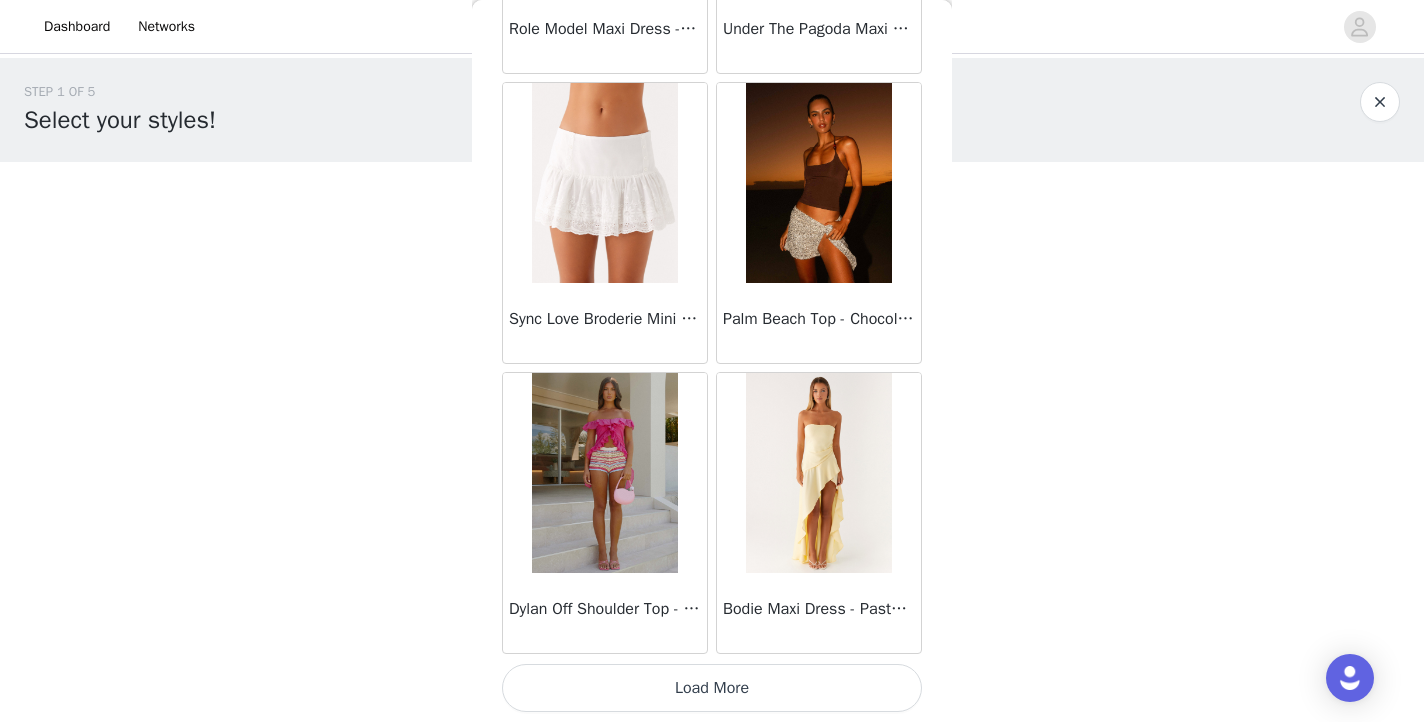 scroll, scrollTop: 16838, scrollLeft: 0, axis: vertical 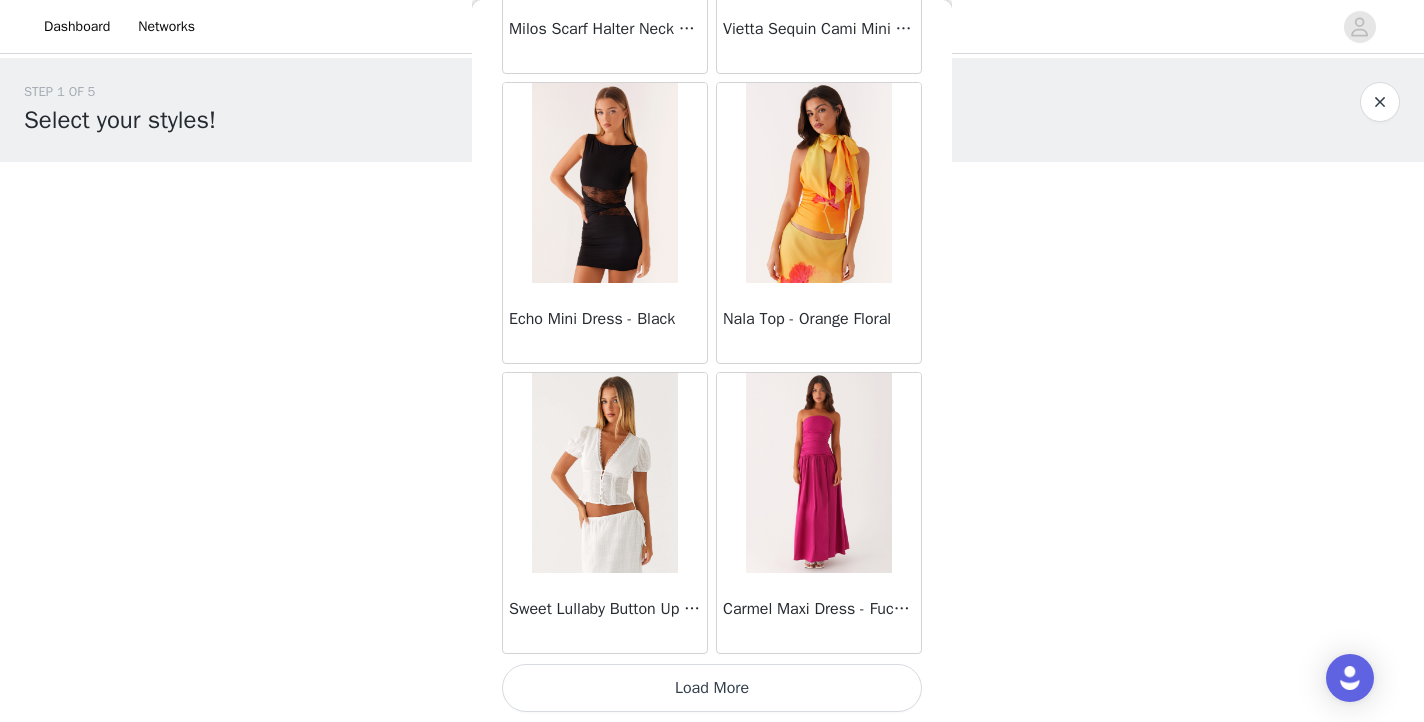 click on "Load More" at bounding box center [712, 688] 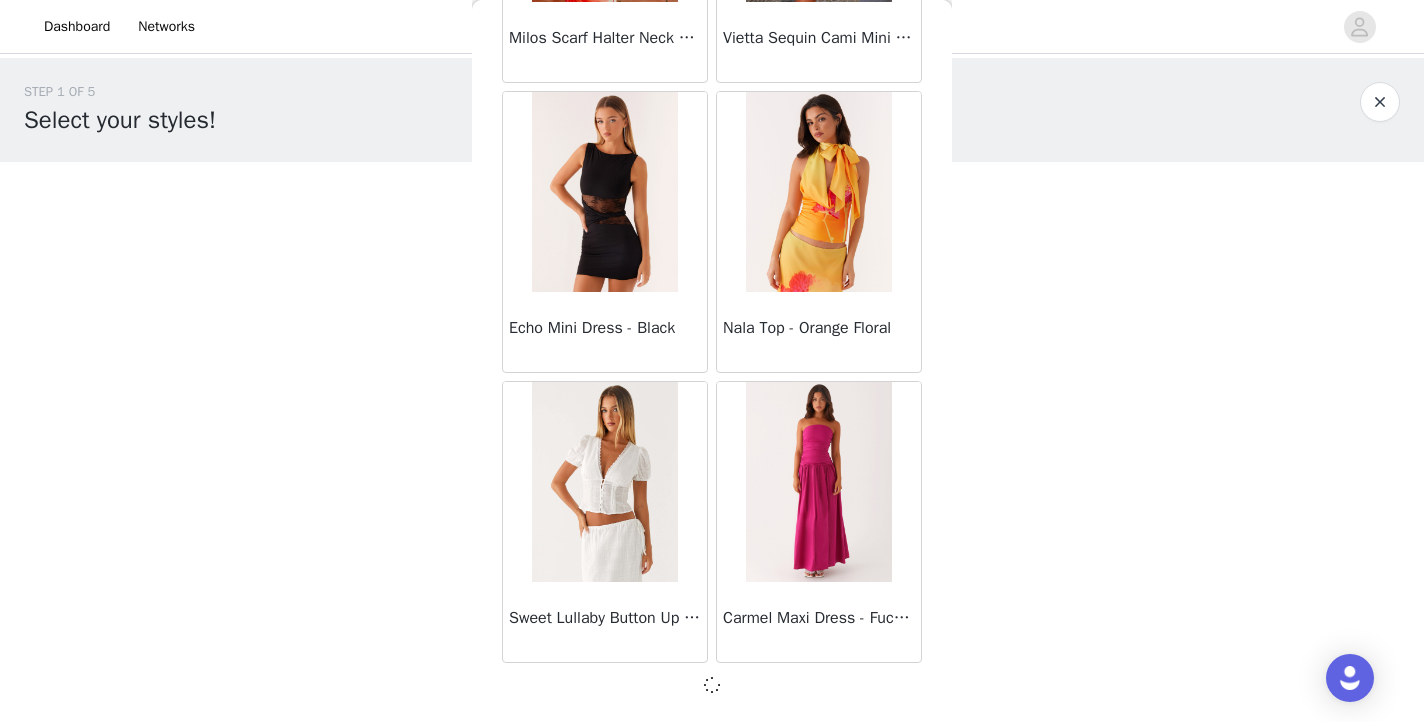 scroll, scrollTop: 19729, scrollLeft: 0, axis: vertical 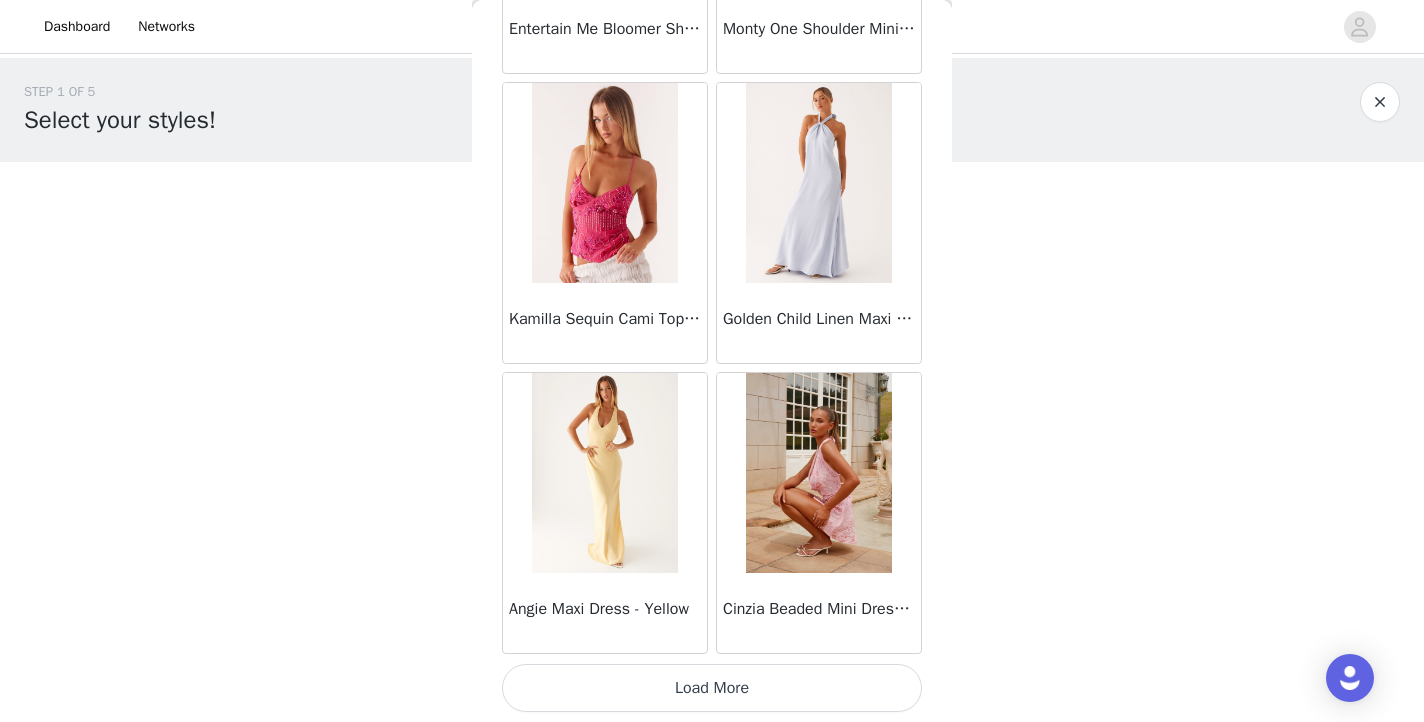 click on "Load More" at bounding box center [712, 688] 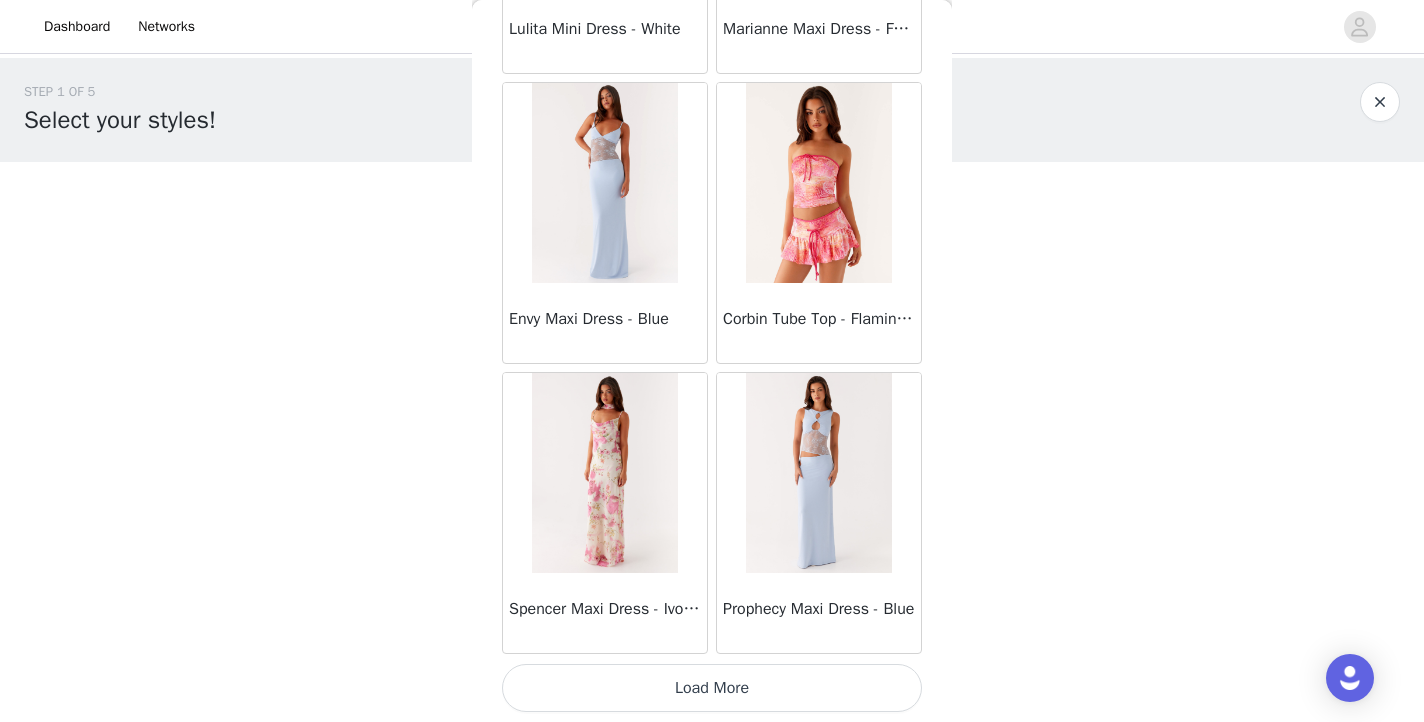 scroll, scrollTop: 25538, scrollLeft: 0, axis: vertical 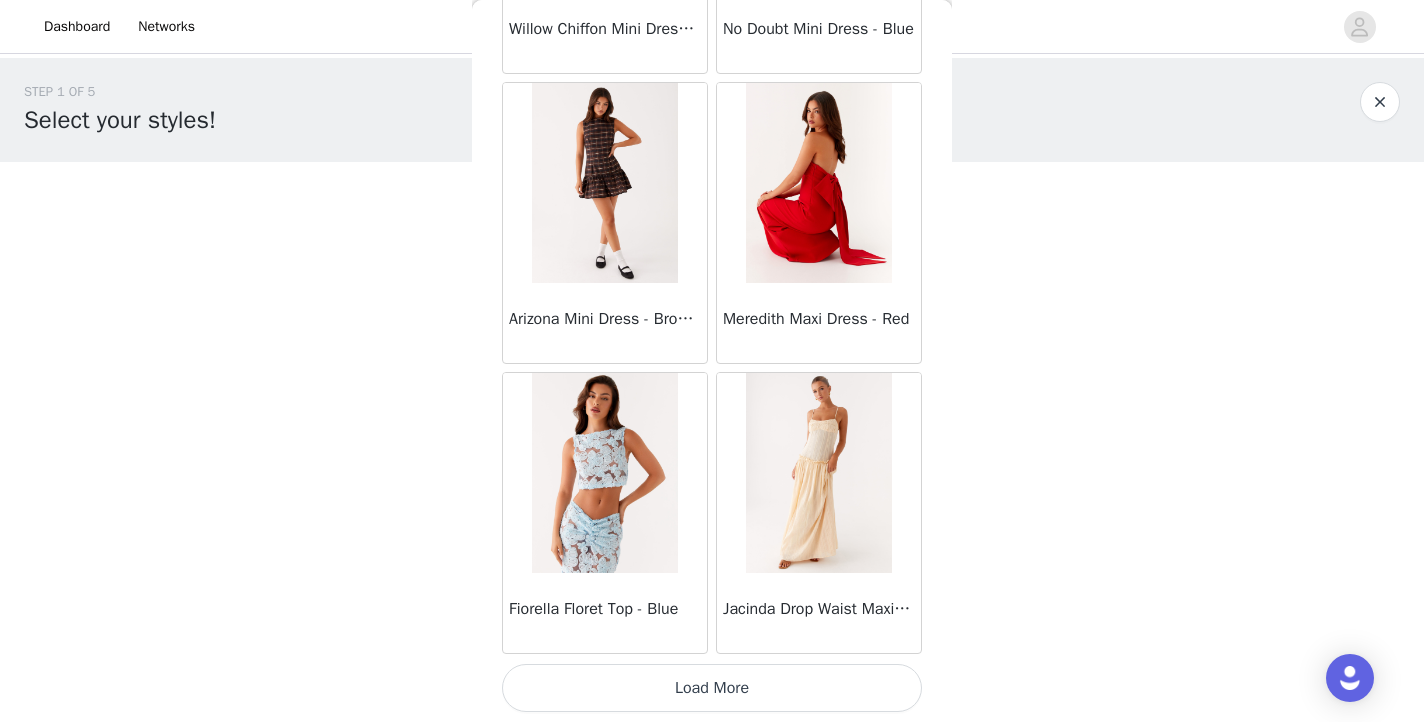 click on "Load More" at bounding box center [712, 688] 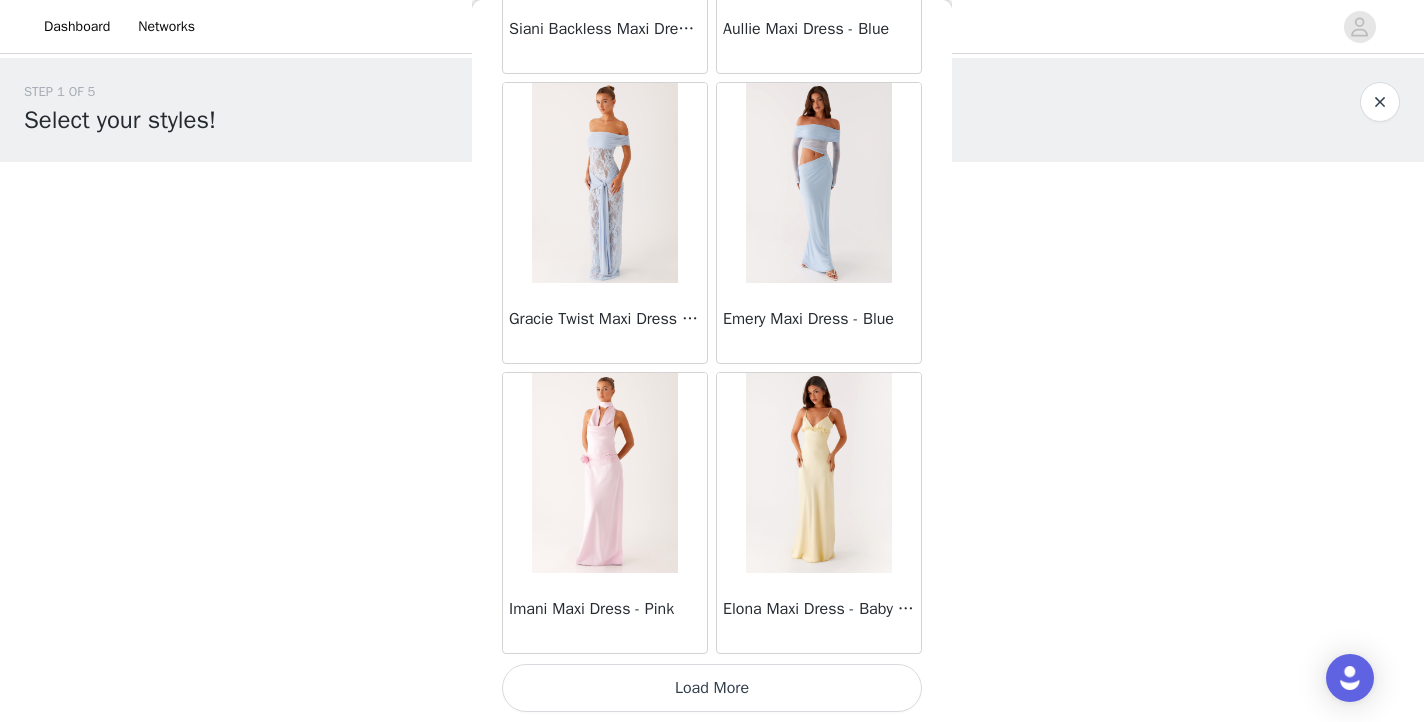 scroll, scrollTop: 31338, scrollLeft: 0, axis: vertical 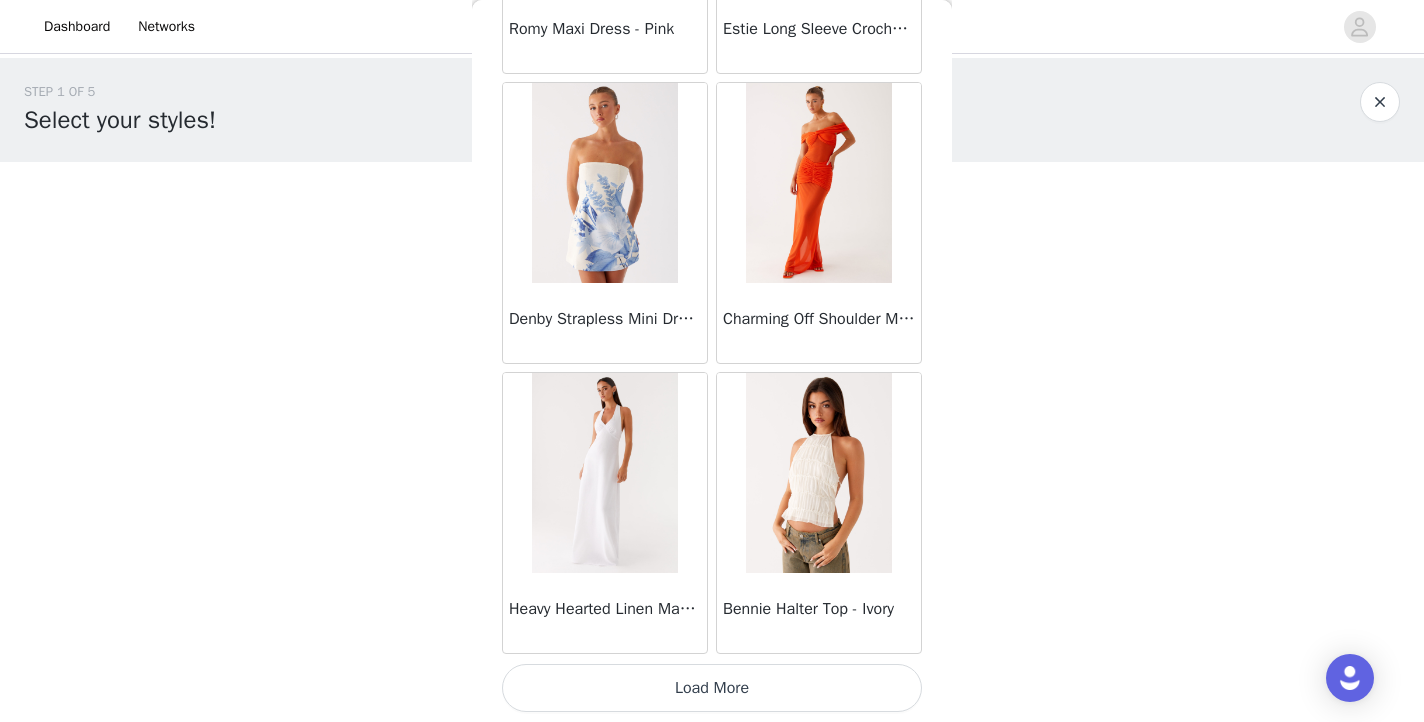 click on "Load More" at bounding box center [712, 688] 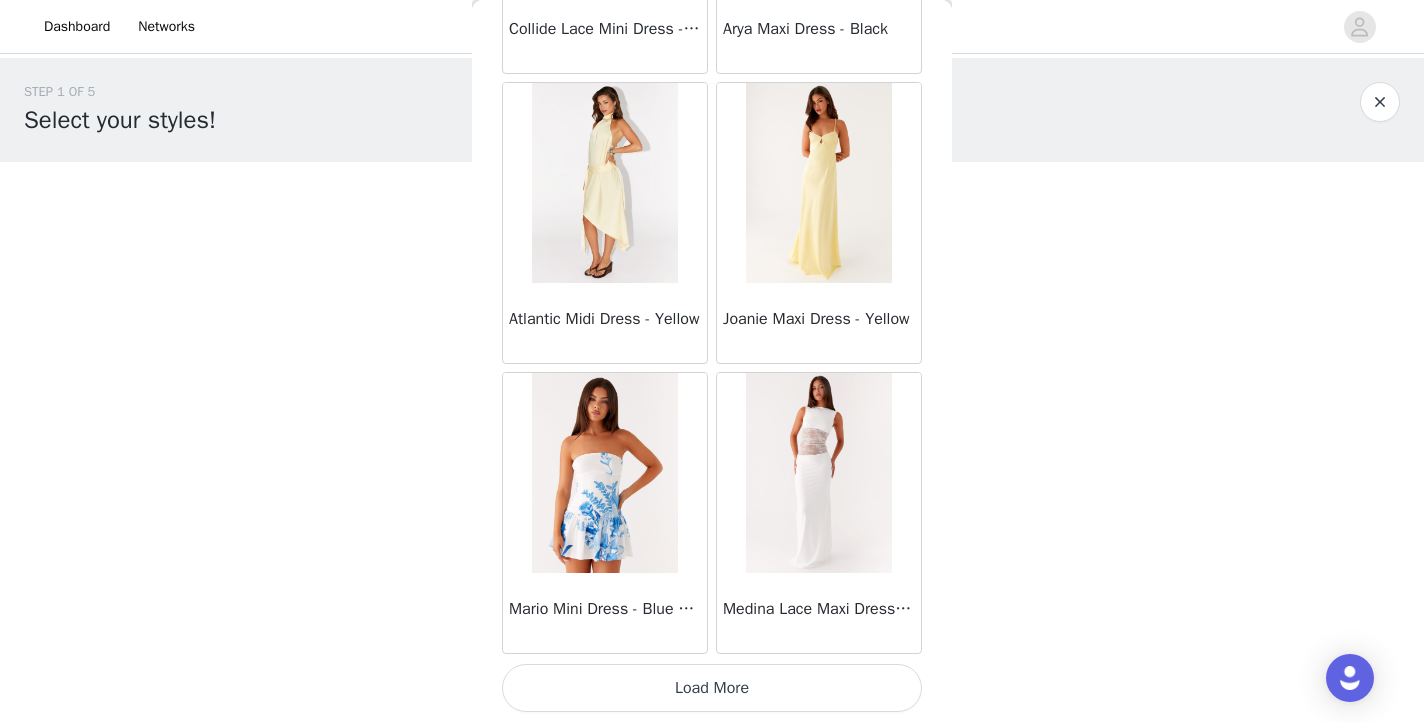 scroll, scrollTop: 37138, scrollLeft: 0, axis: vertical 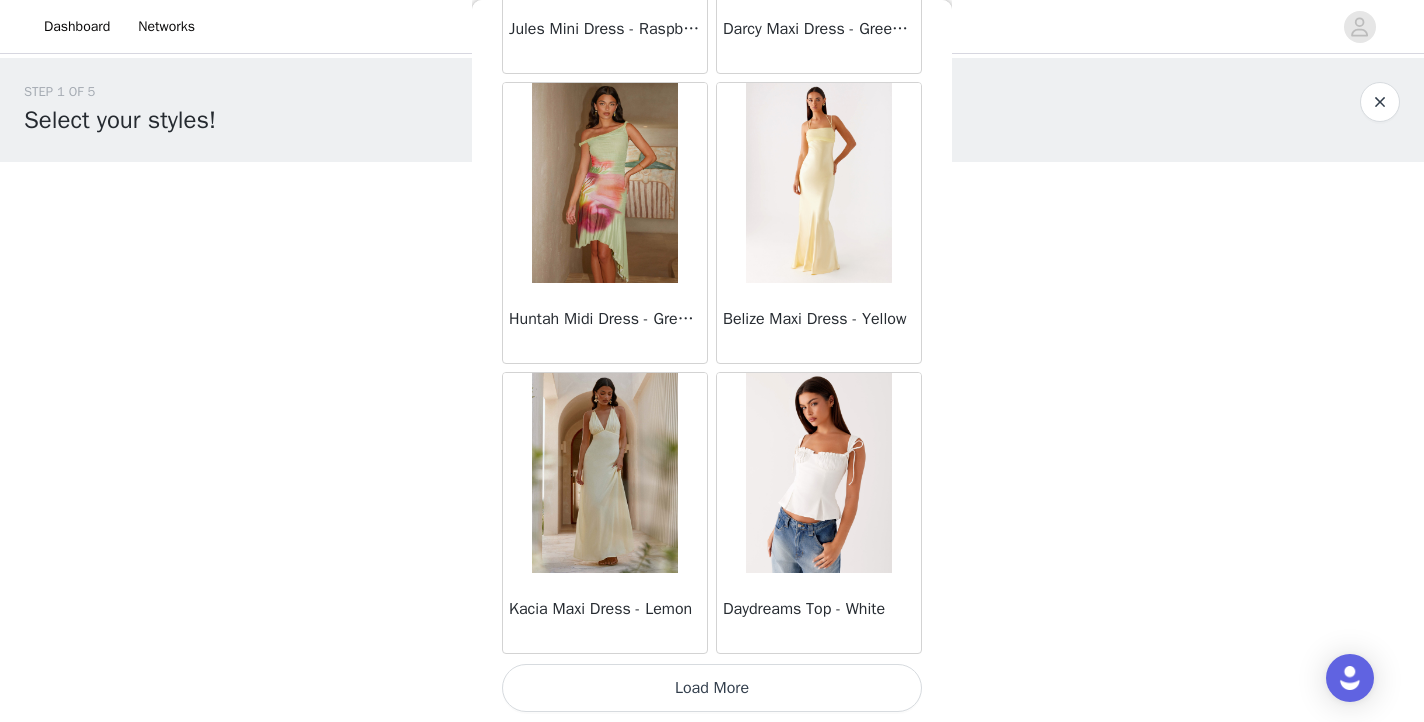 click on "Load More" at bounding box center (712, 688) 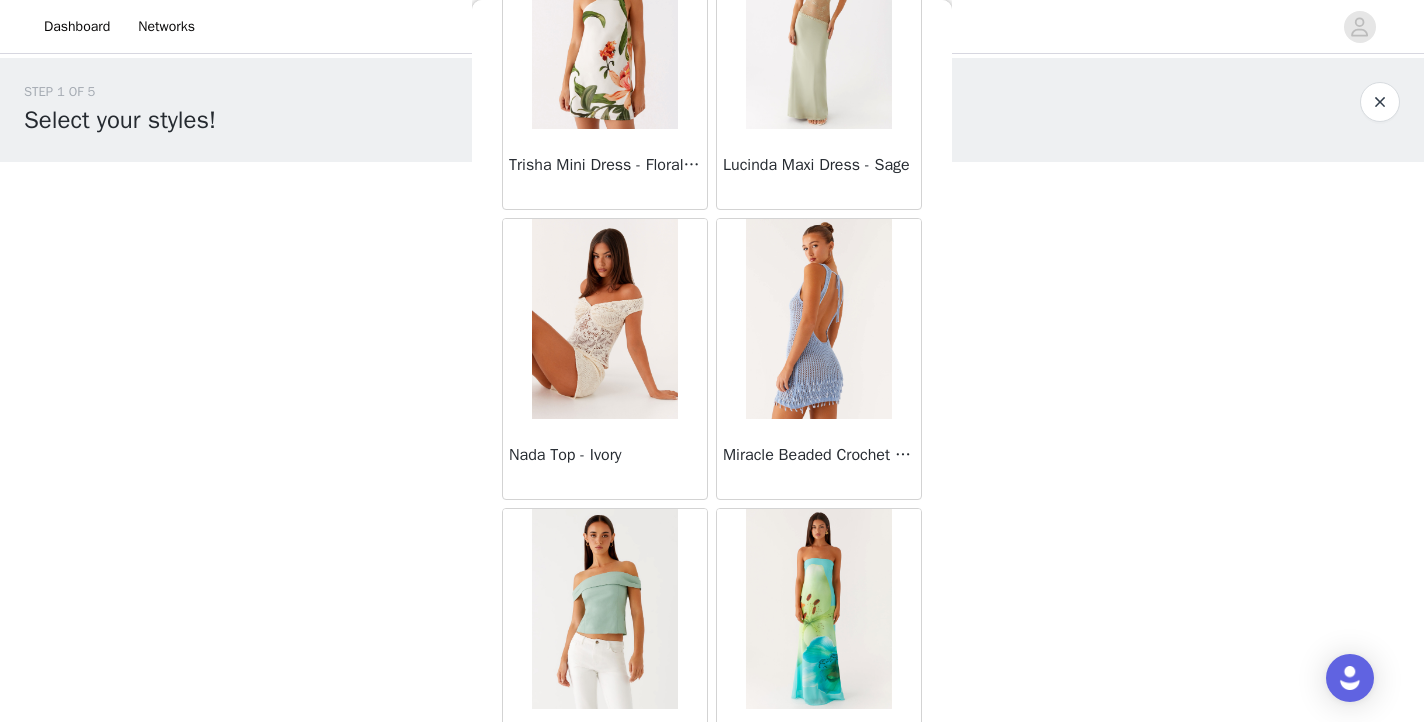 scroll, scrollTop: 41066, scrollLeft: 0, axis: vertical 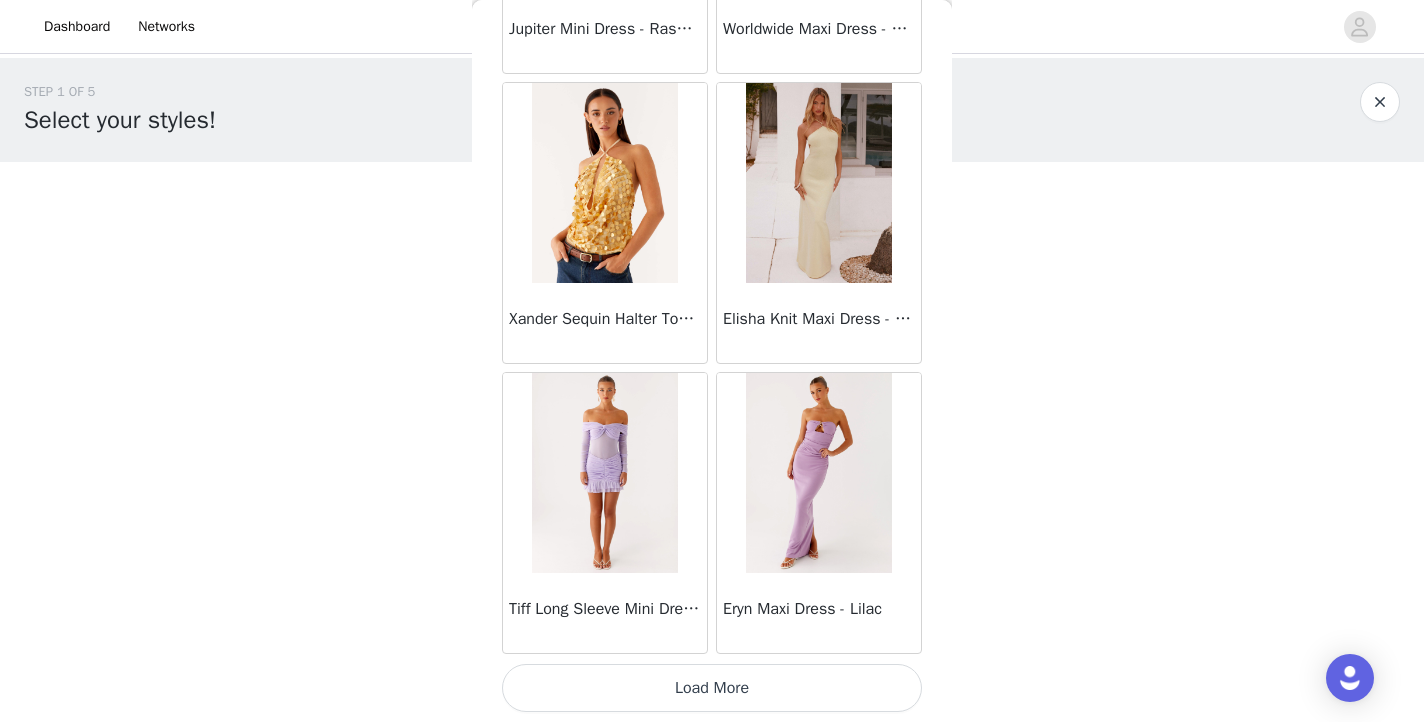 click on "Load More" at bounding box center [712, 688] 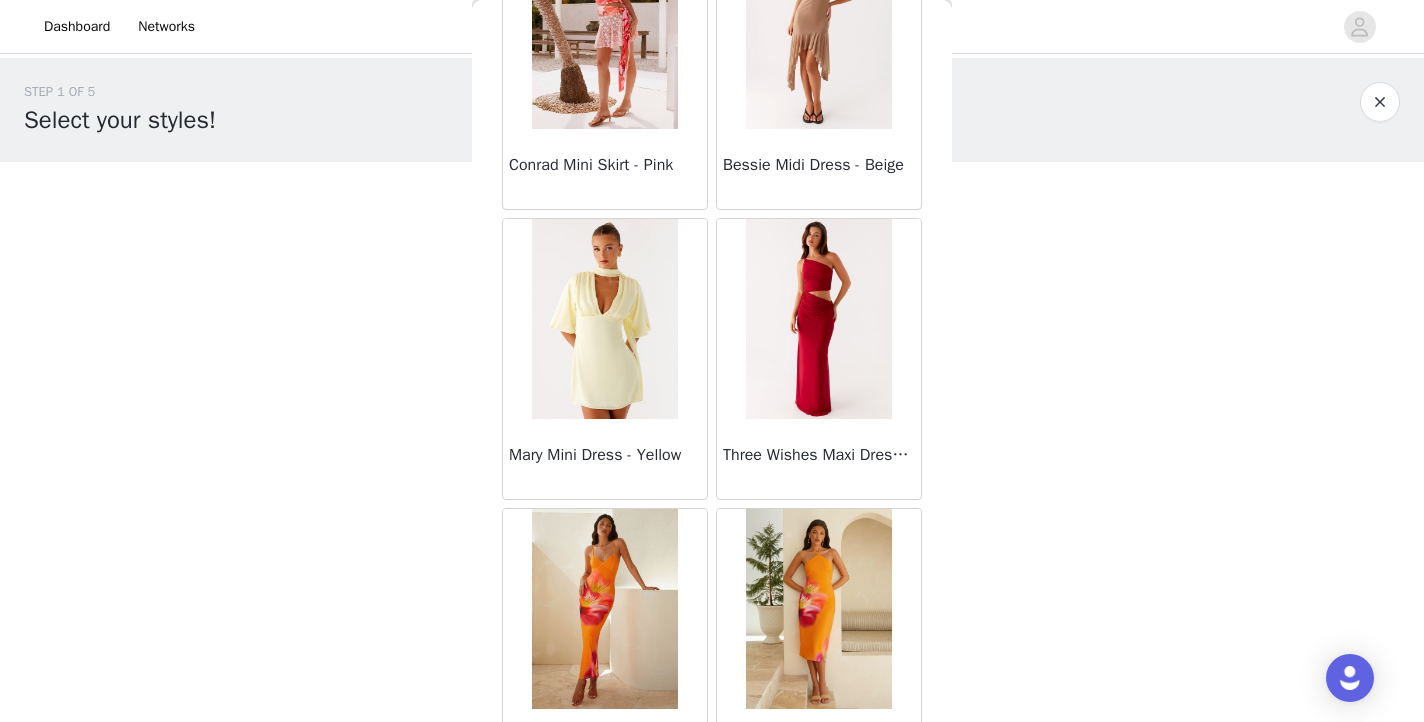 scroll, scrollTop: 45727, scrollLeft: 0, axis: vertical 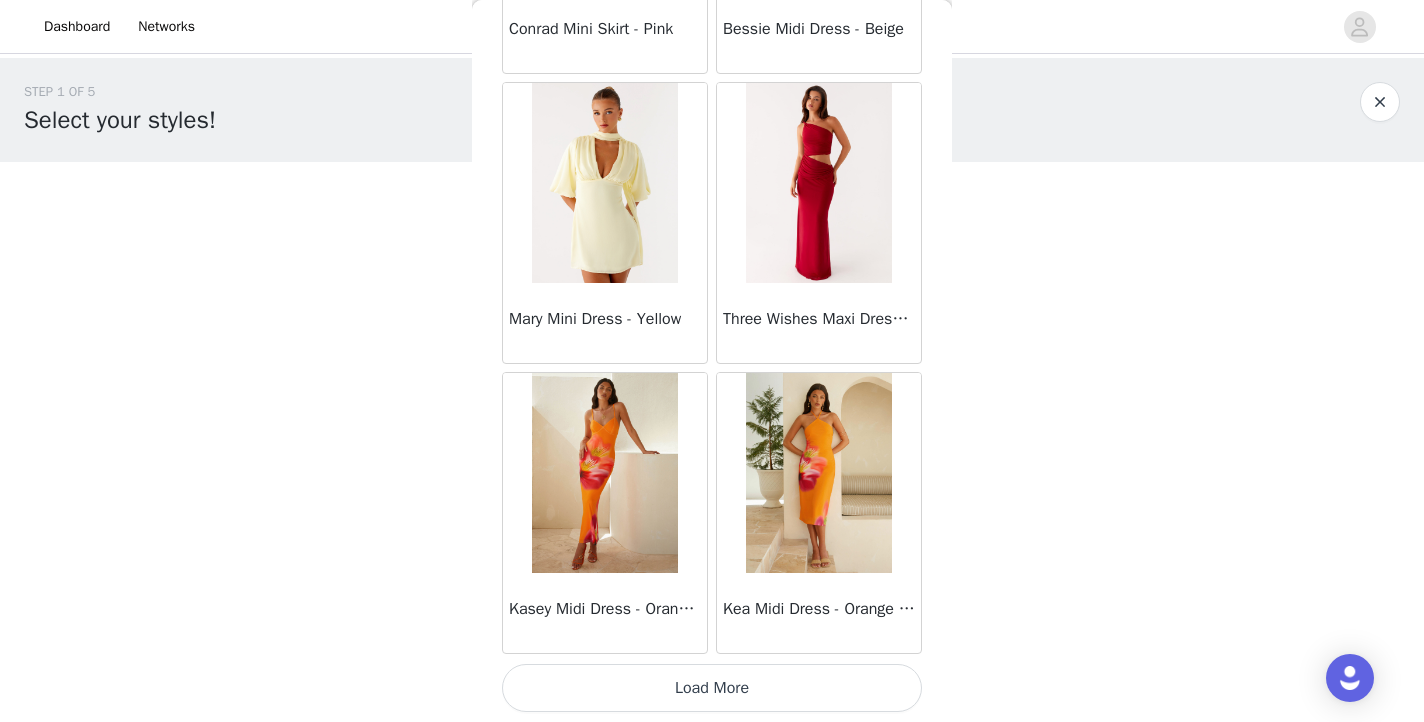 click on "Load More" at bounding box center [712, 688] 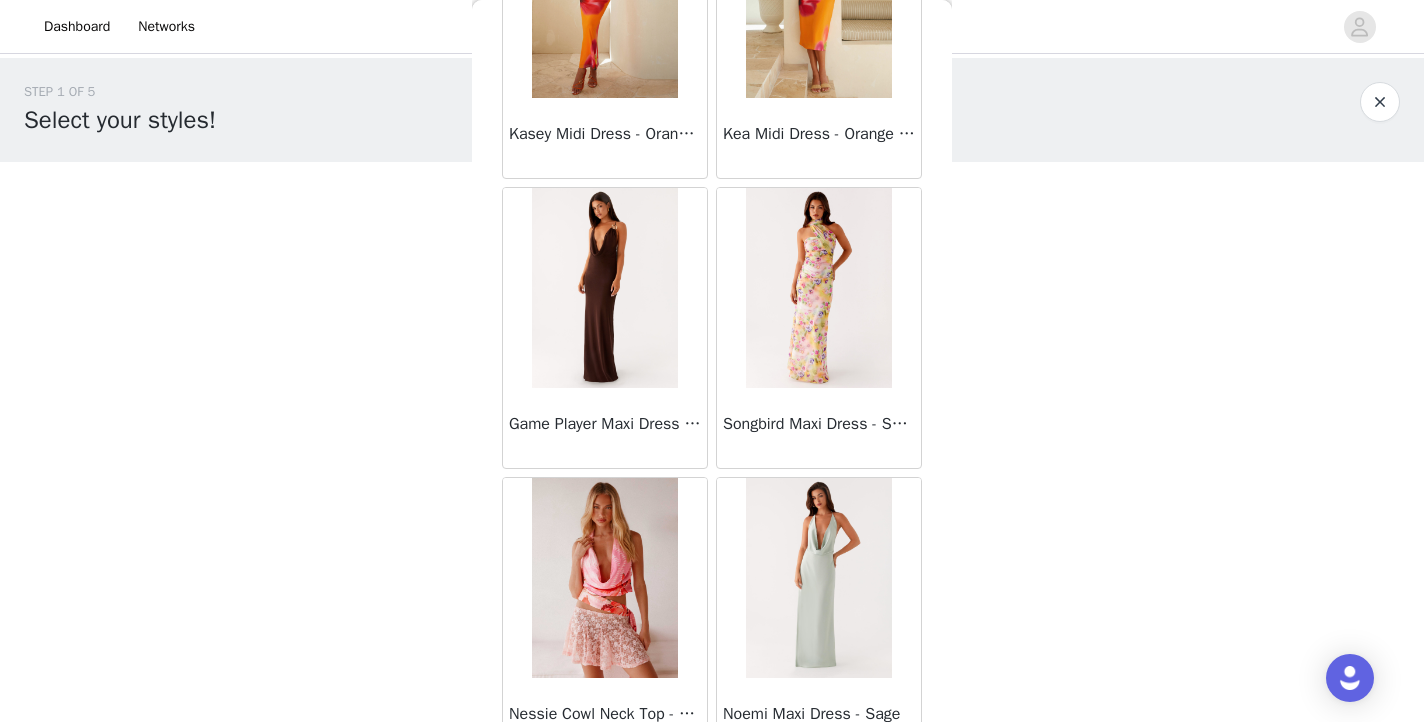 scroll, scrollTop: 46314, scrollLeft: 0, axis: vertical 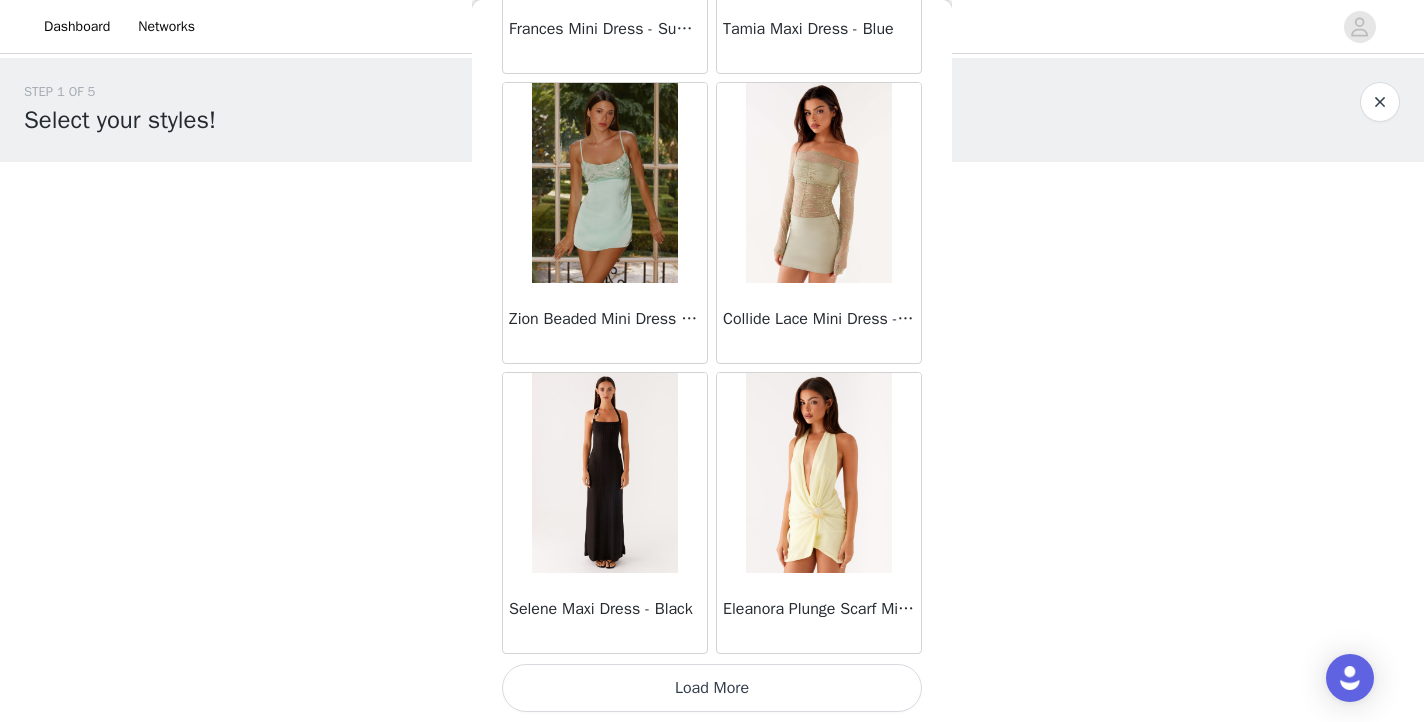 click on "Load More" at bounding box center [712, 688] 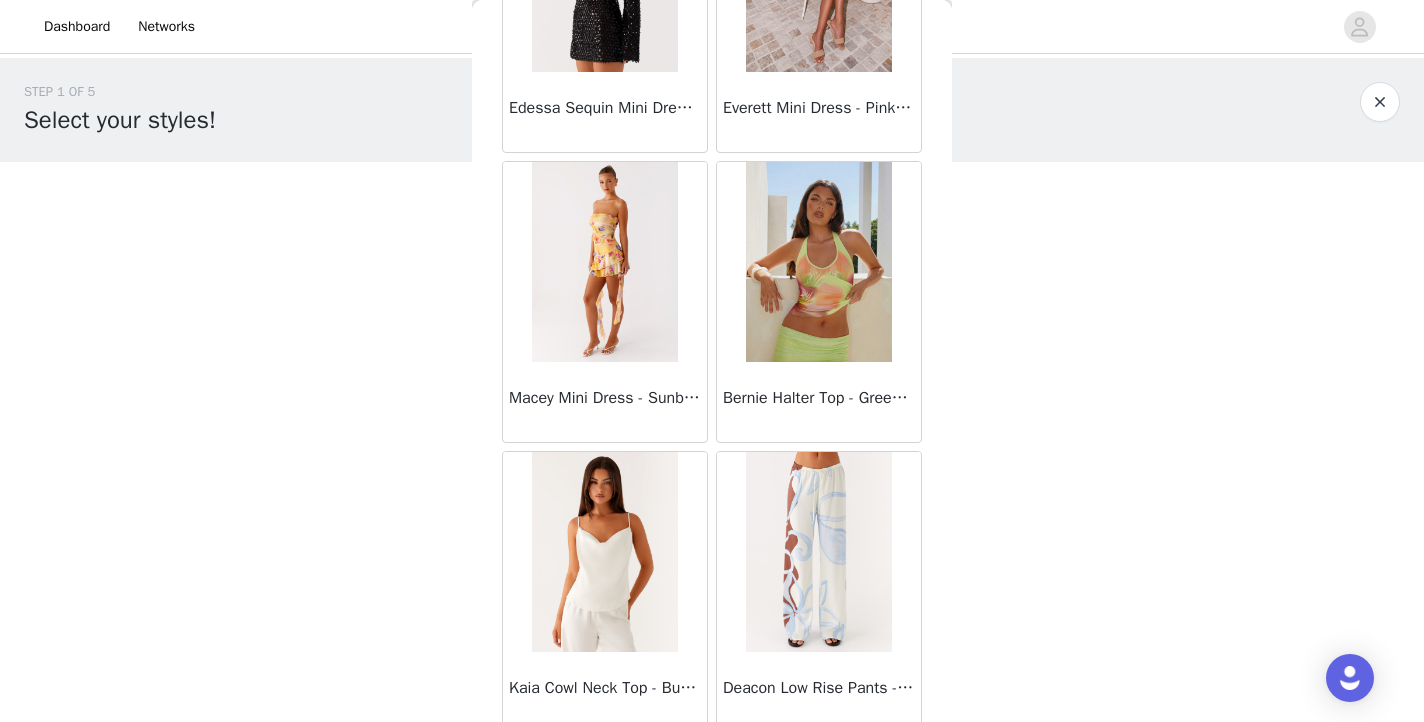 scroll, scrollTop: 50405, scrollLeft: 0, axis: vertical 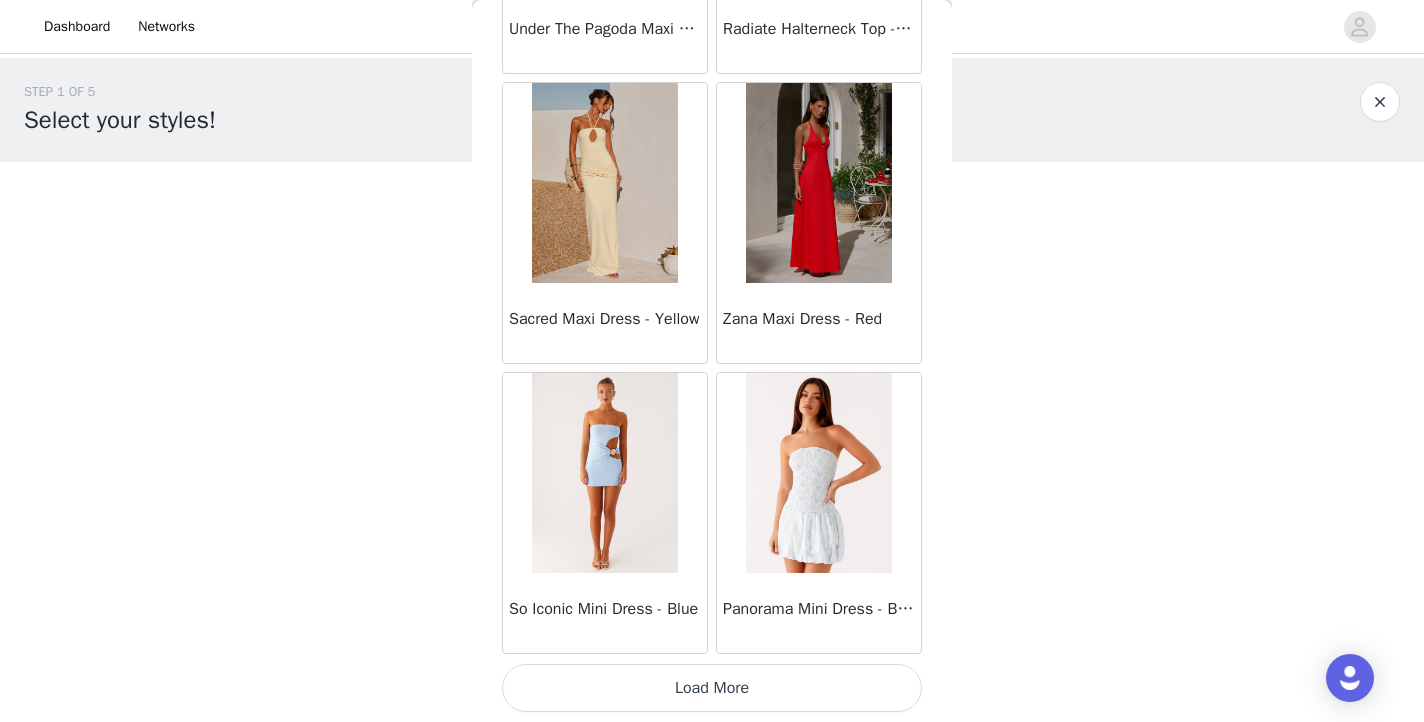 click on "Load More" at bounding box center (712, 688) 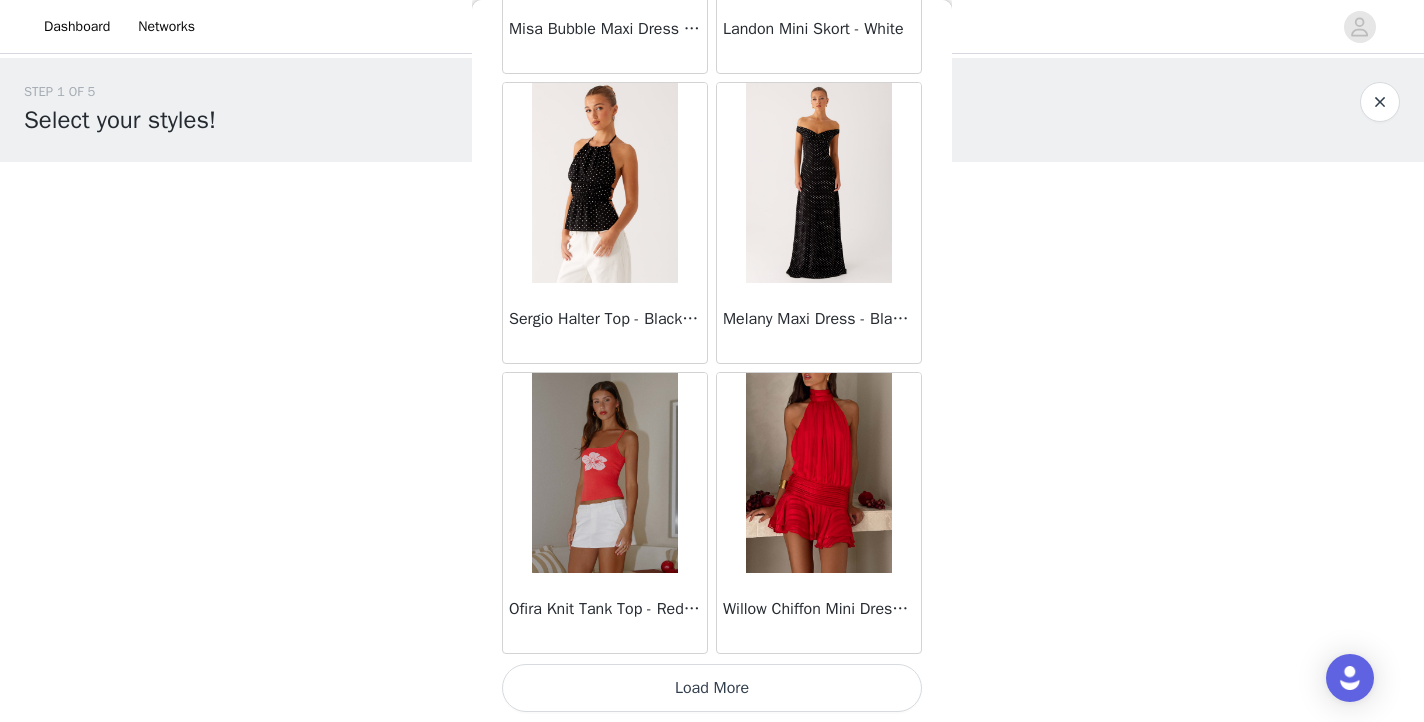 scroll, scrollTop: 54538, scrollLeft: 0, axis: vertical 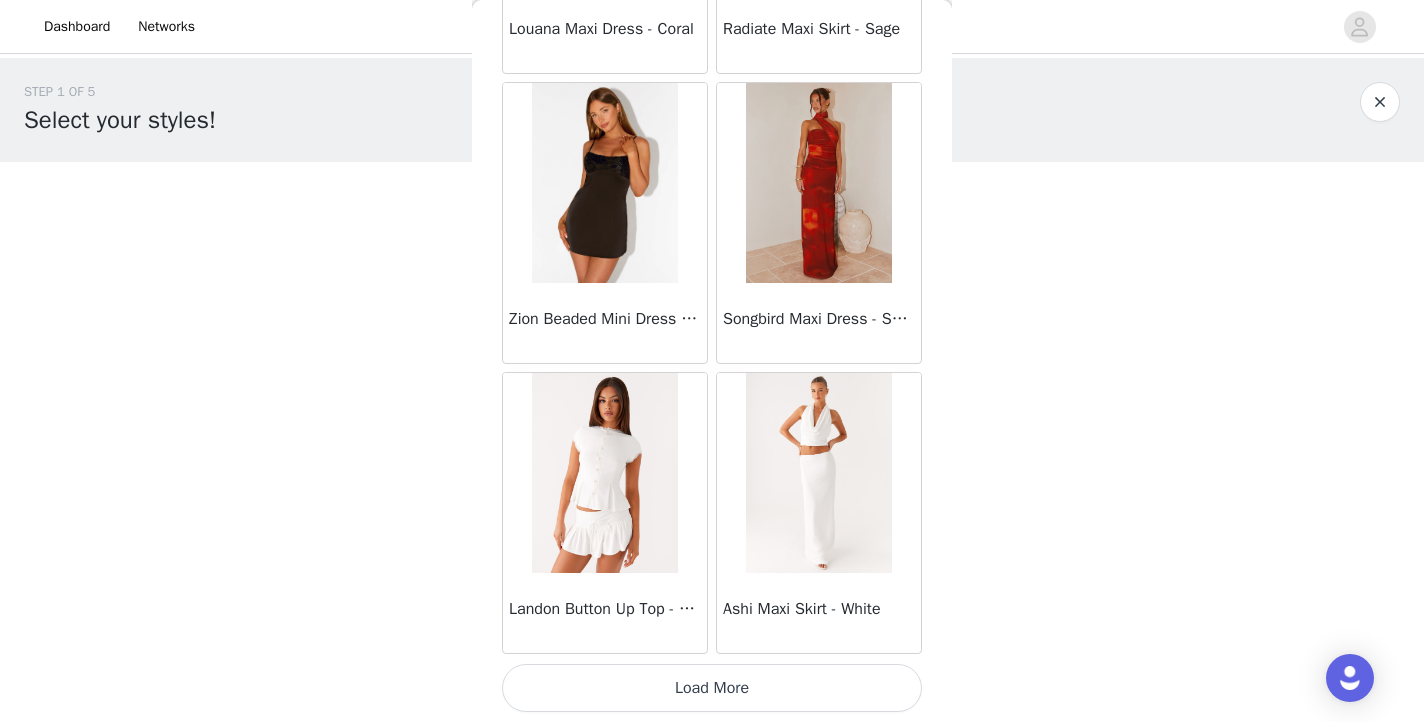click on "Load More" at bounding box center (712, 688) 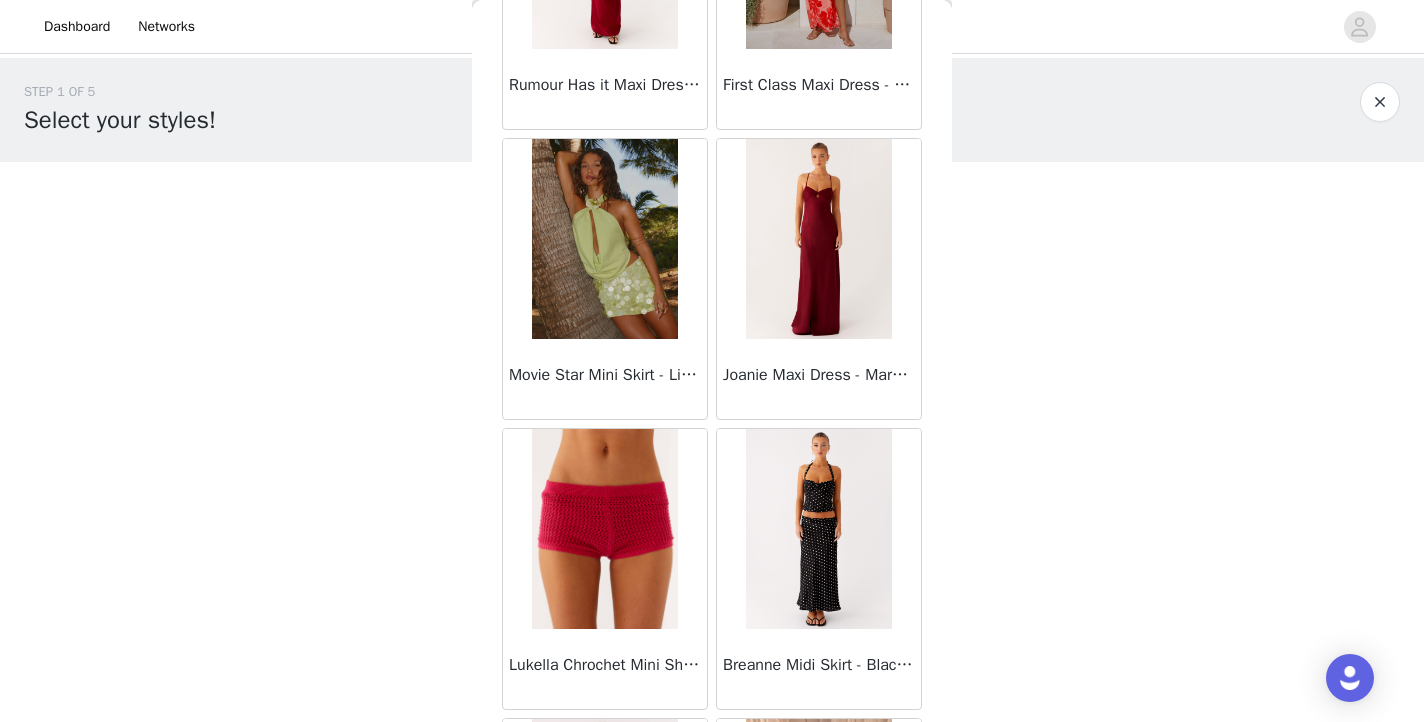 scroll, scrollTop: 59140, scrollLeft: 0, axis: vertical 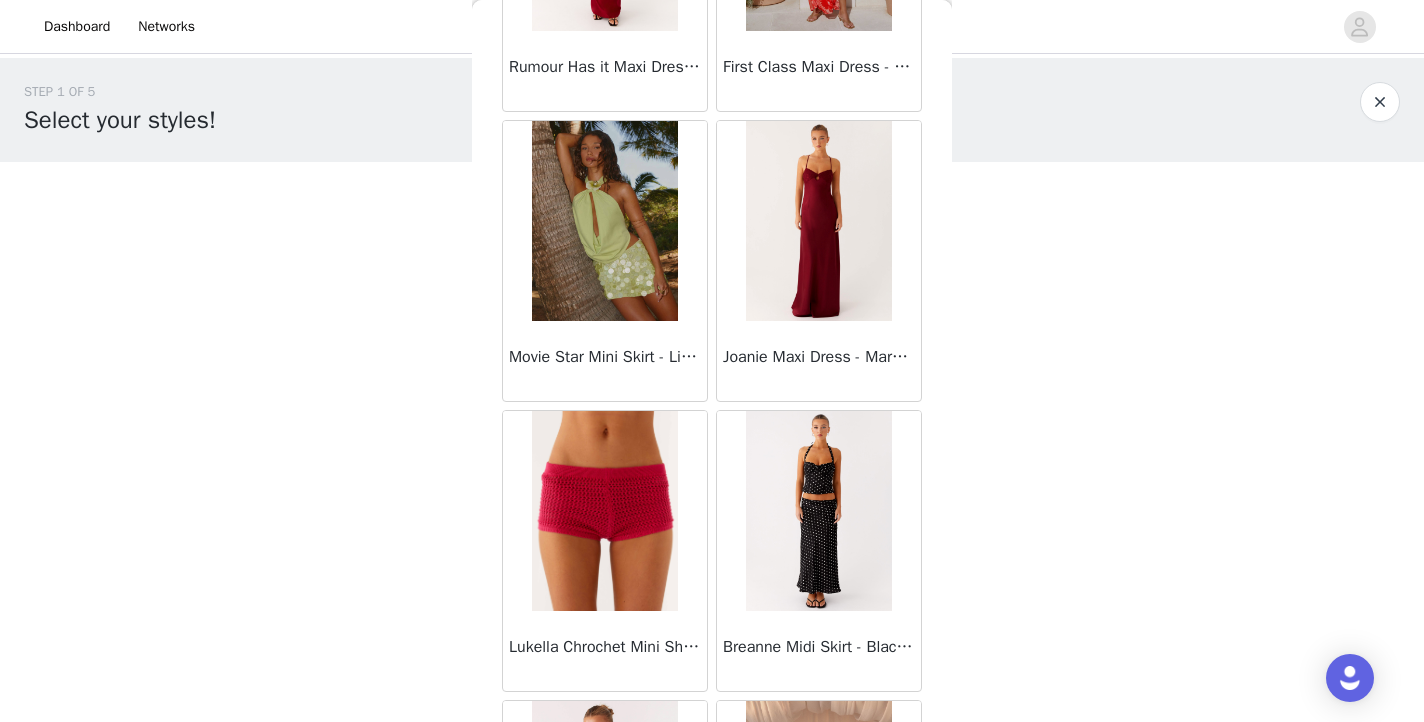 click at bounding box center [604, 221] 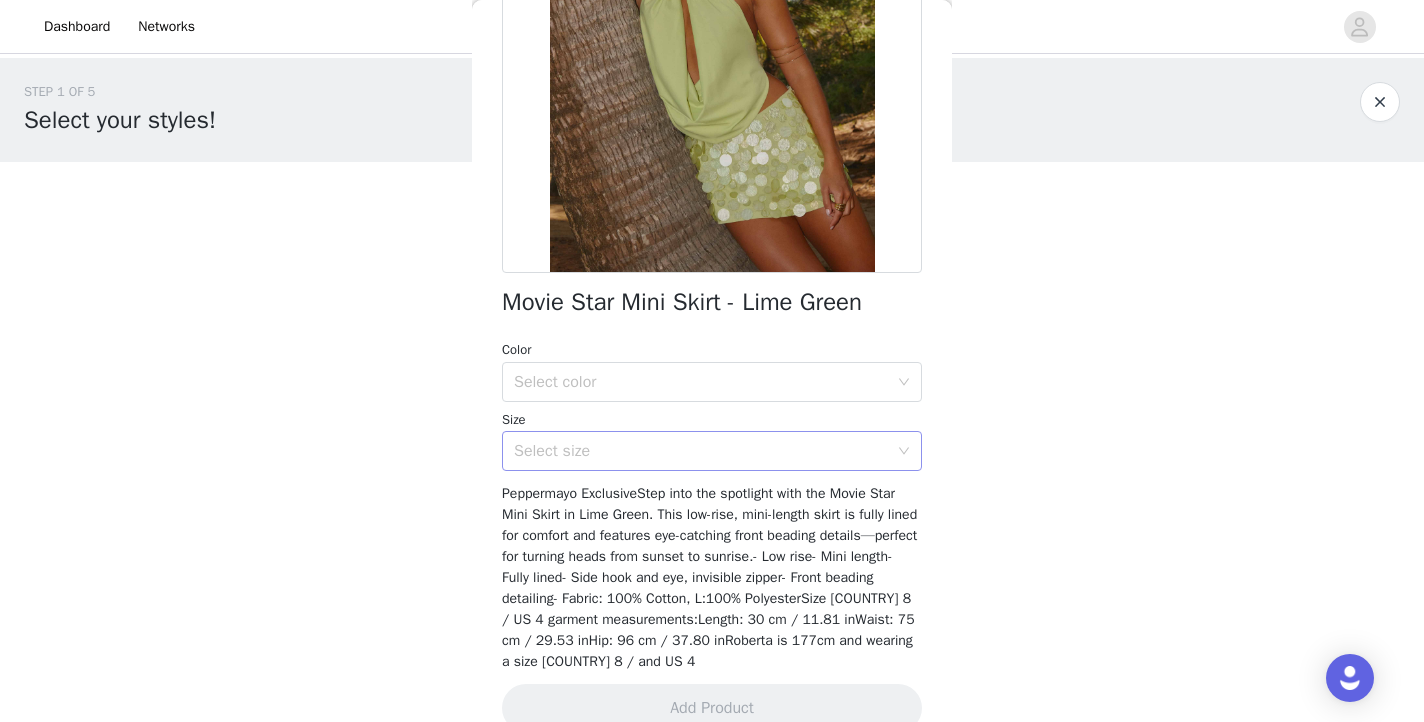 scroll, scrollTop: 277, scrollLeft: 0, axis: vertical 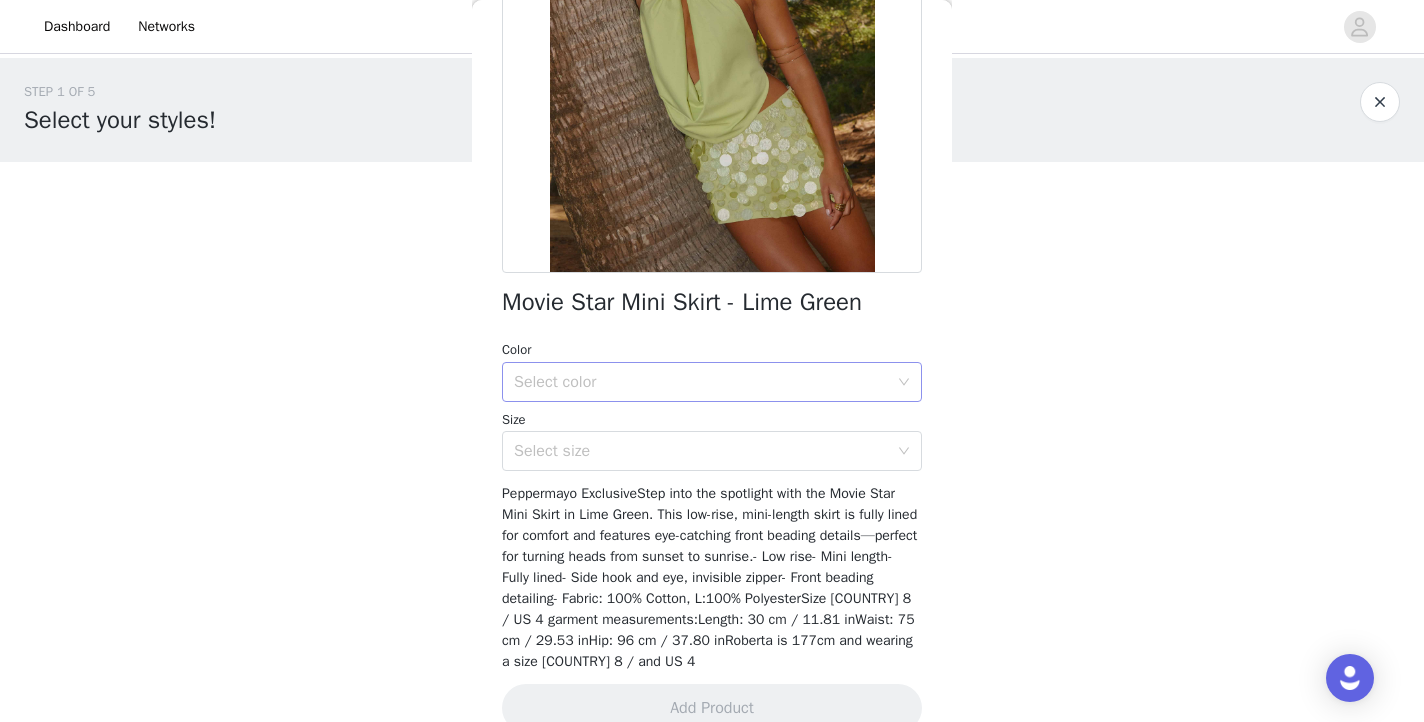 click on "Select color" at bounding box center (701, 382) 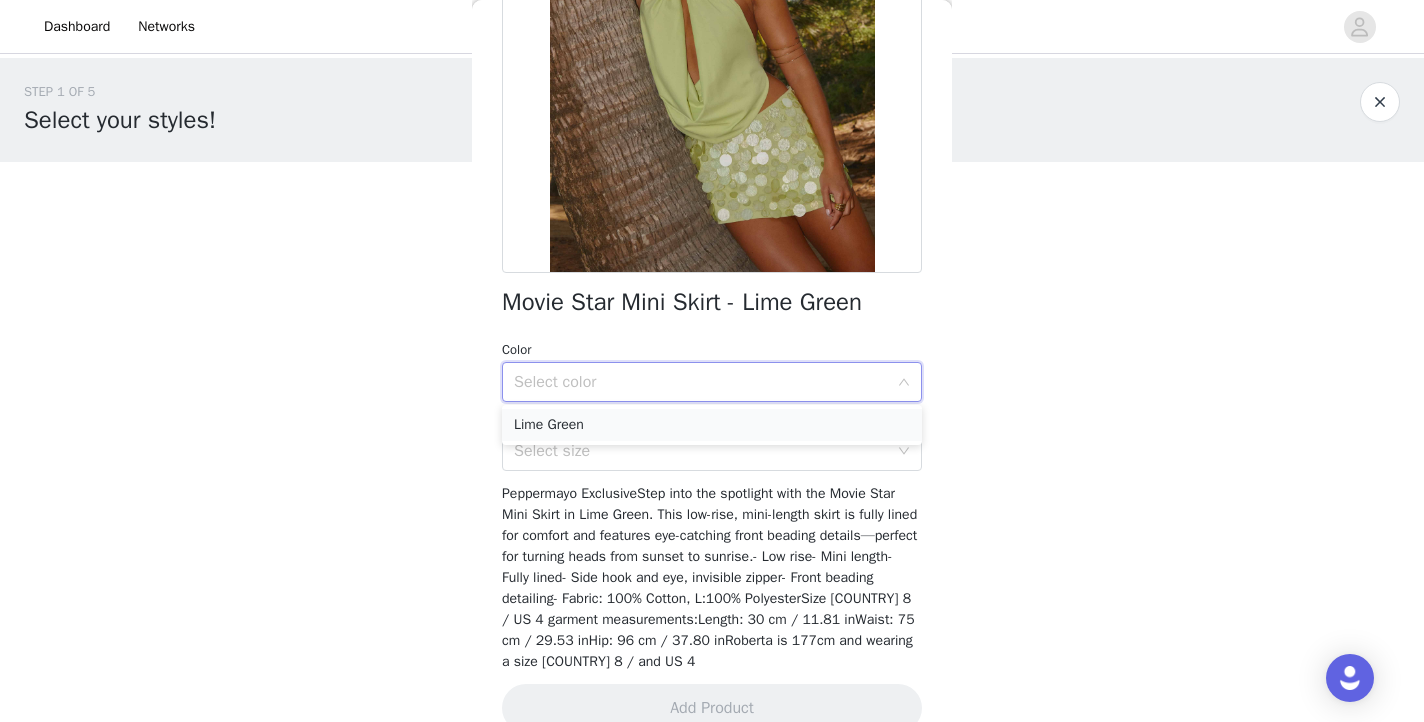 click on "Lime Green" at bounding box center (712, 425) 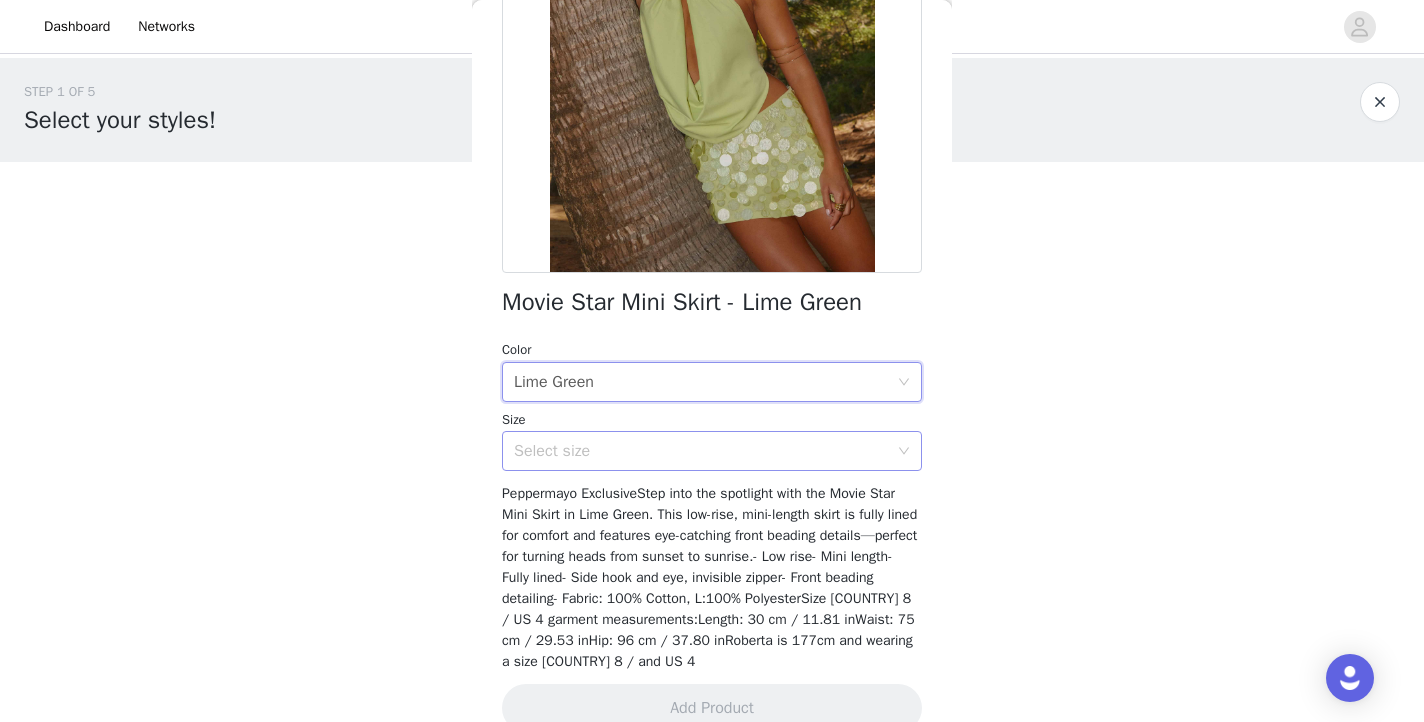 click on "Select size" at bounding box center [701, 451] 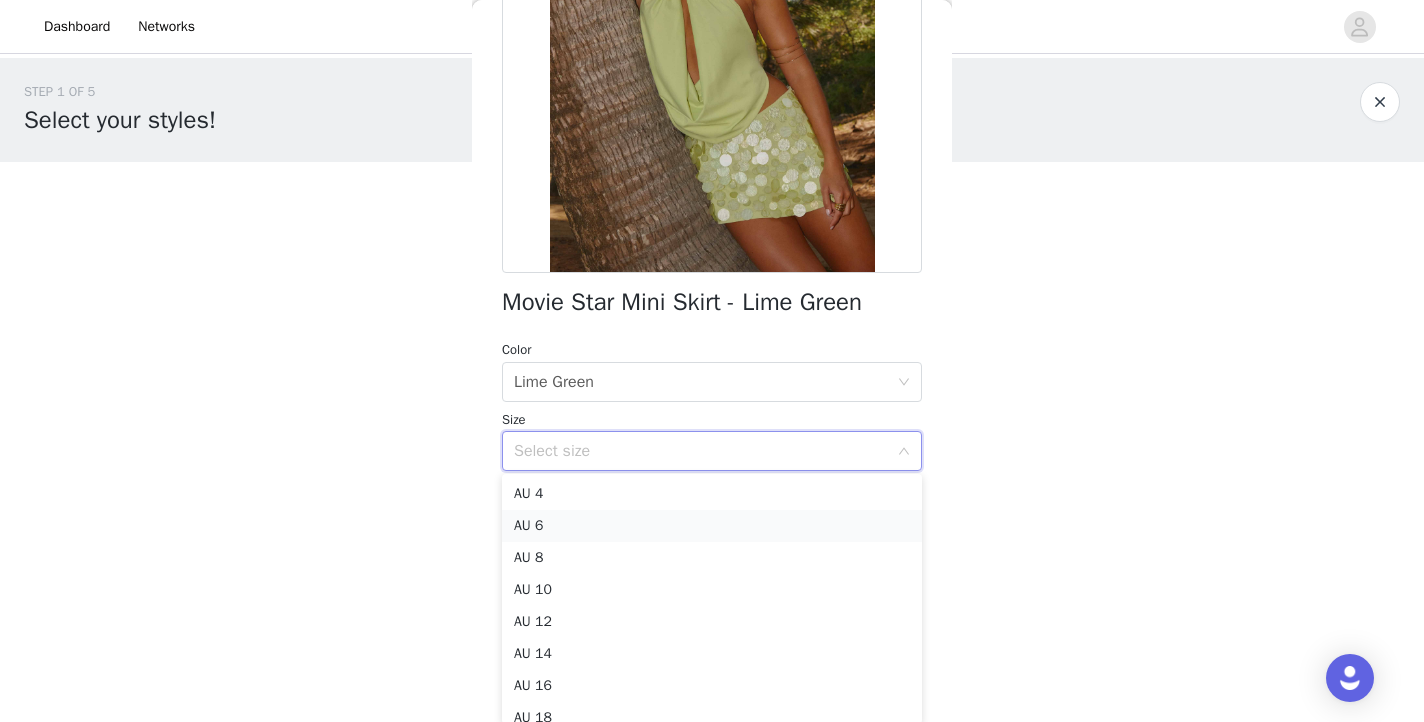 click on "AU 6" at bounding box center (712, 526) 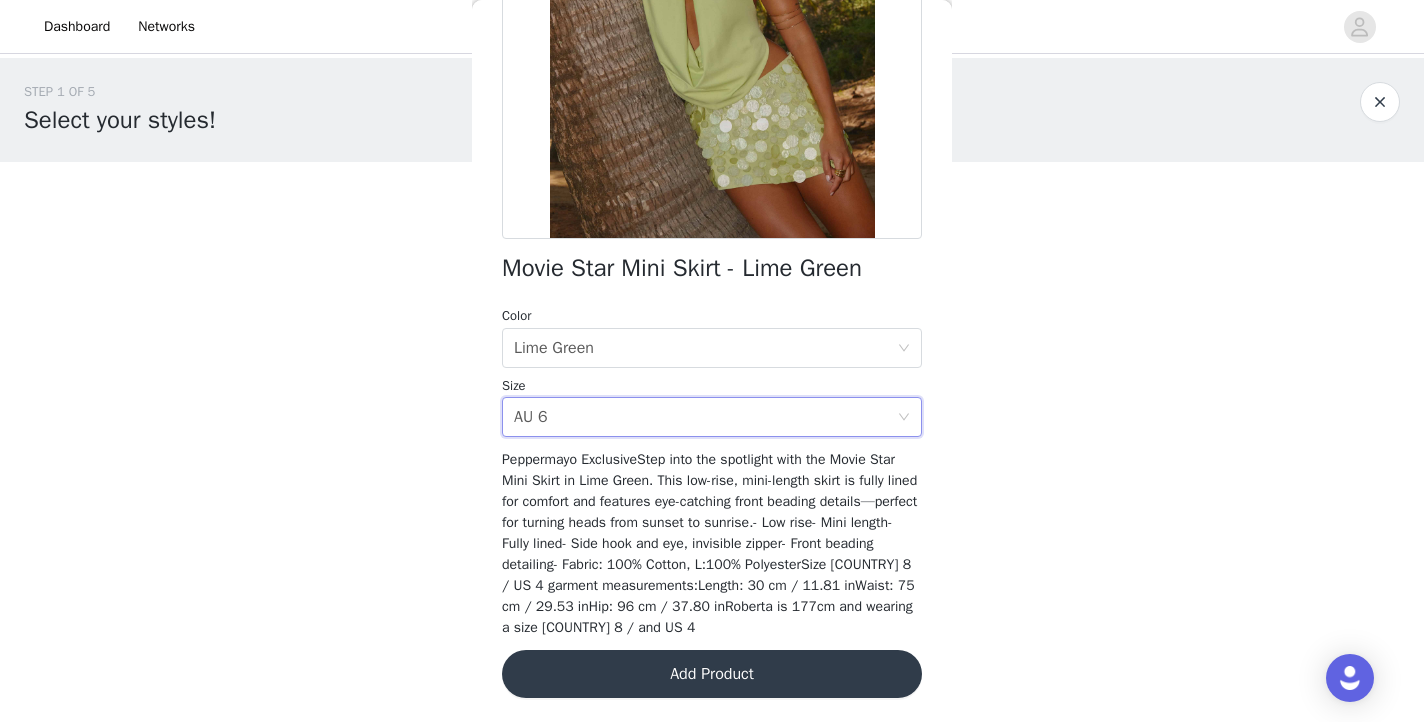 scroll, scrollTop: 310, scrollLeft: 0, axis: vertical 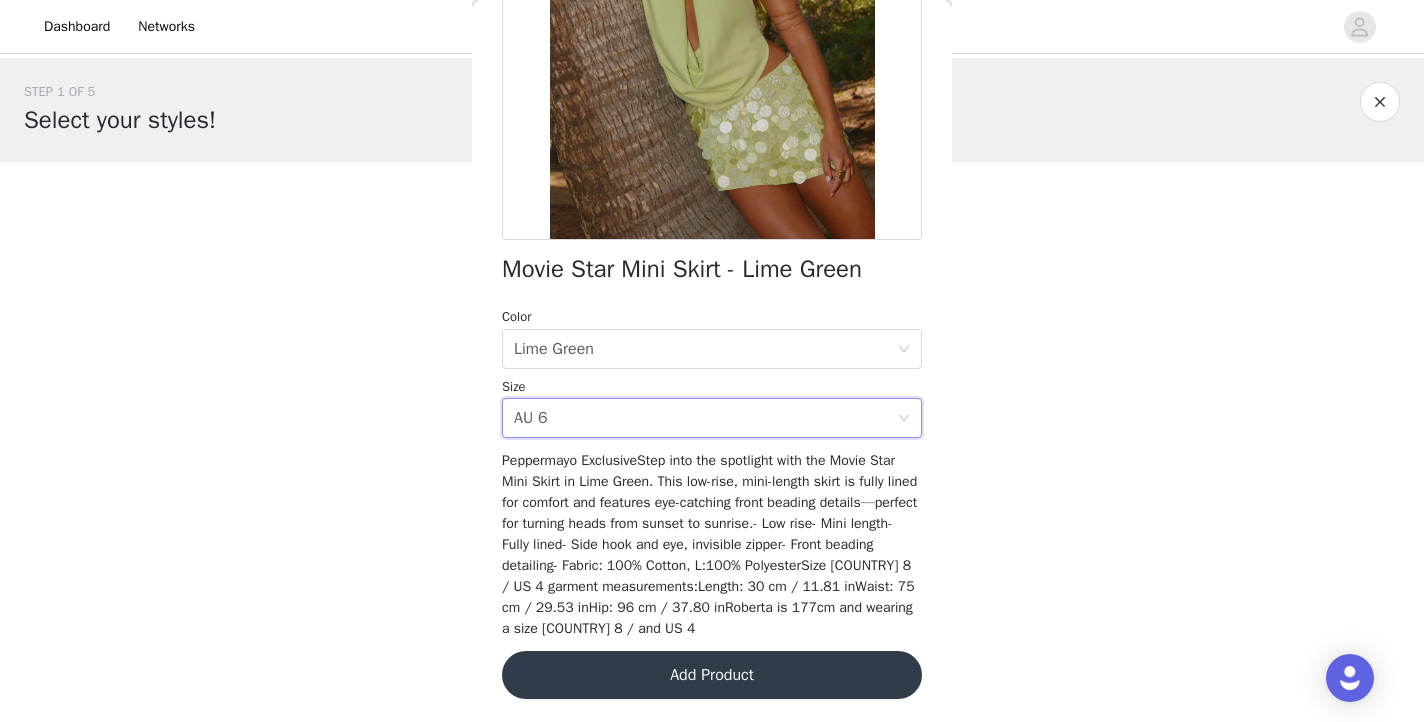 click on "Add Product" at bounding box center [712, 675] 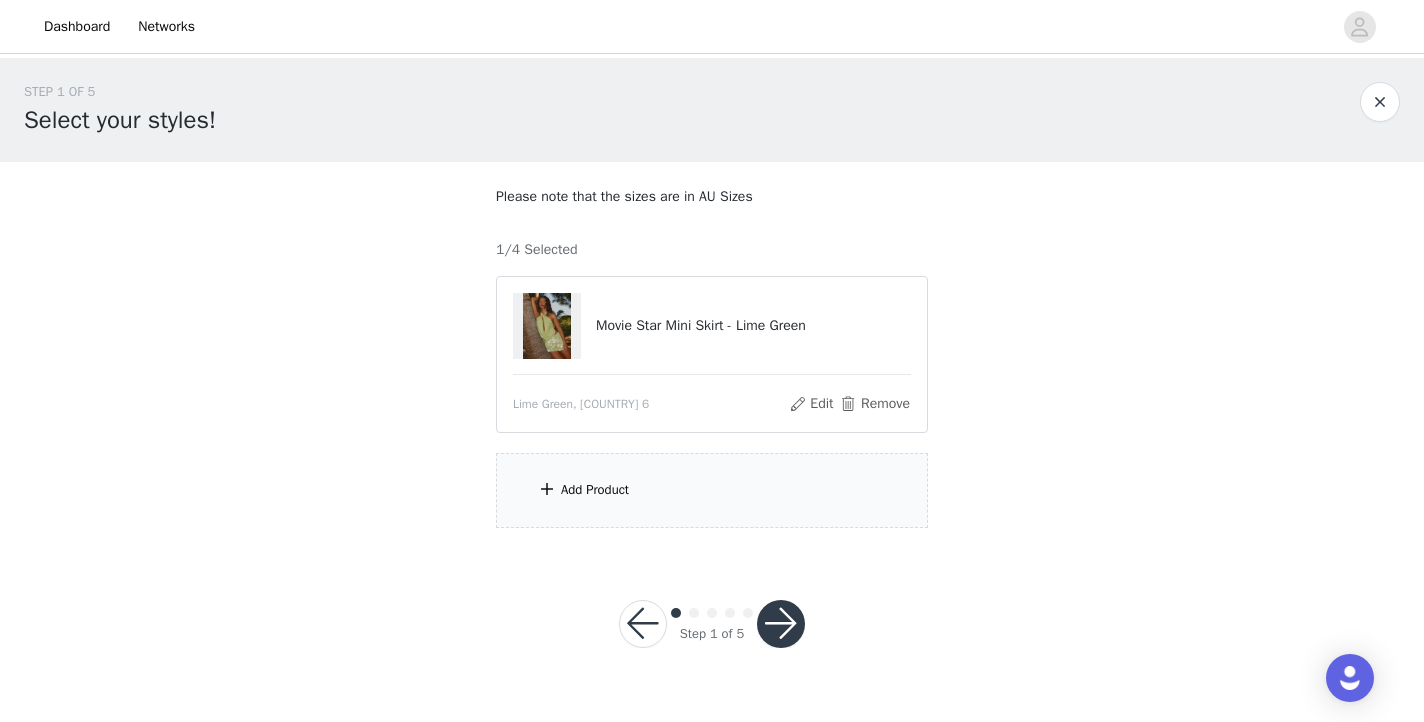click on "Add Product" at bounding box center [595, 490] 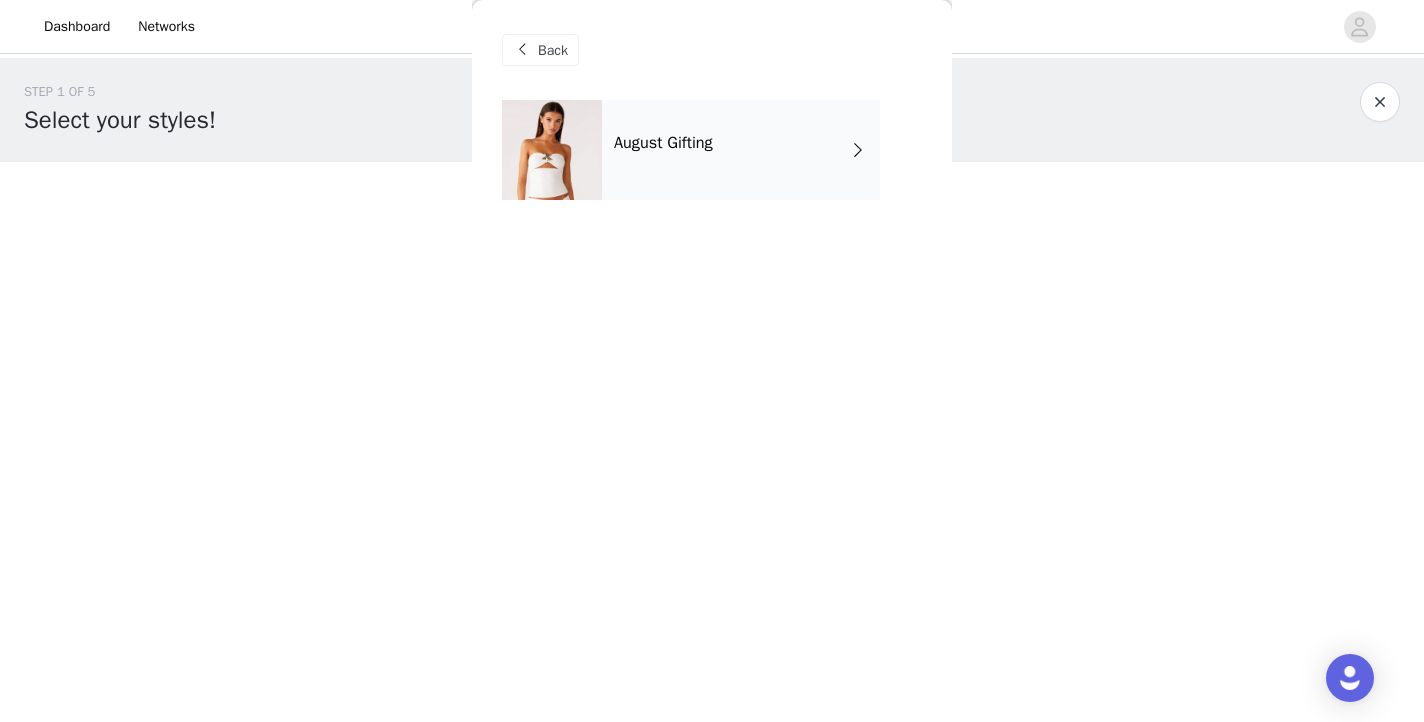 click on "August Gifting" at bounding box center [741, 150] 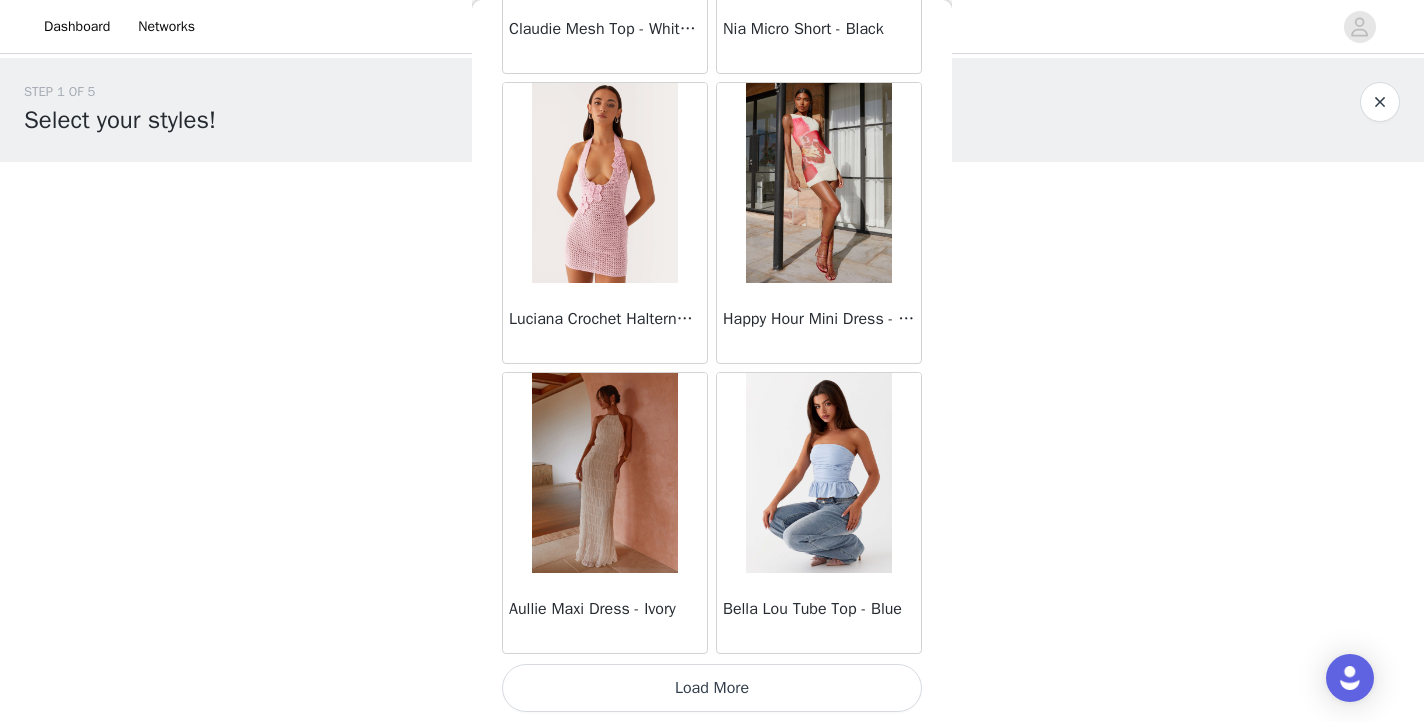 click on "Load More" at bounding box center (712, 688) 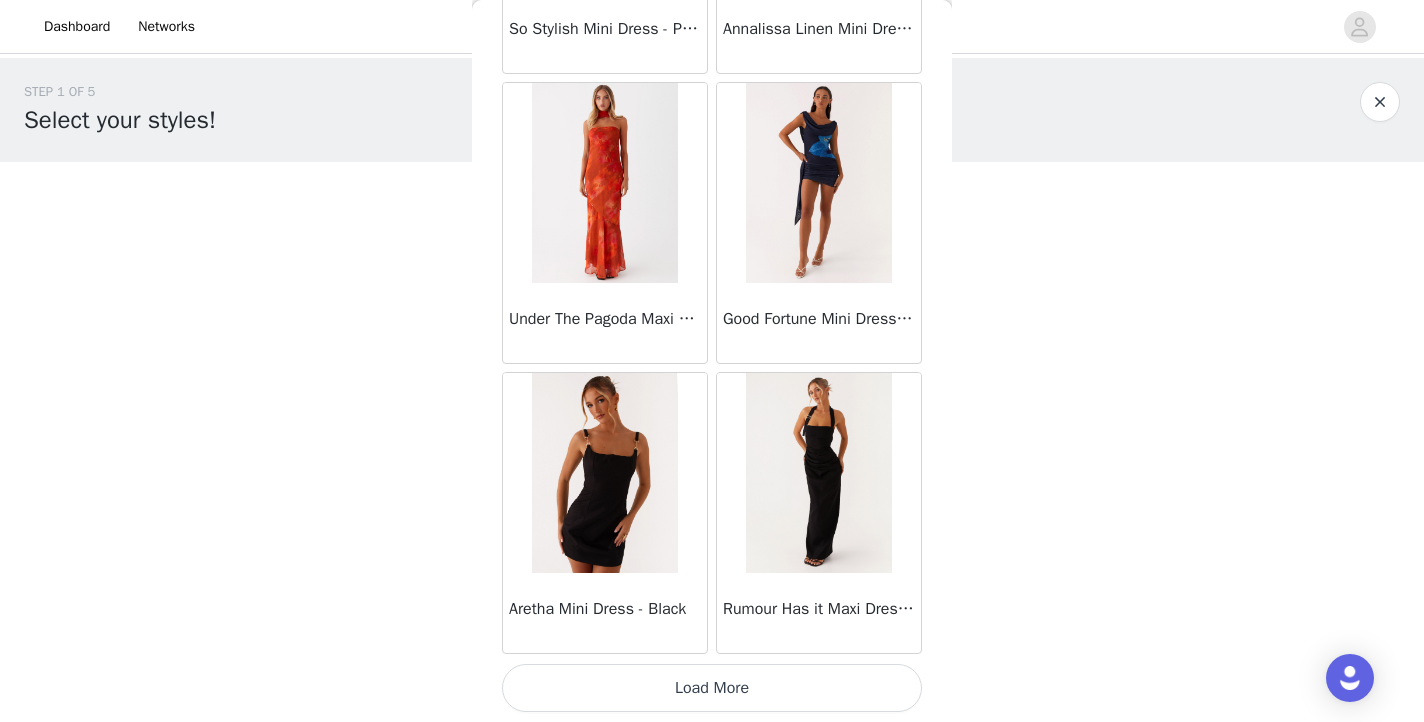 click on "Load More" at bounding box center [712, 688] 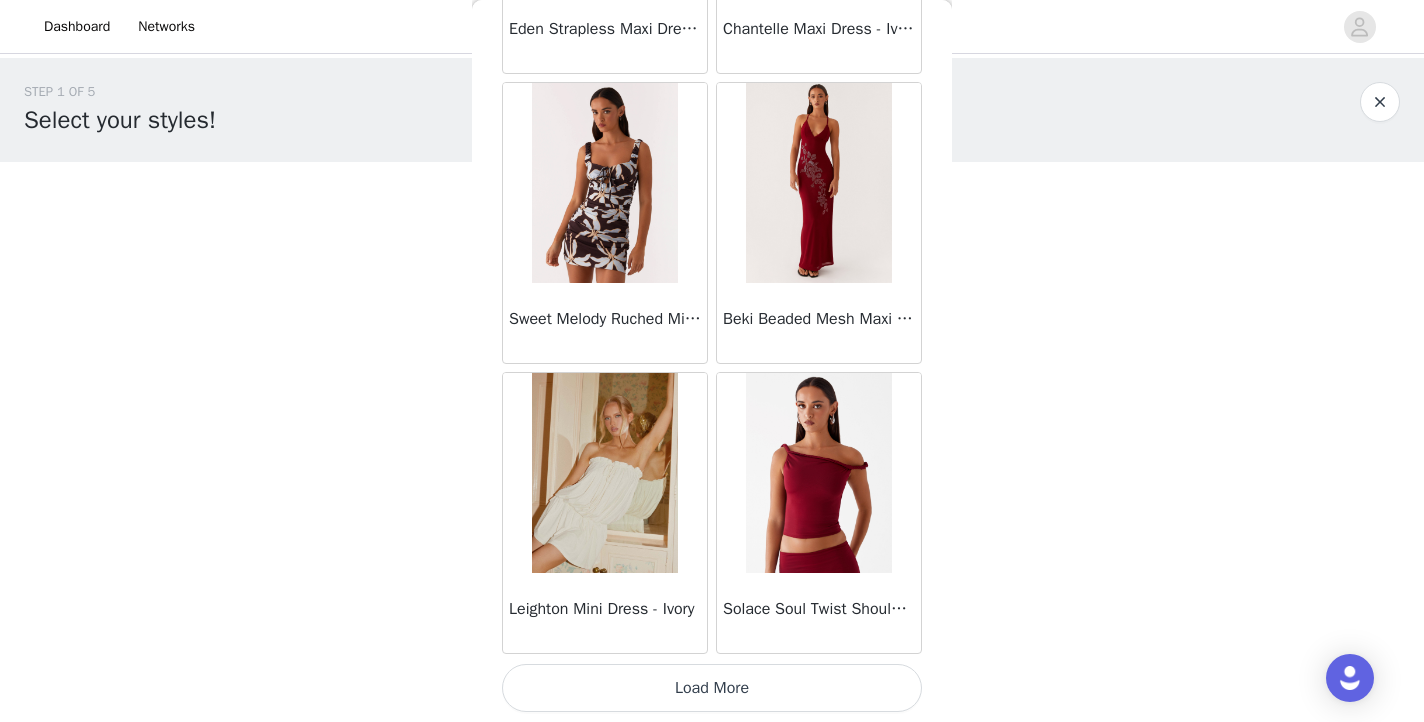 click on "Load More" at bounding box center (712, 688) 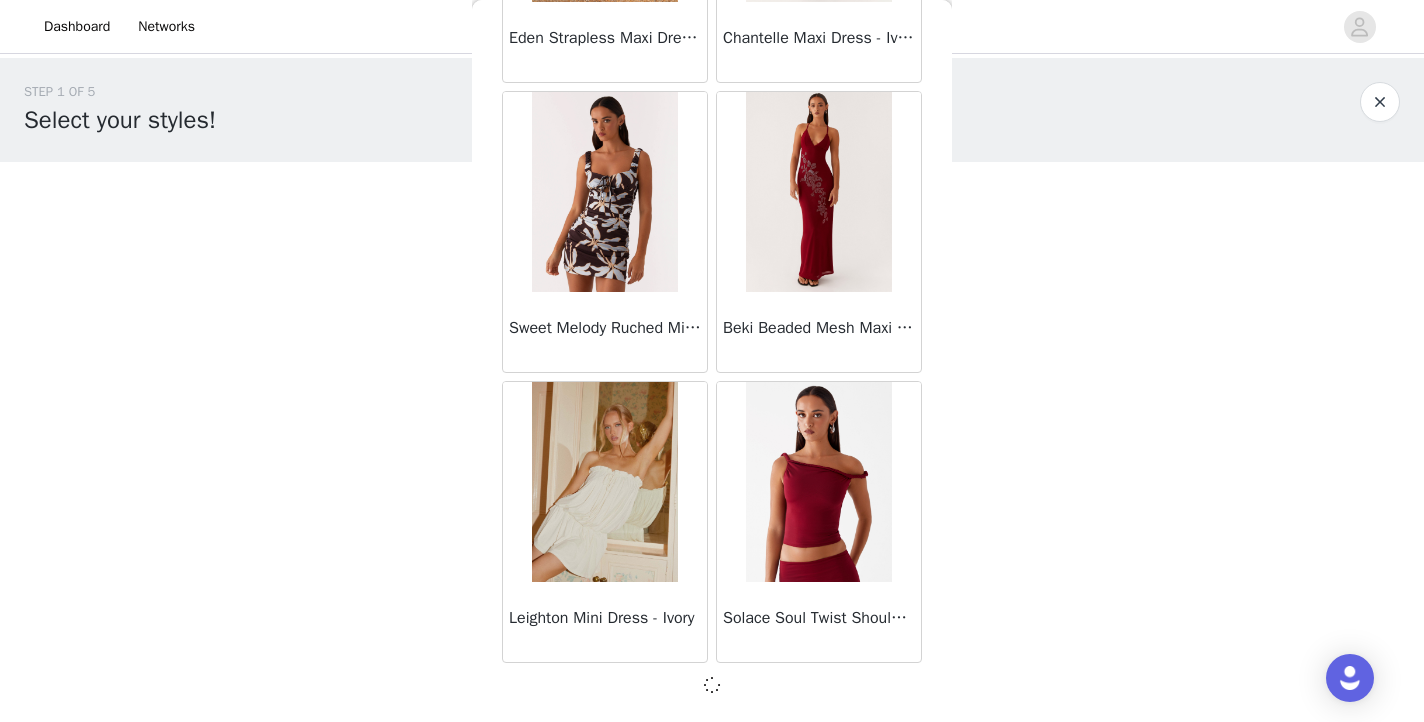 scroll, scrollTop: 8129, scrollLeft: 0, axis: vertical 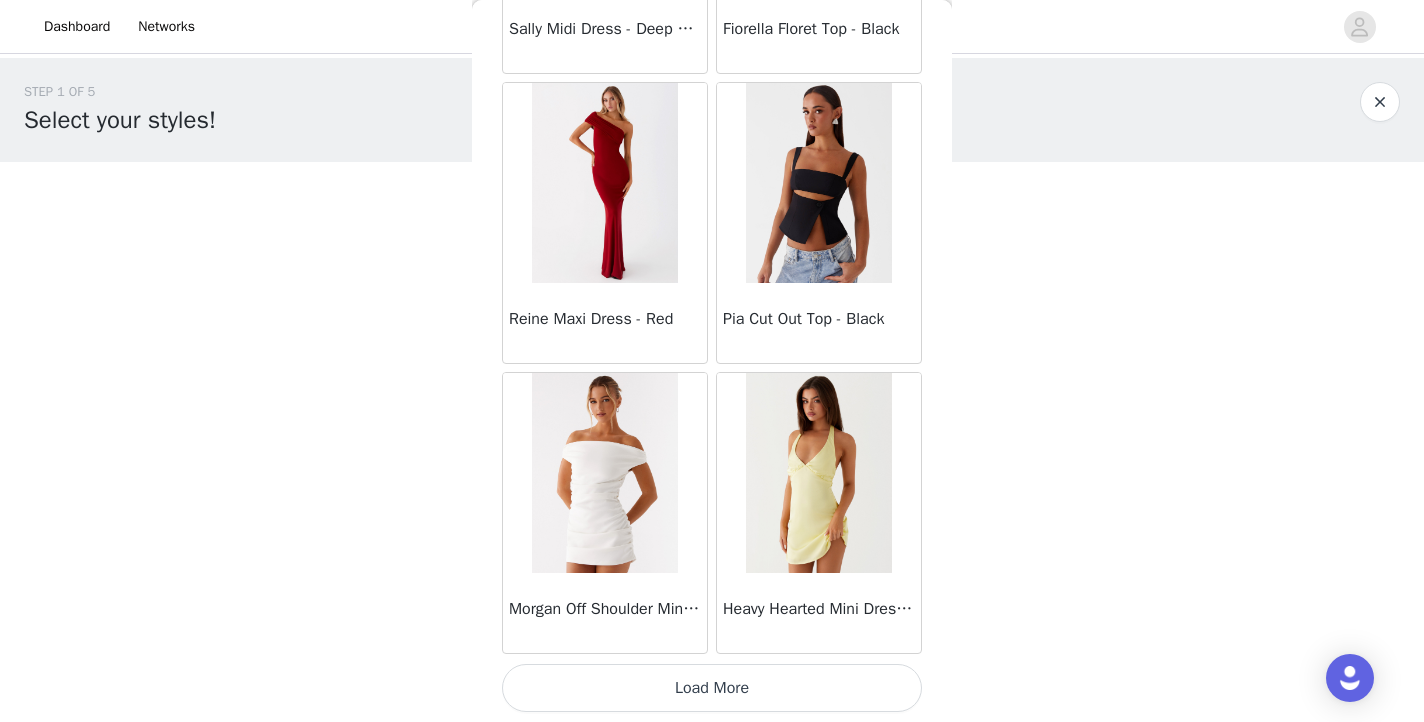 click on "Load More" at bounding box center [712, 688] 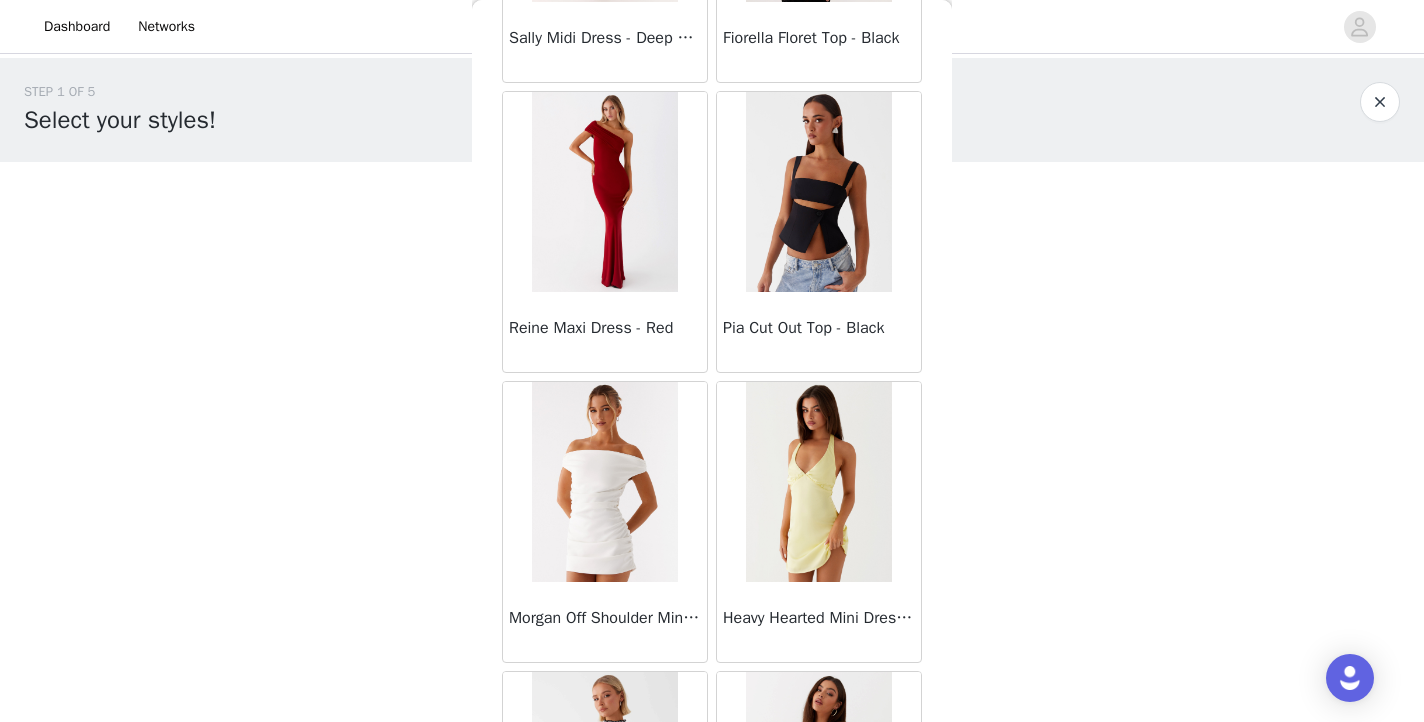 scroll, scrollTop: 0, scrollLeft: 0, axis: both 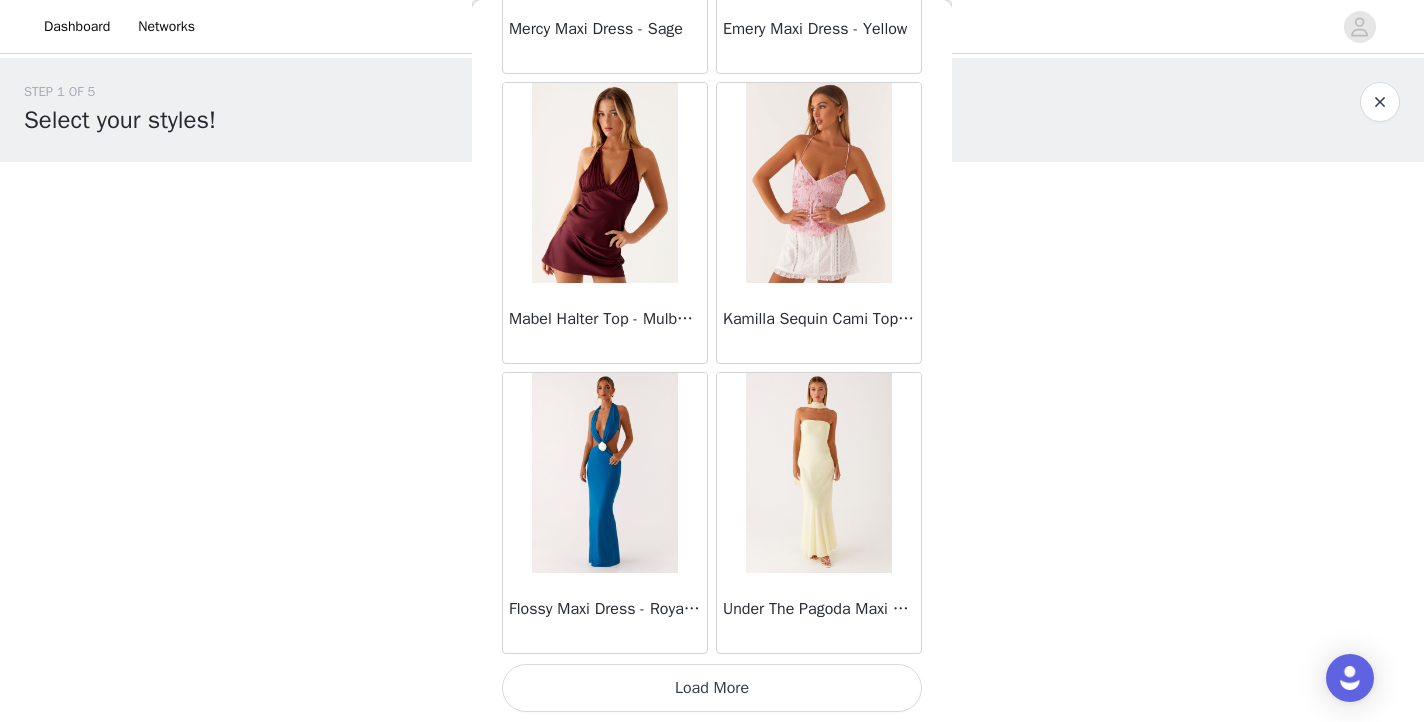 click on "Load More" at bounding box center [712, 688] 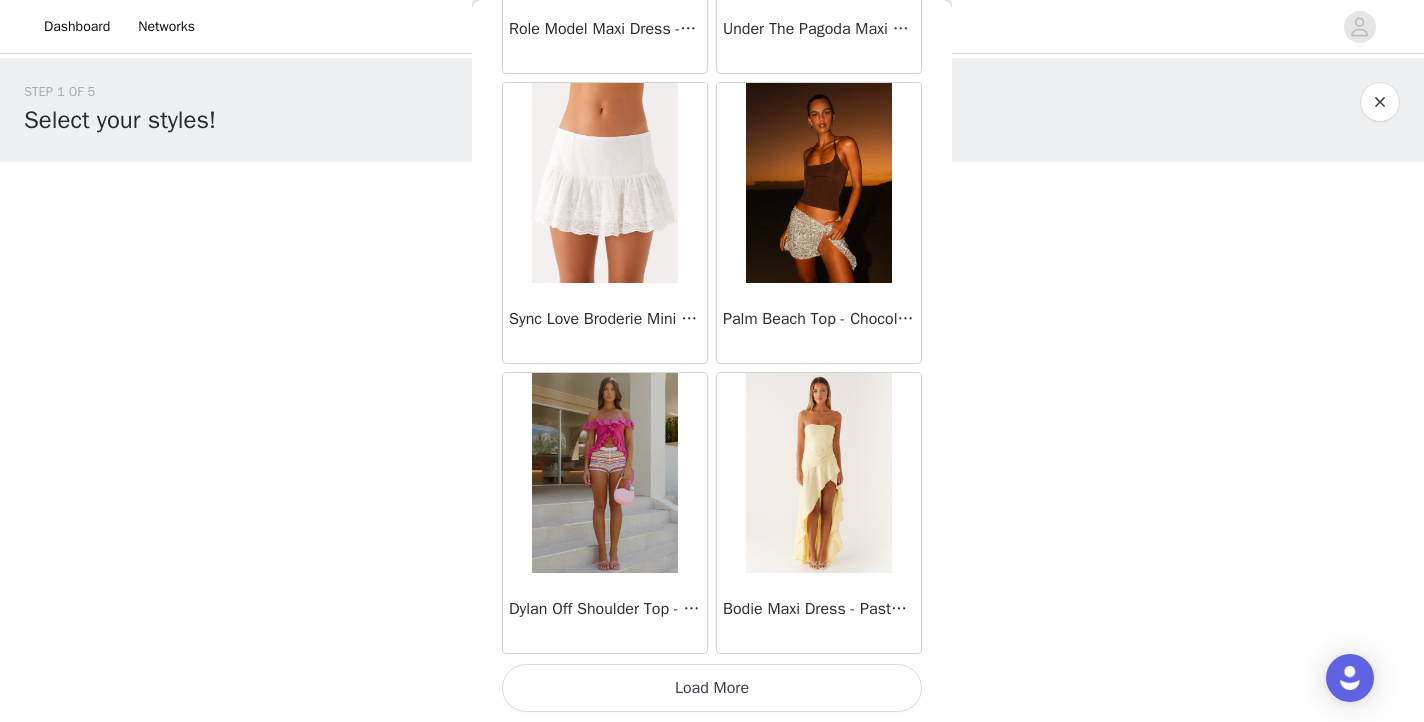 scroll, scrollTop: 16838, scrollLeft: 0, axis: vertical 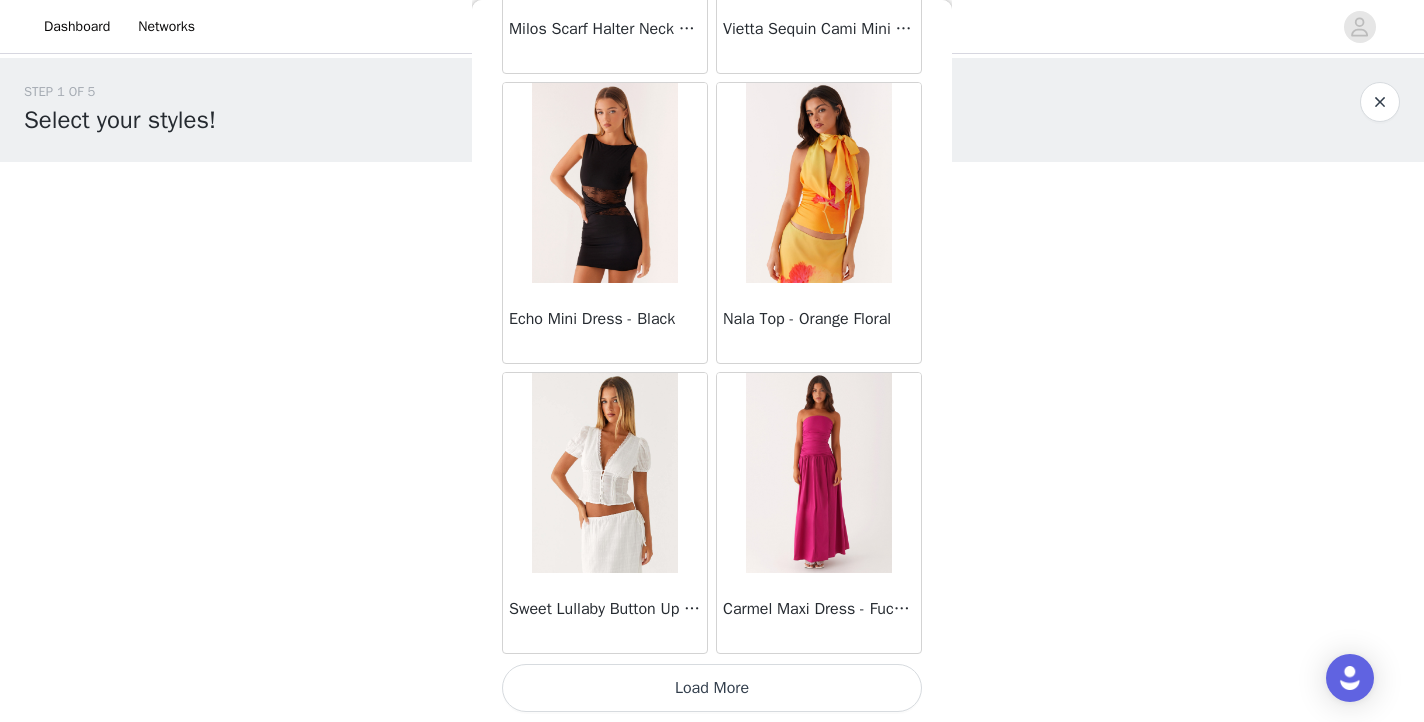 click on "Load More" at bounding box center (712, 688) 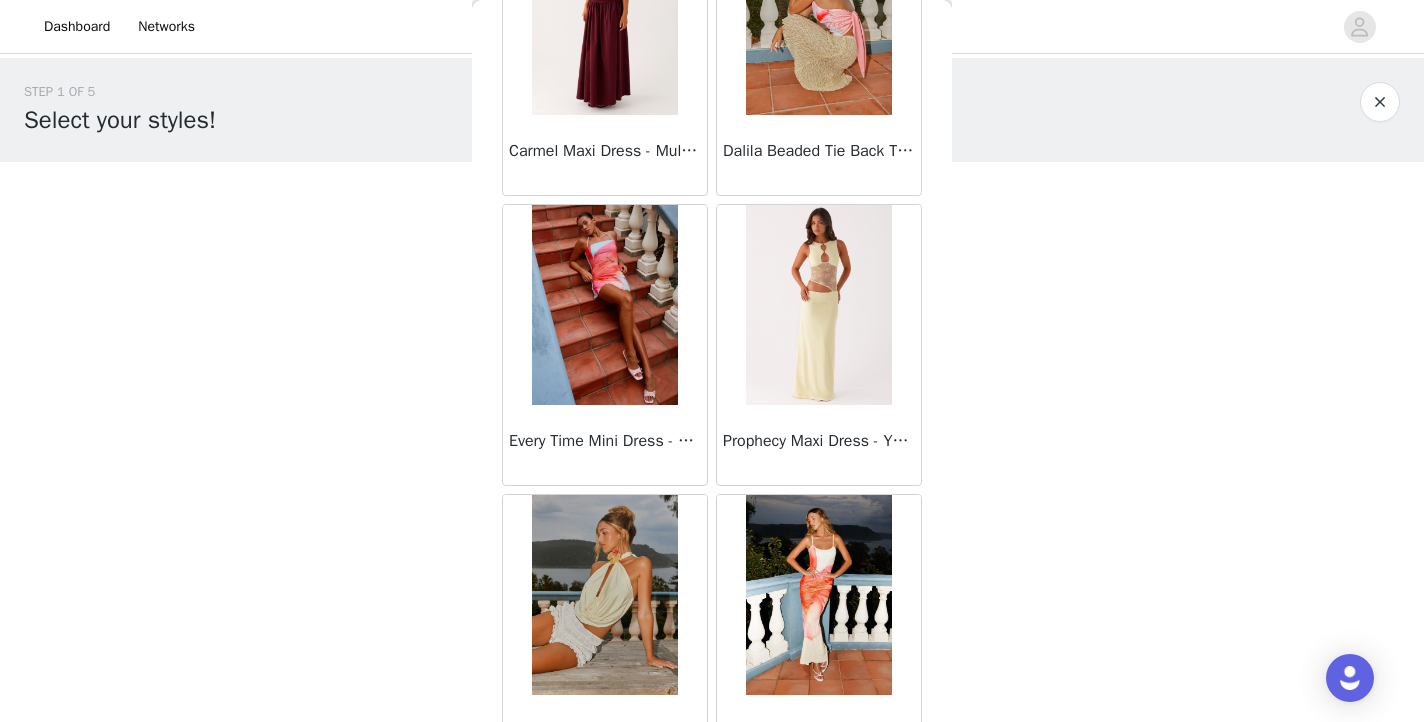 scroll, scrollTop: 21067, scrollLeft: 0, axis: vertical 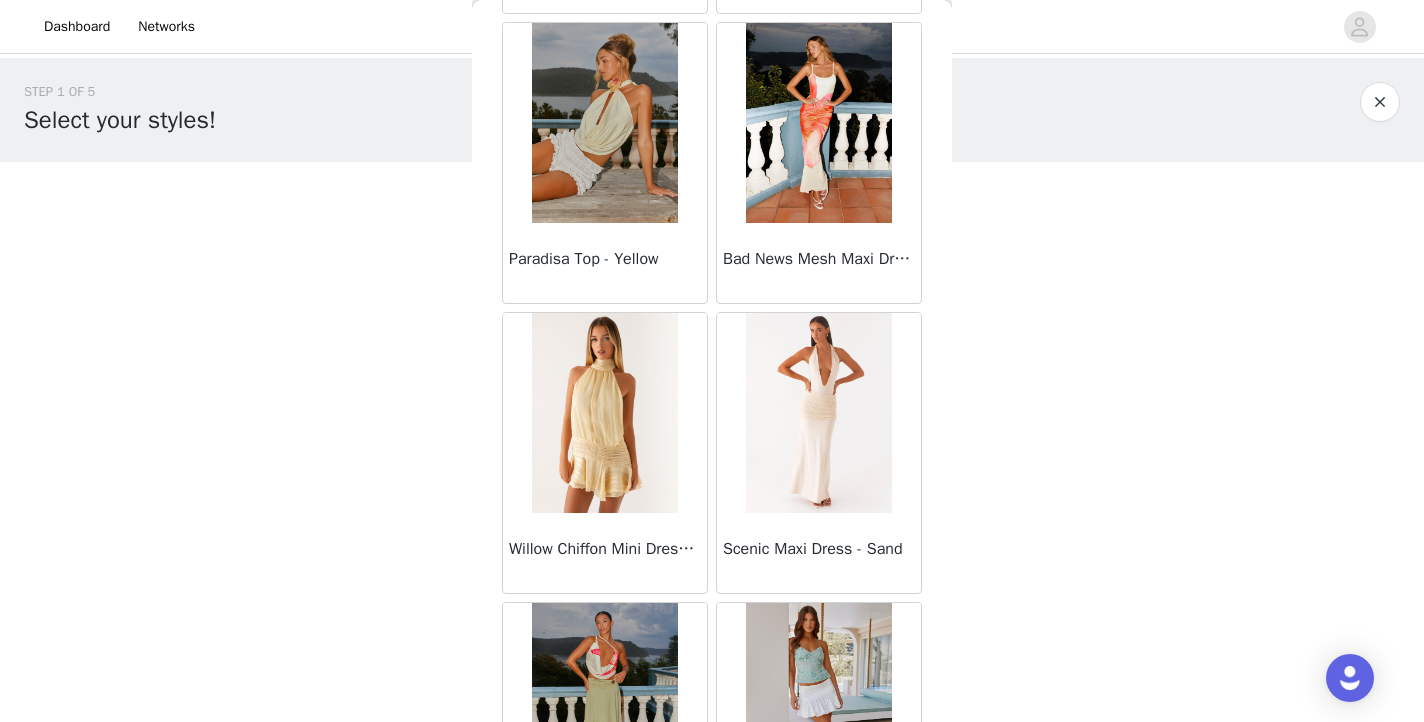 click at bounding box center (604, 123) 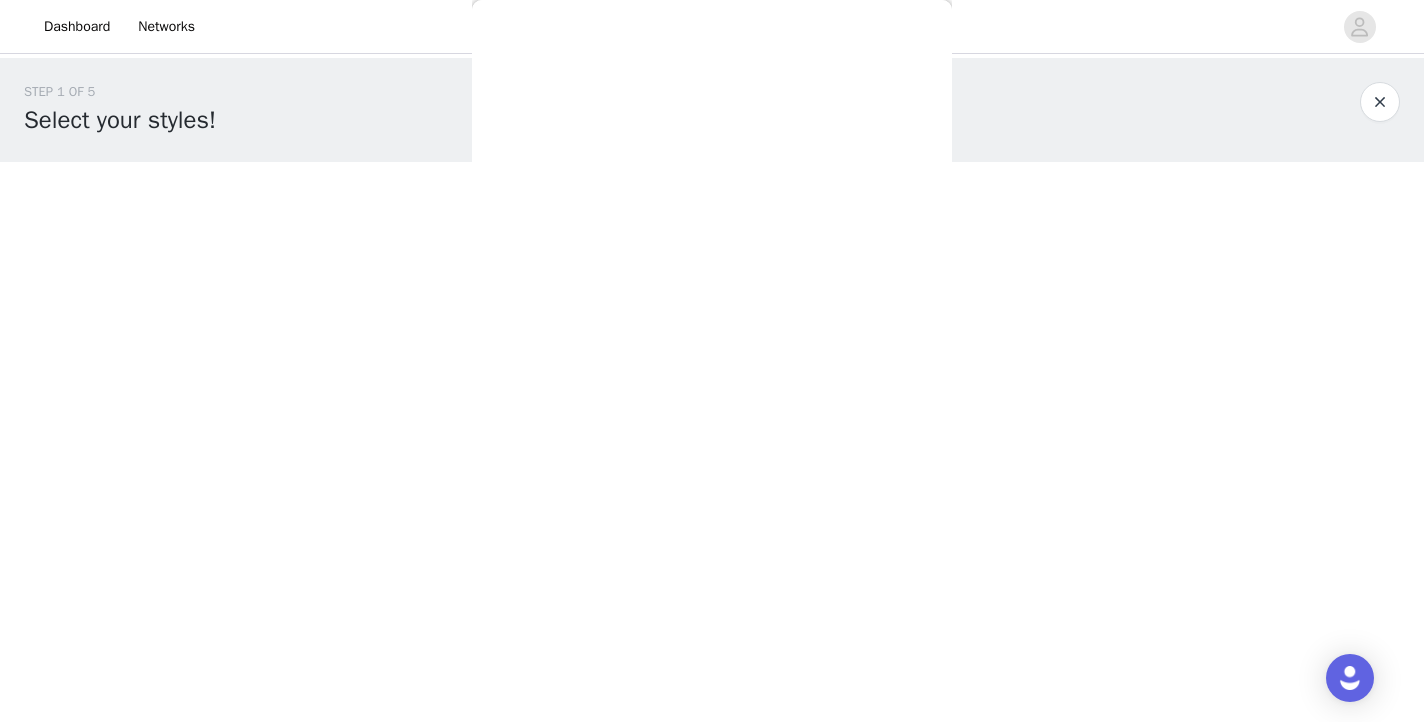 scroll, scrollTop: 0, scrollLeft: 0, axis: both 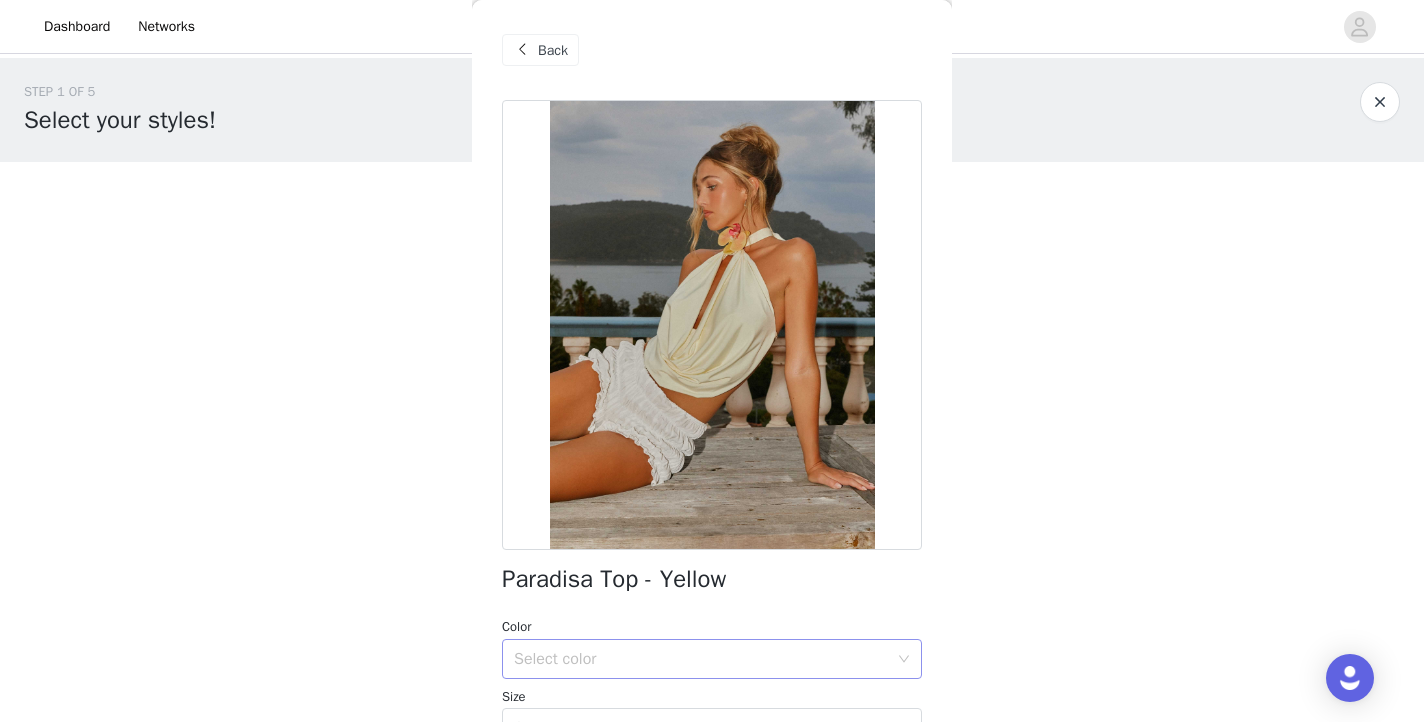 click on "Select color" at bounding box center (701, 659) 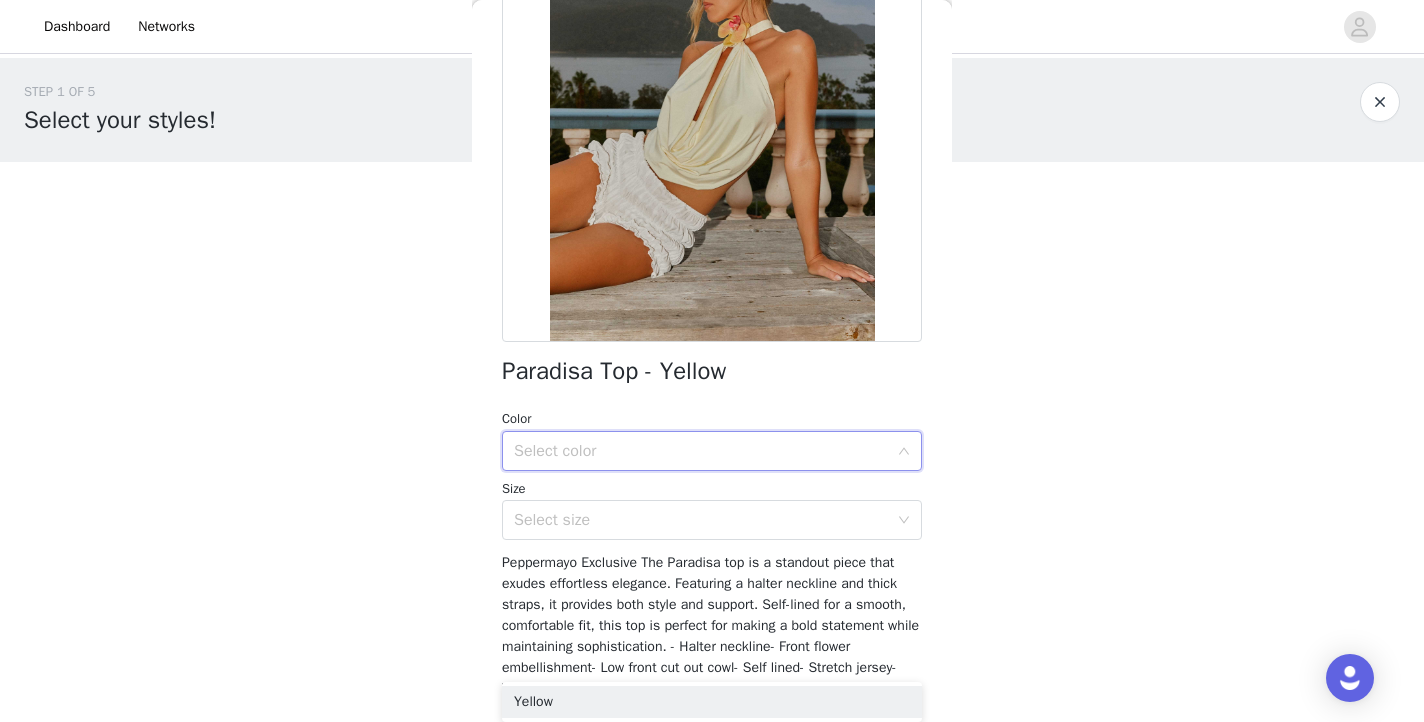 scroll, scrollTop: 213, scrollLeft: 0, axis: vertical 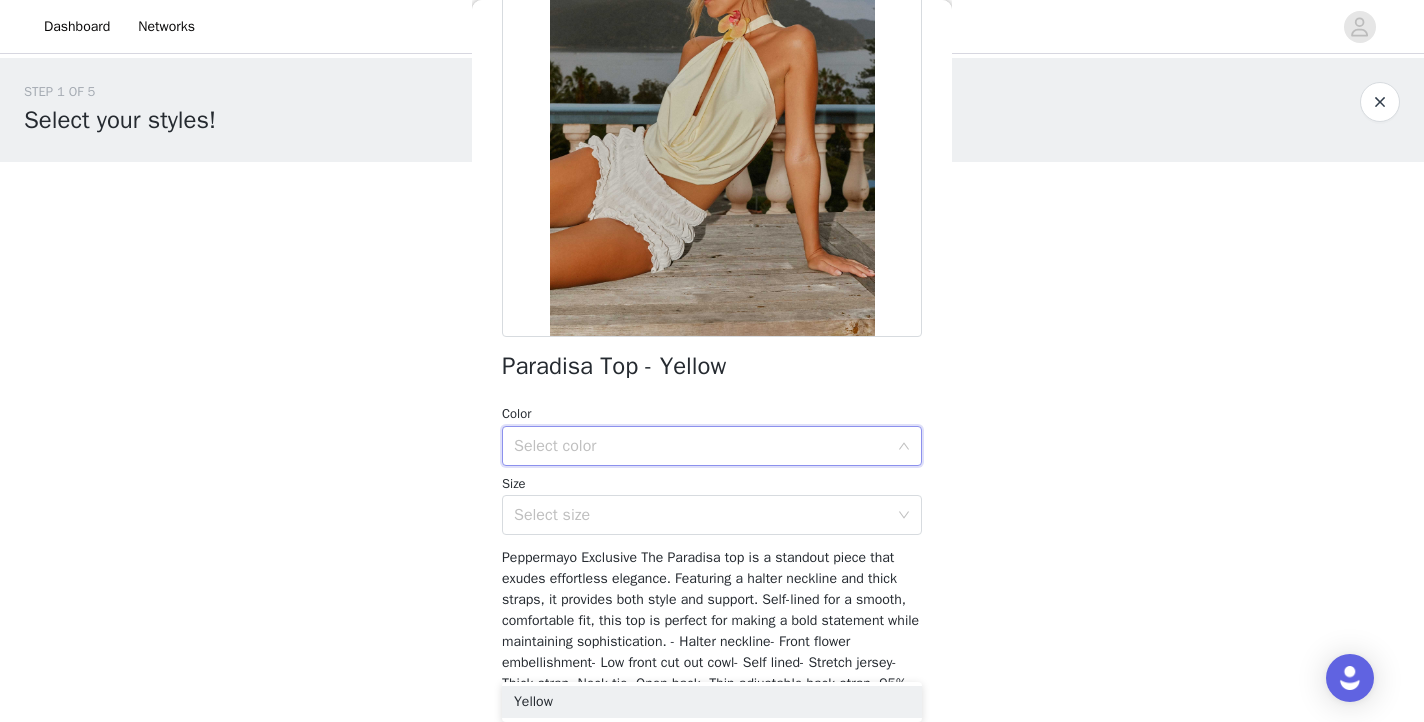 click on "Select color" at bounding box center [705, 446] 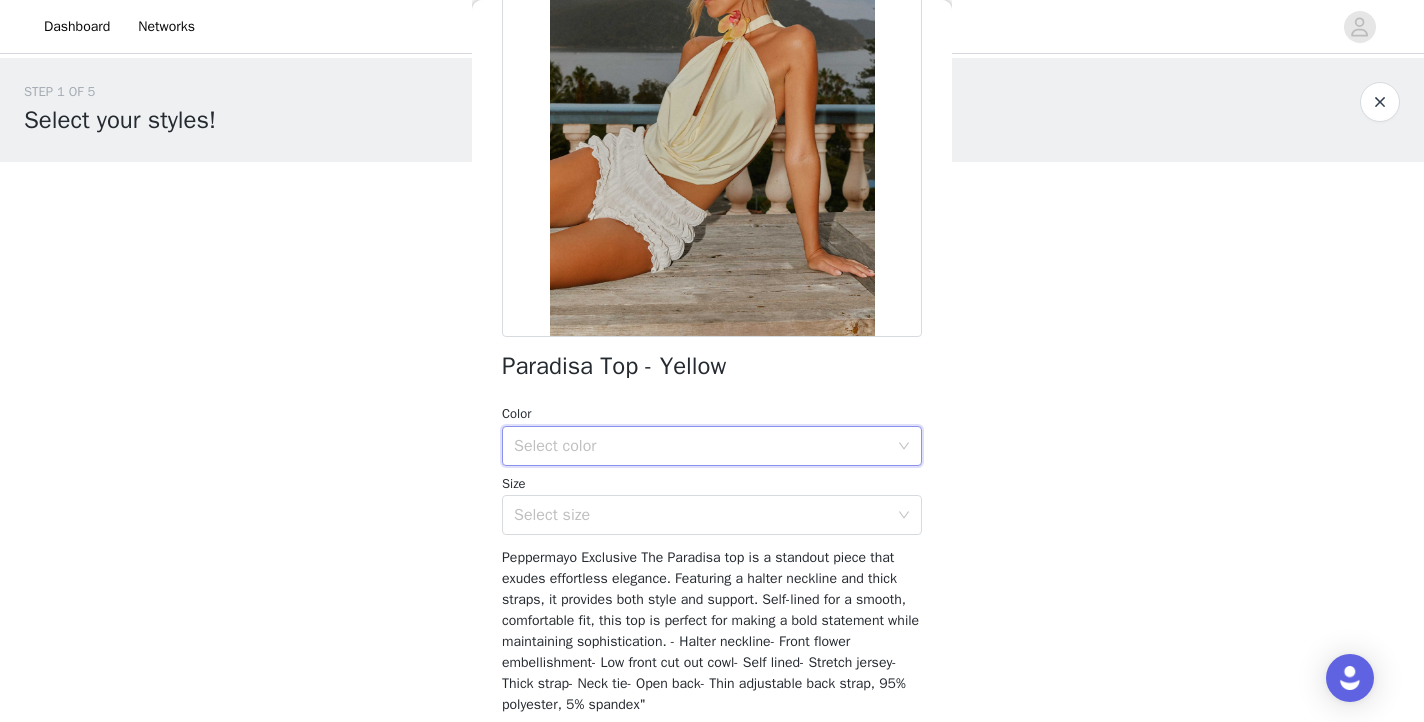click on "Select color" at bounding box center (701, 446) 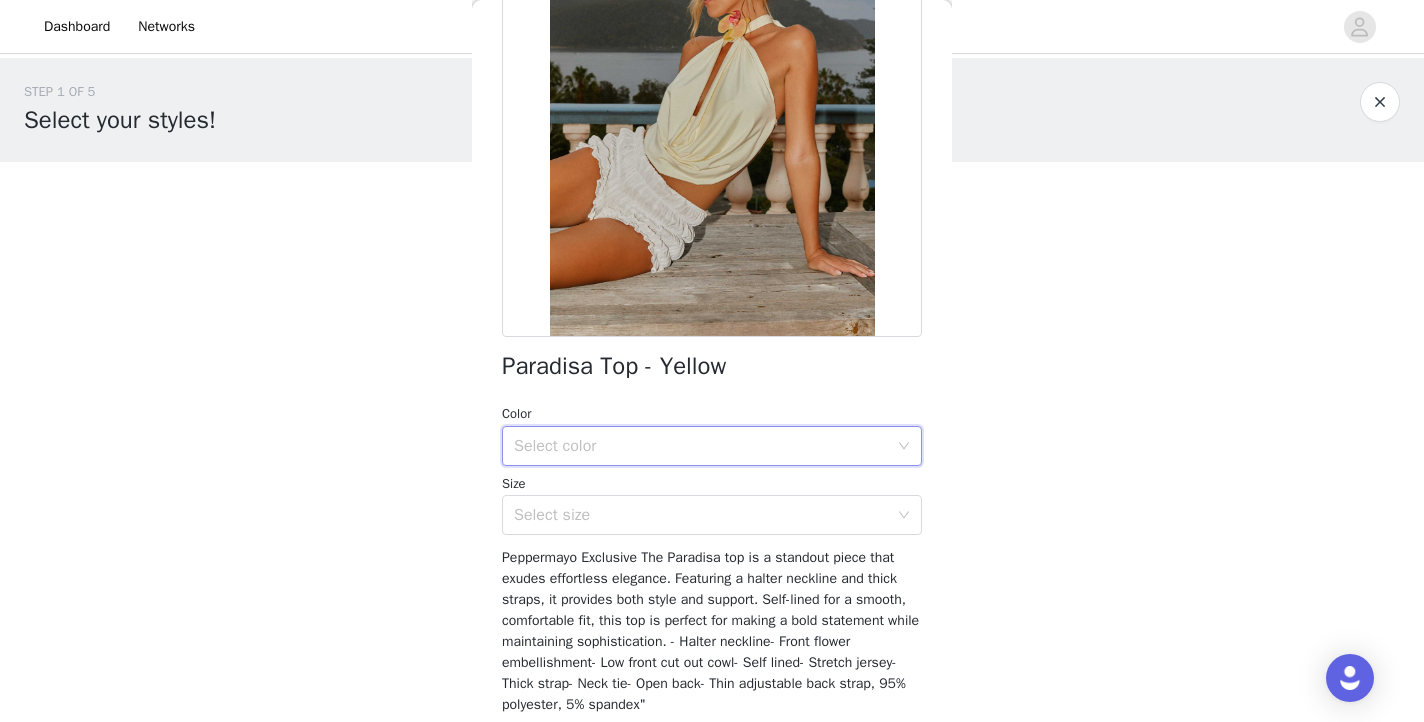 click on "Paradisa Top - Yellow               Color   Select color Size   Select size   Peppermayo Exclusive The Paradisa top is a standout piece that exudes effortless elegance. Featuring a halter neckline and thick straps, it provides both style and support. Self-lined for a smooth, comfortable fit, this top is perfect for making a bold statement while maintaining sophistication. - Halter neckline- Front flower embellishment- Low front cut out cowl- Self lined- Stretch jersey- Thick strap- Neck tie- Open back- Thin adjustable back strap, 95% polyester, 5% spandex"   Add Product" at bounding box center (712, 343) 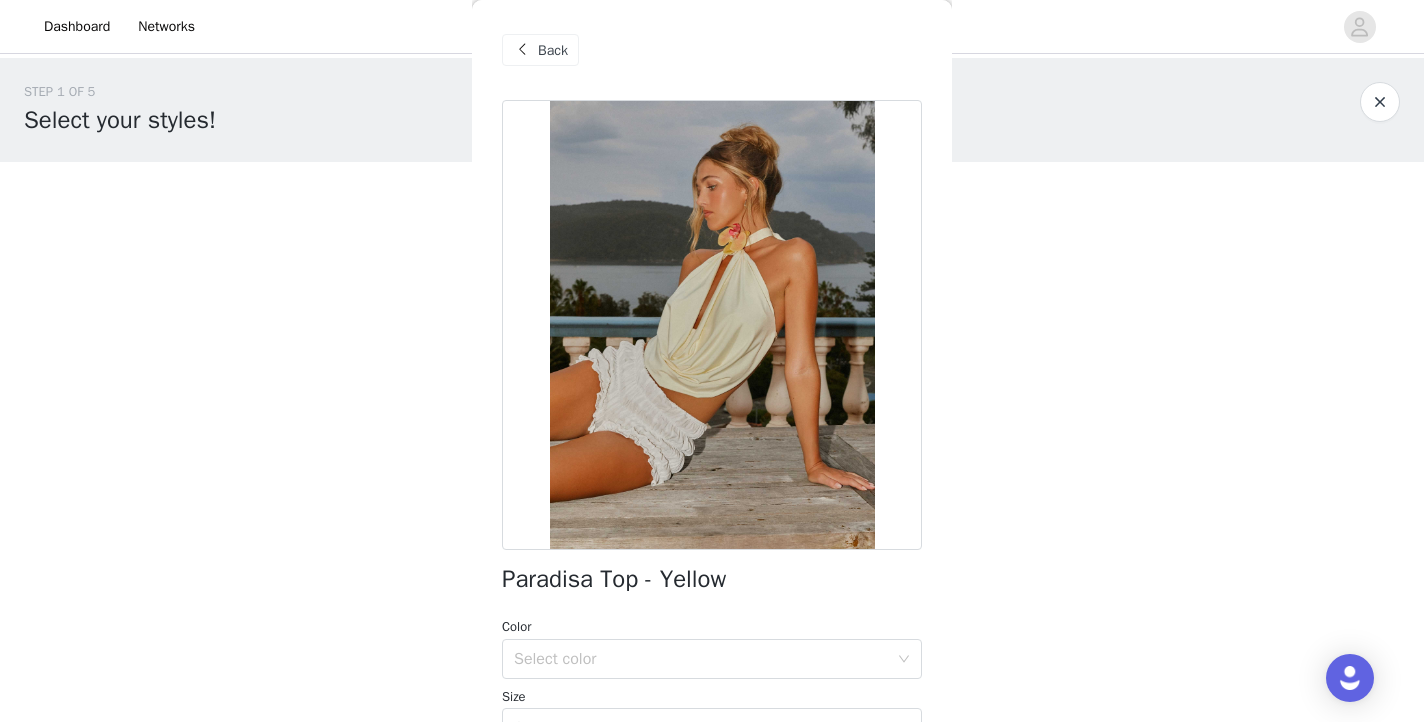 scroll, scrollTop: 0, scrollLeft: 0, axis: both 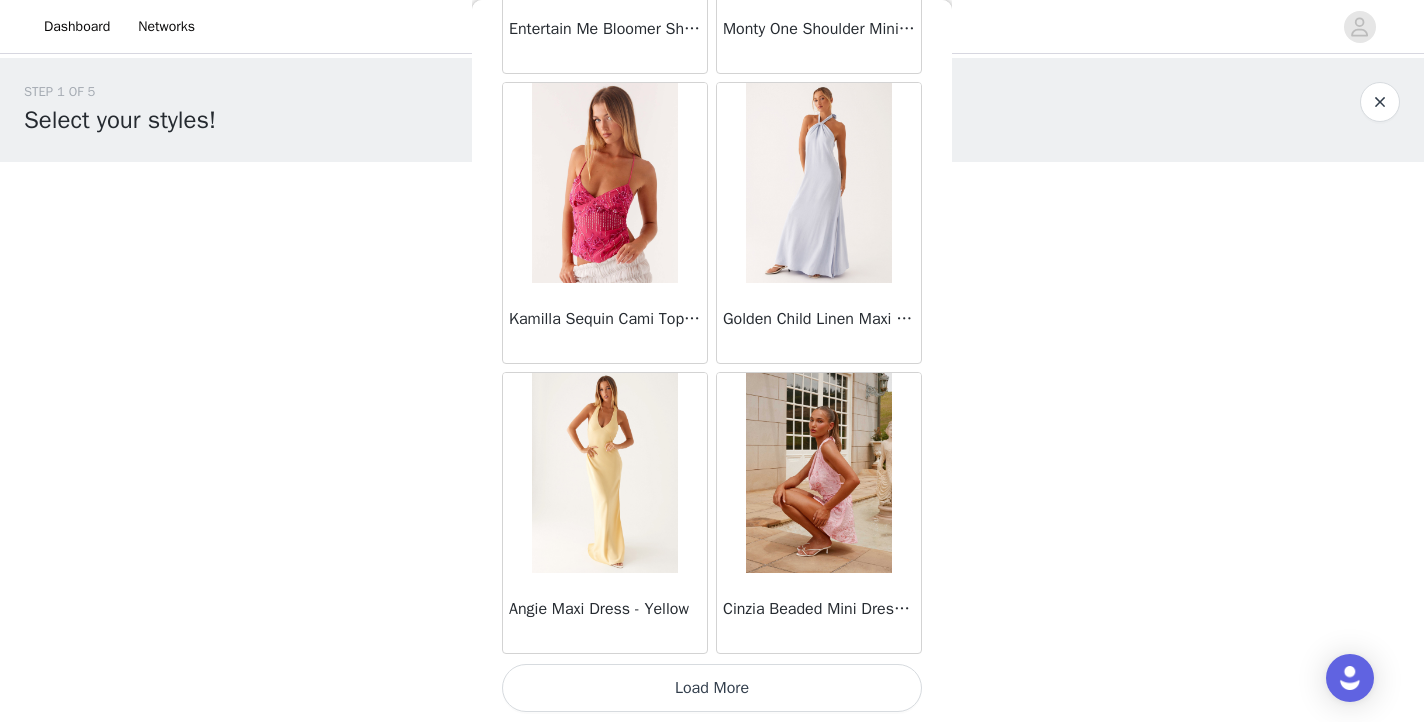 click on "Load More" at bounding box center [712, 688] 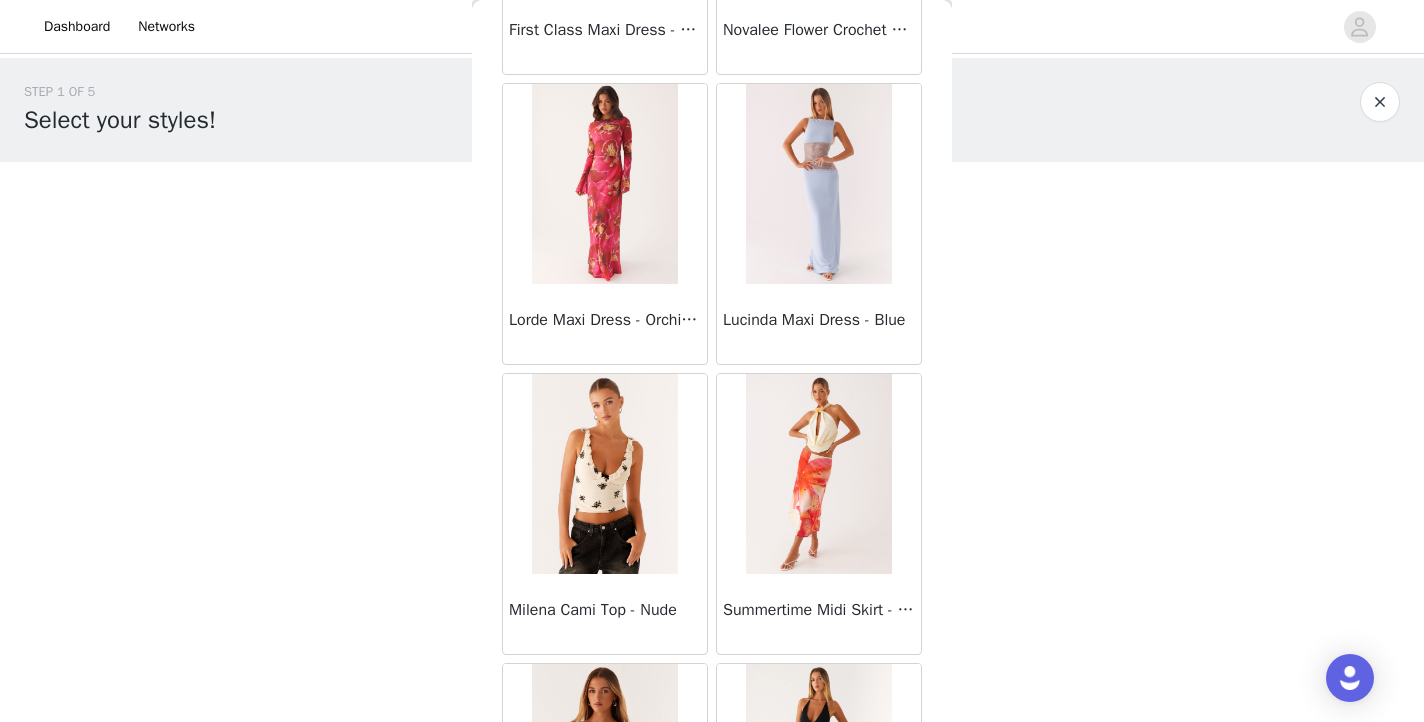 scroll, scrollTop: 23921, scrollLeft: 0, axis: vertical 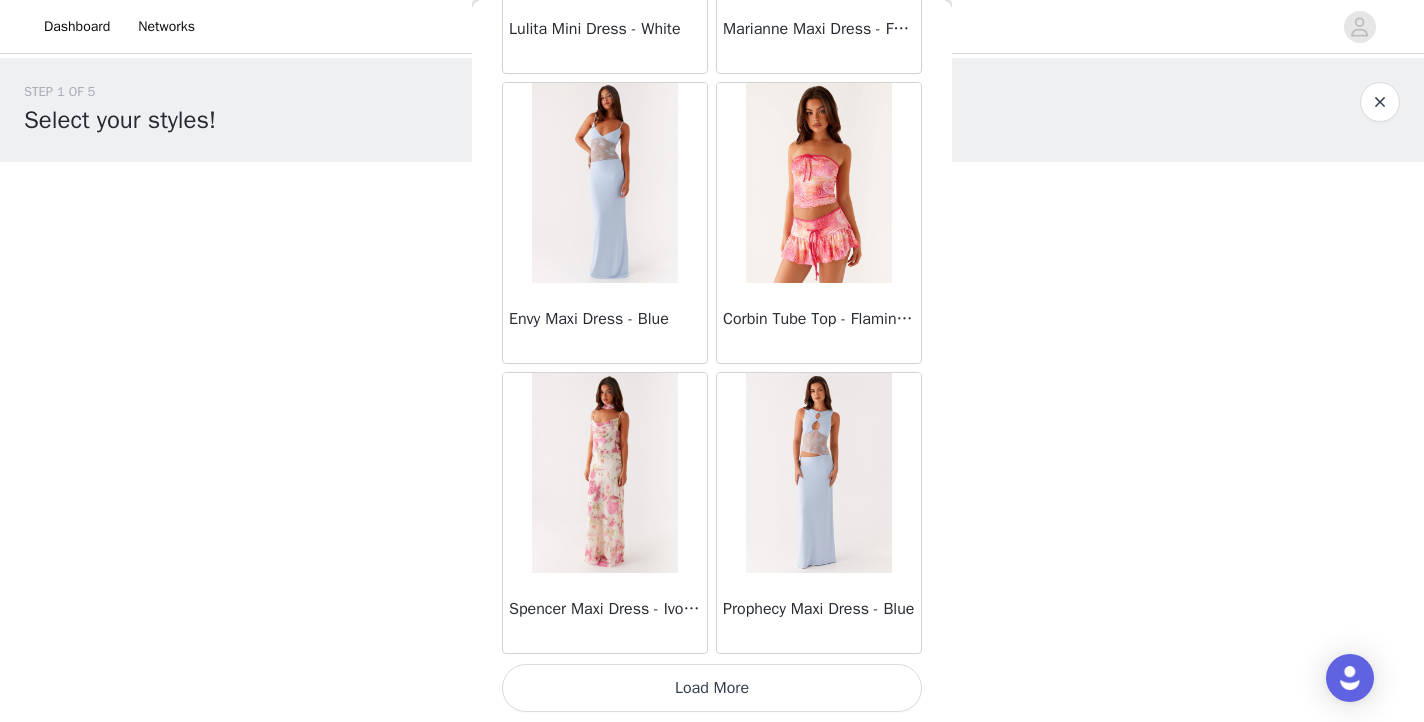 click on "Load More" at bounding box center (712, 688) 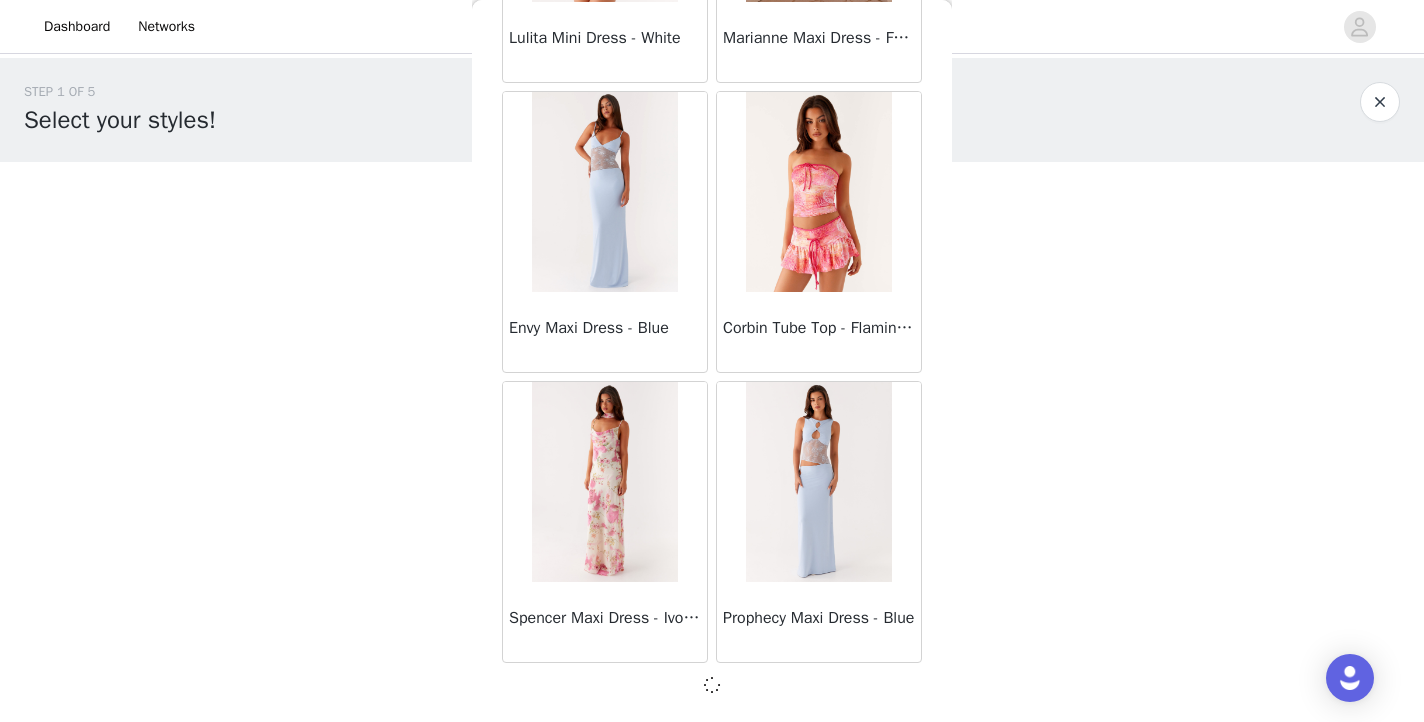 scroll, scrollTop: 25529, scrollLeft: 0, axis: vertical 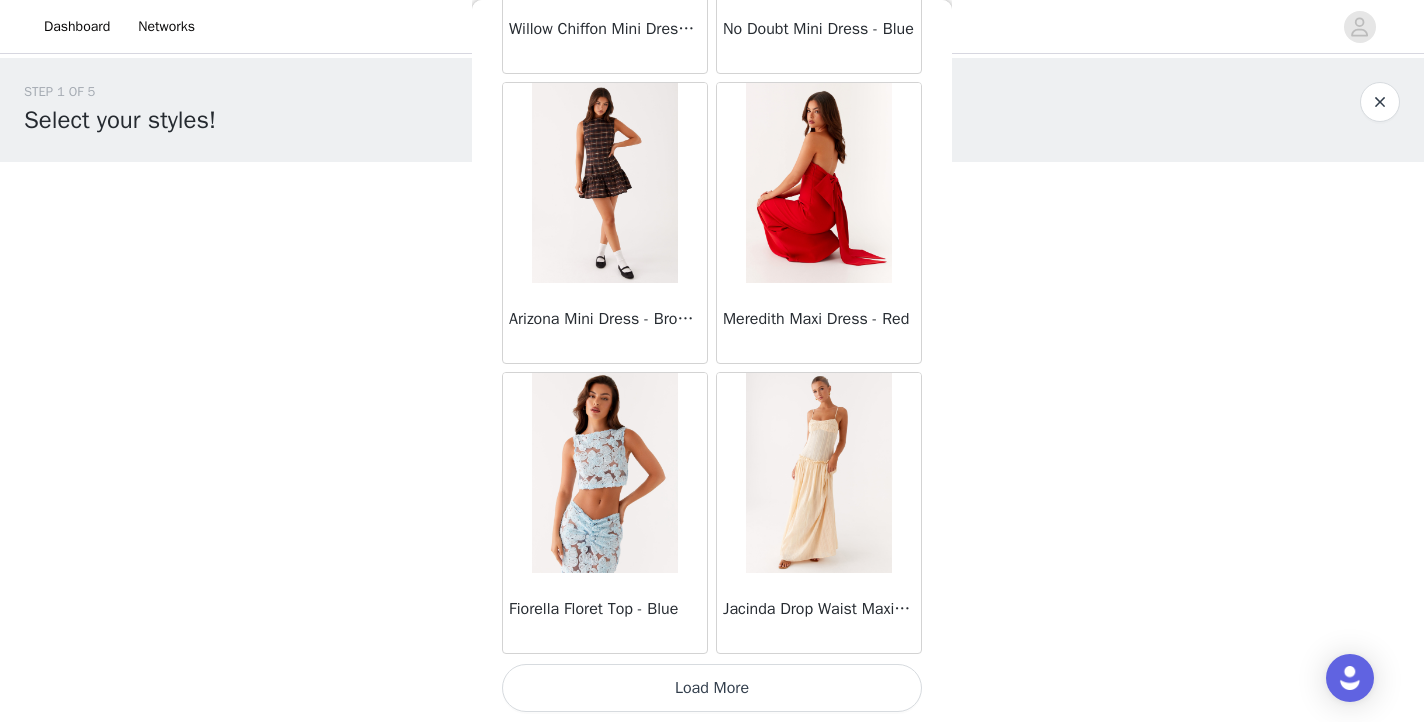 click on "Load More" at bounding box center [712, 688] 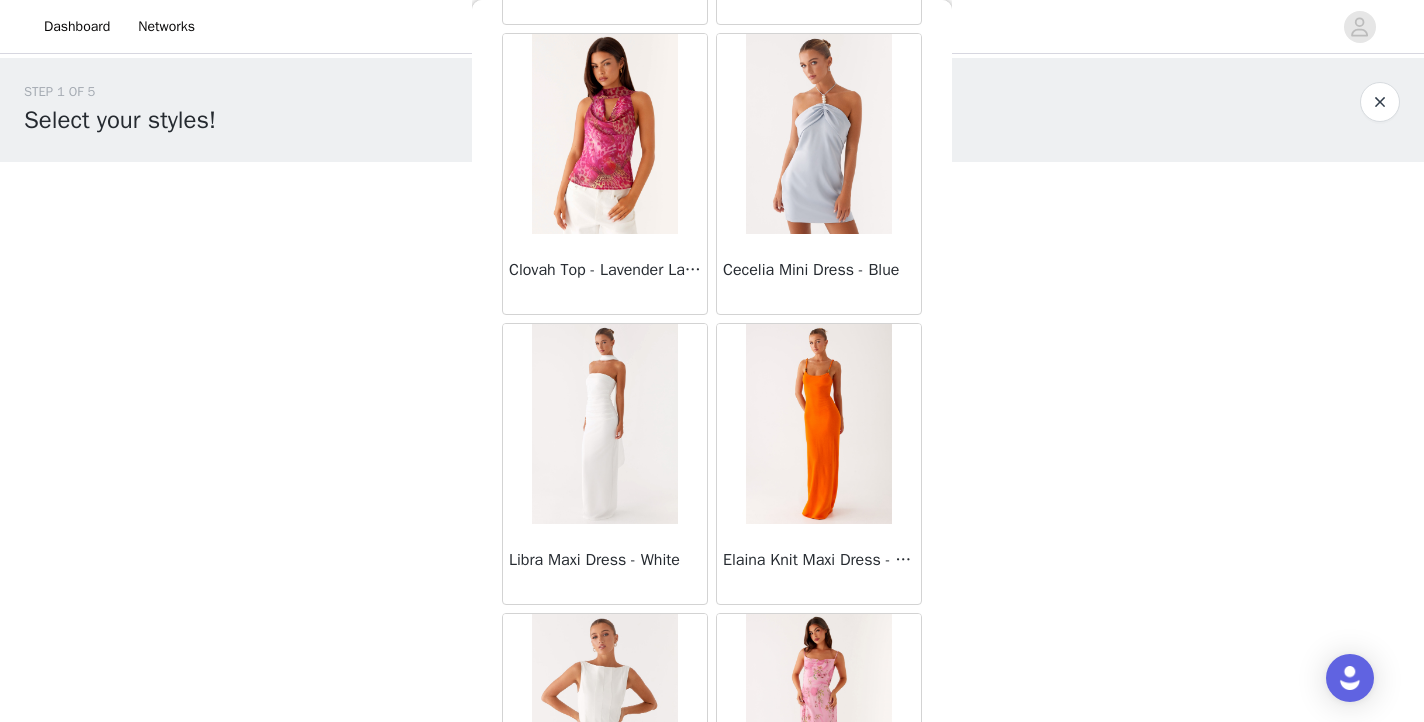 scroll, scrollTop: 29356, scrollLeft: 0, axis: vertical 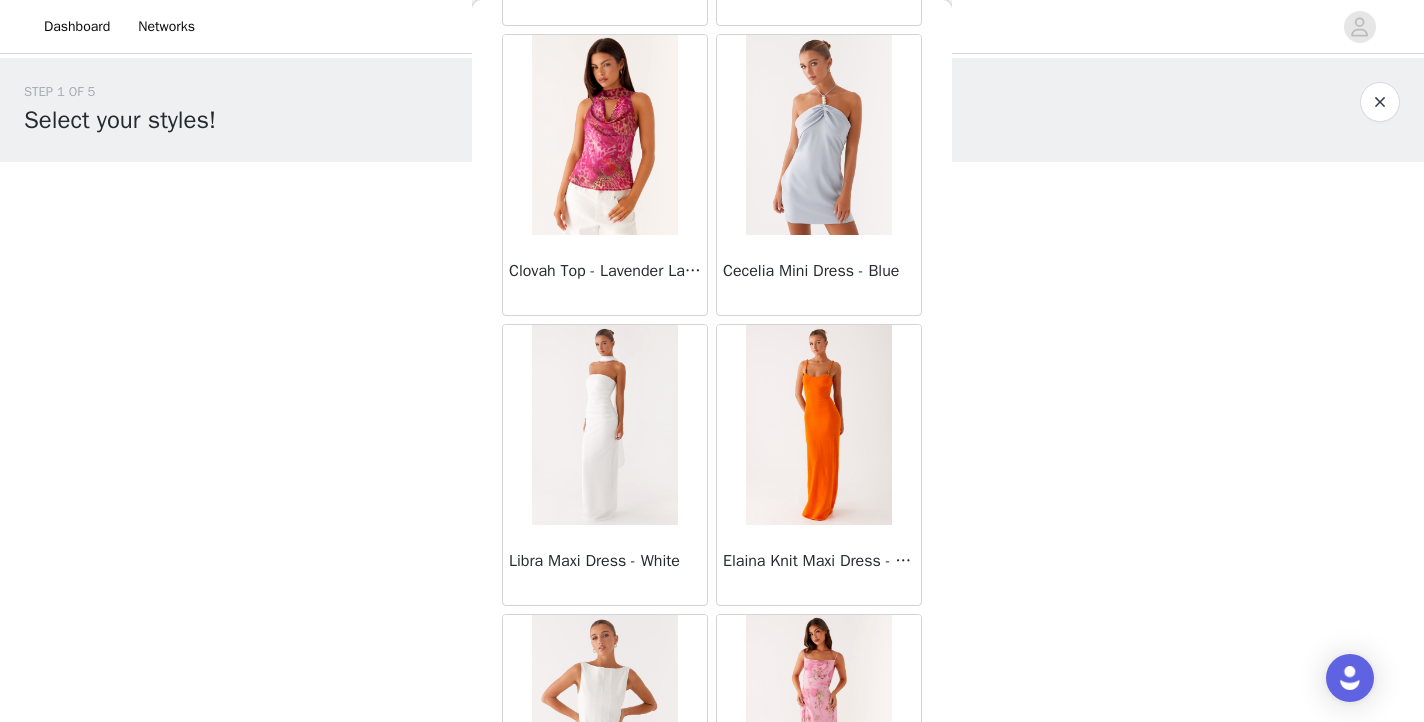 click at bounding box center (818, 135) 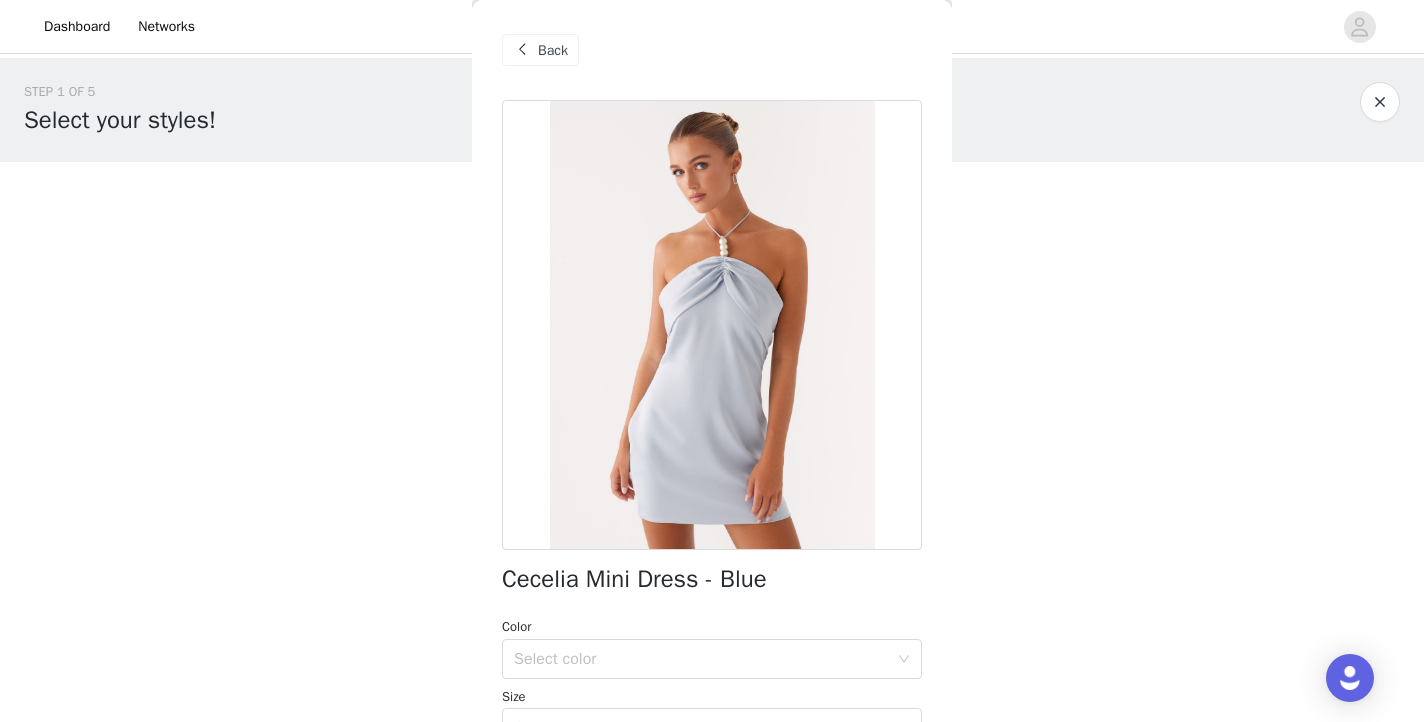 scroll, scrollTop: 0, scrollLeft: 0, axis: both 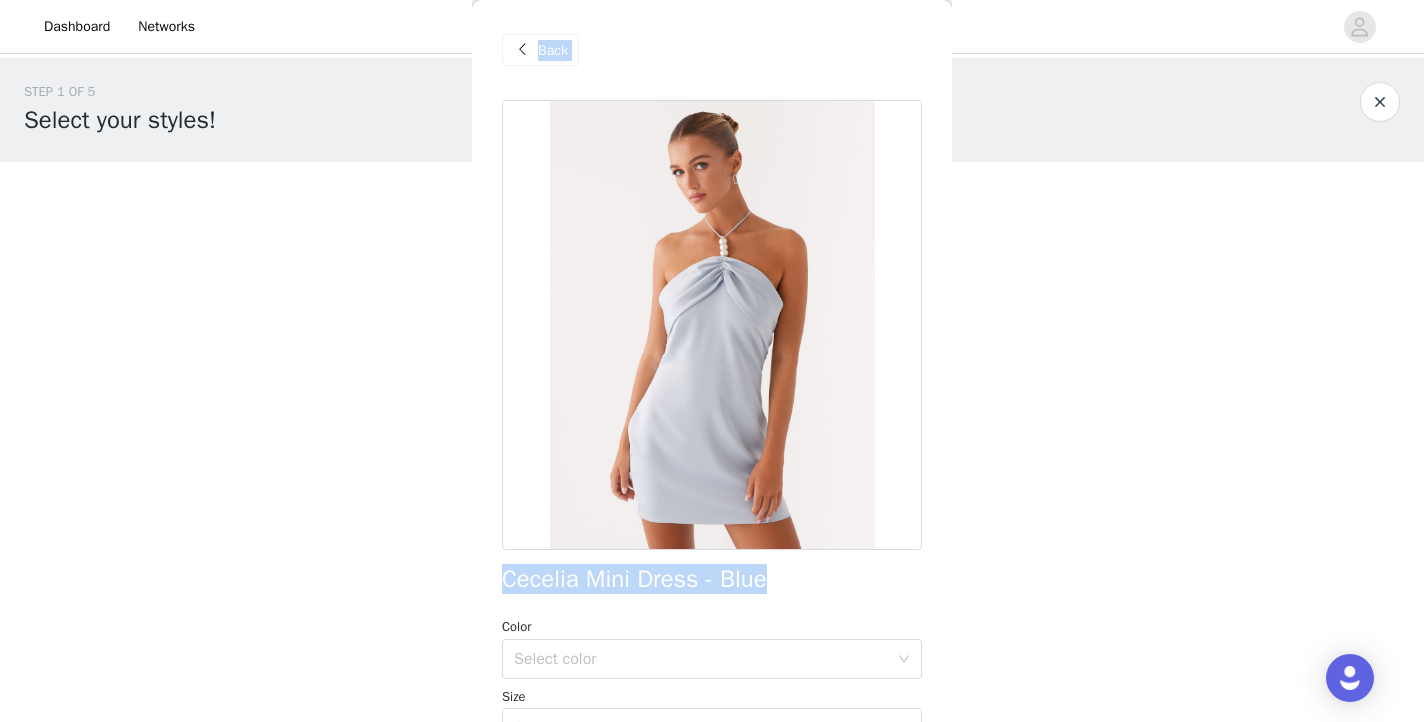 drag, startPoint x: 776, startPoint y: 570, endPoint x: 401, endPoint y: 589, distance: 375.48102 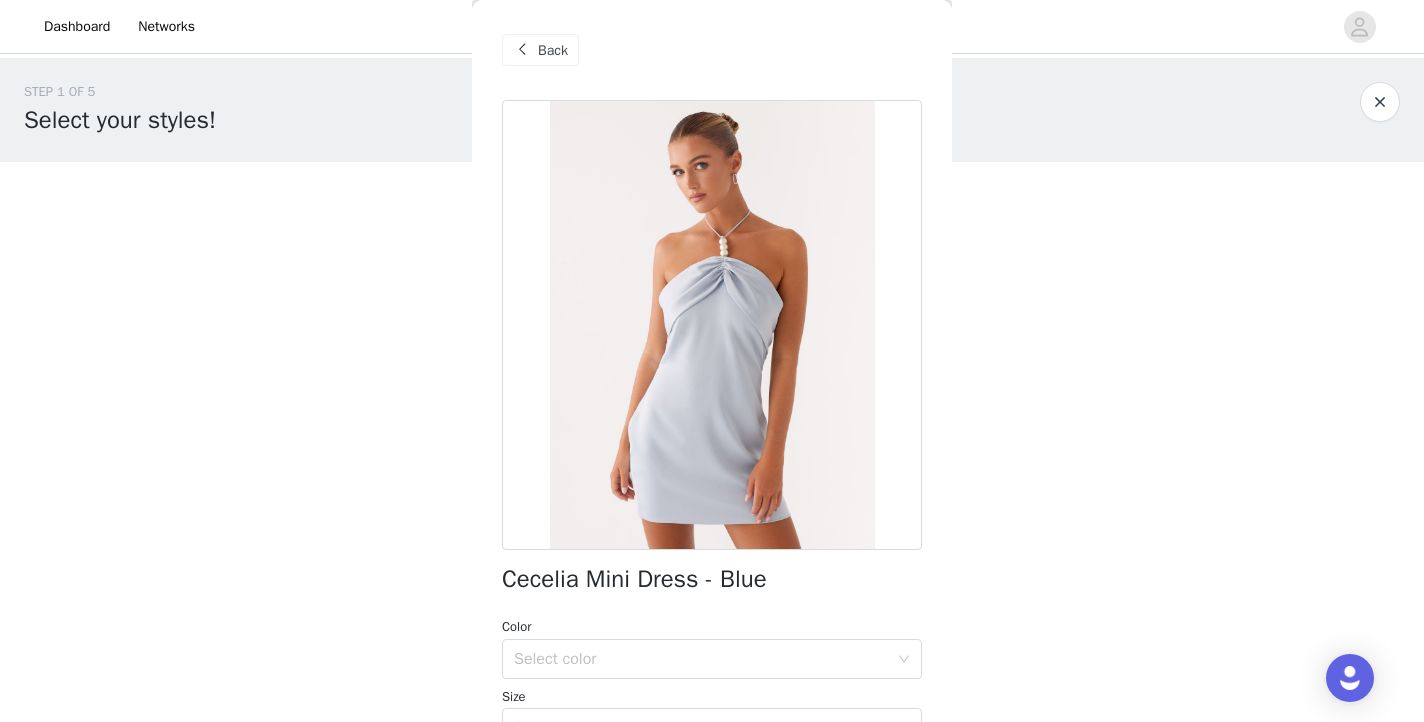 click on "Cecelia Mini Dress - Blue" at bounding box center (634, 579) 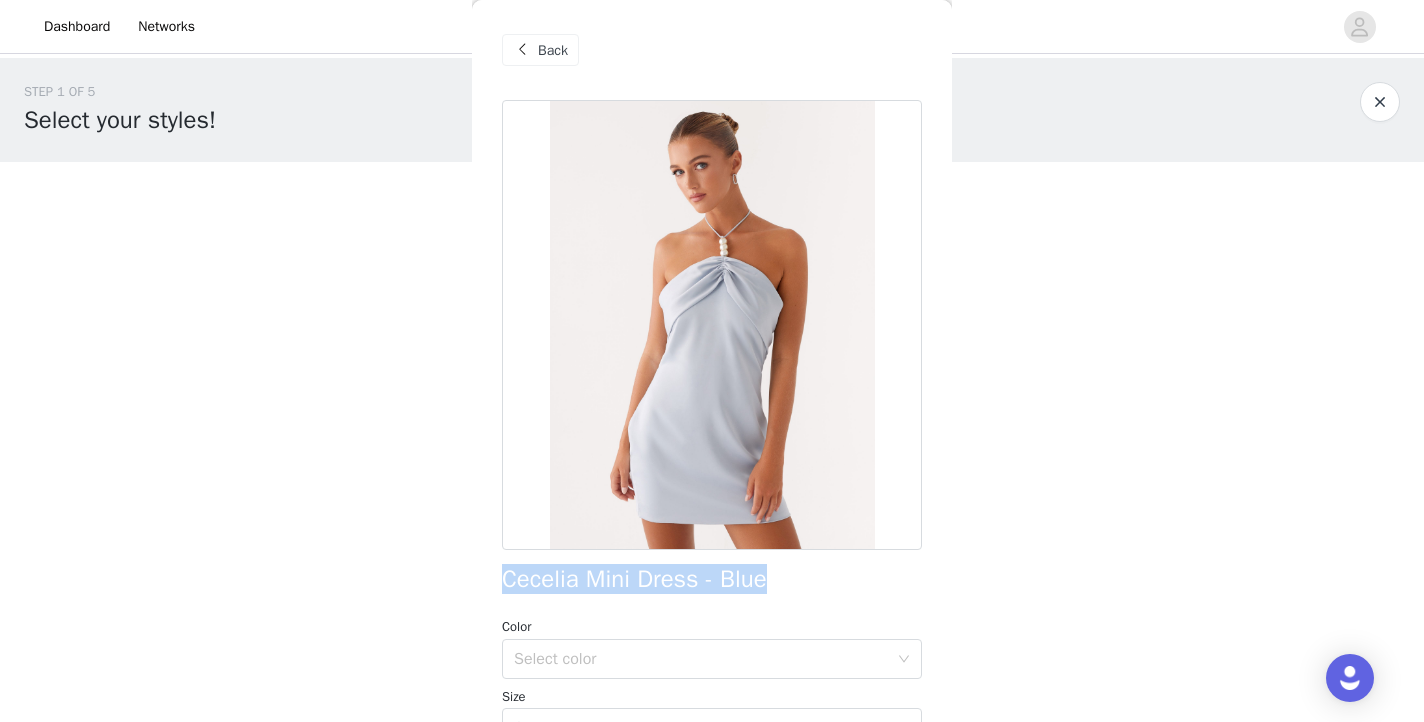 drag, startPoint x: 771, startPoint y: 578, endPoint x: 493, endPoint y: 585, distance: 278.0881 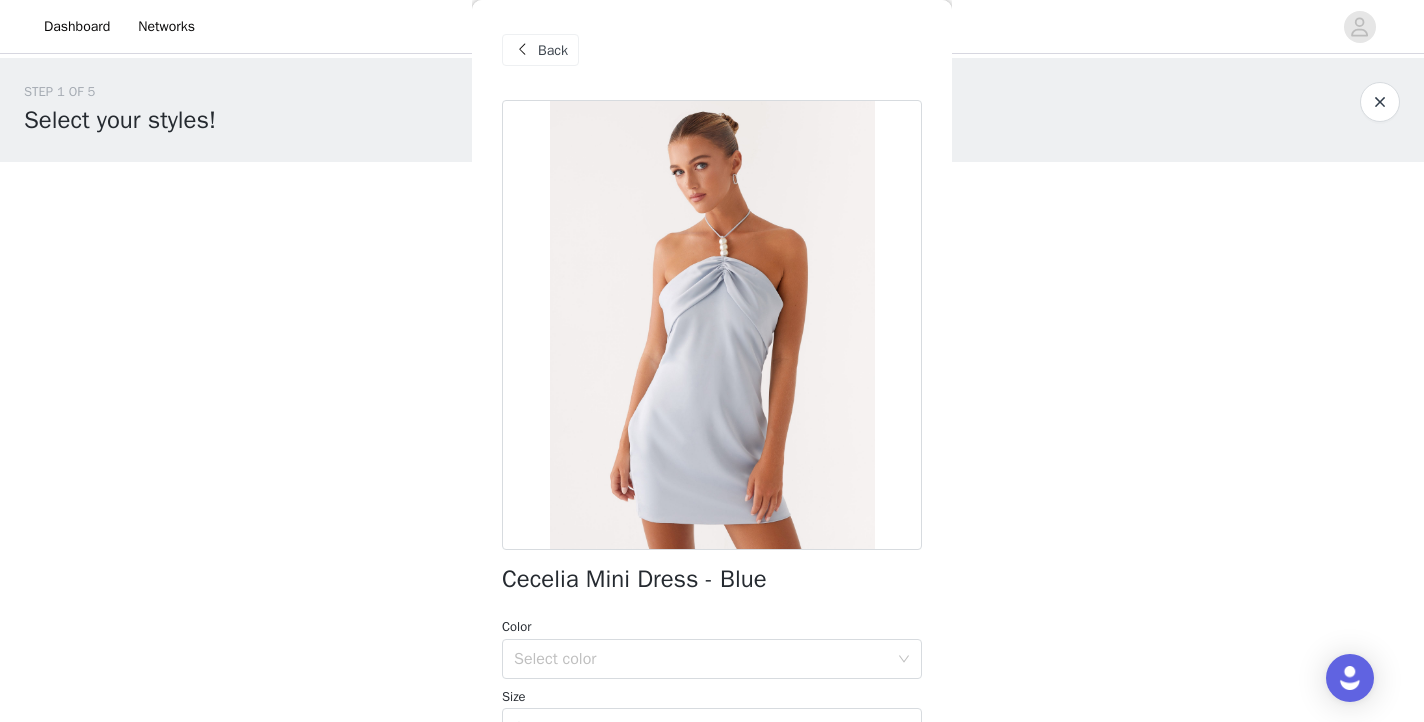 click on "Back" at bounding box center [553, 50] 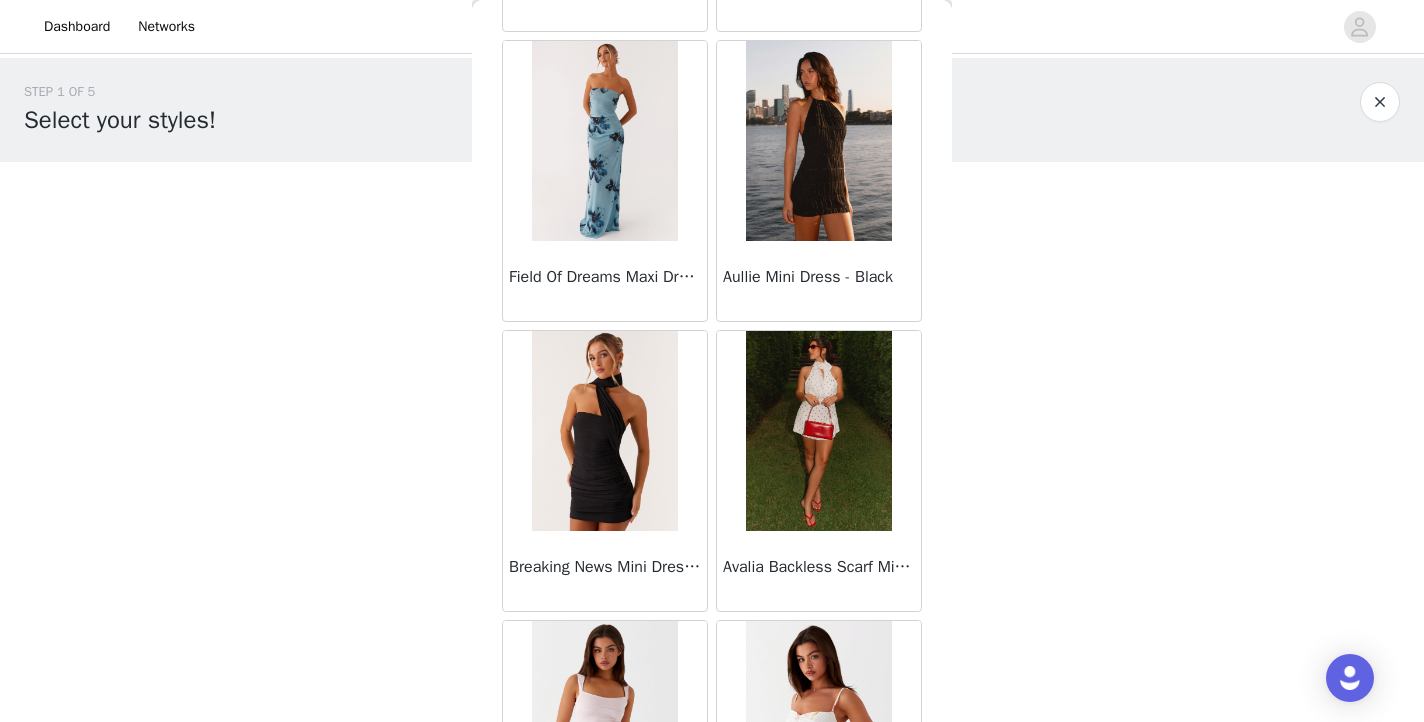 scroll, scrollTop: 4337, scrollLeft: 0, axis: vertical 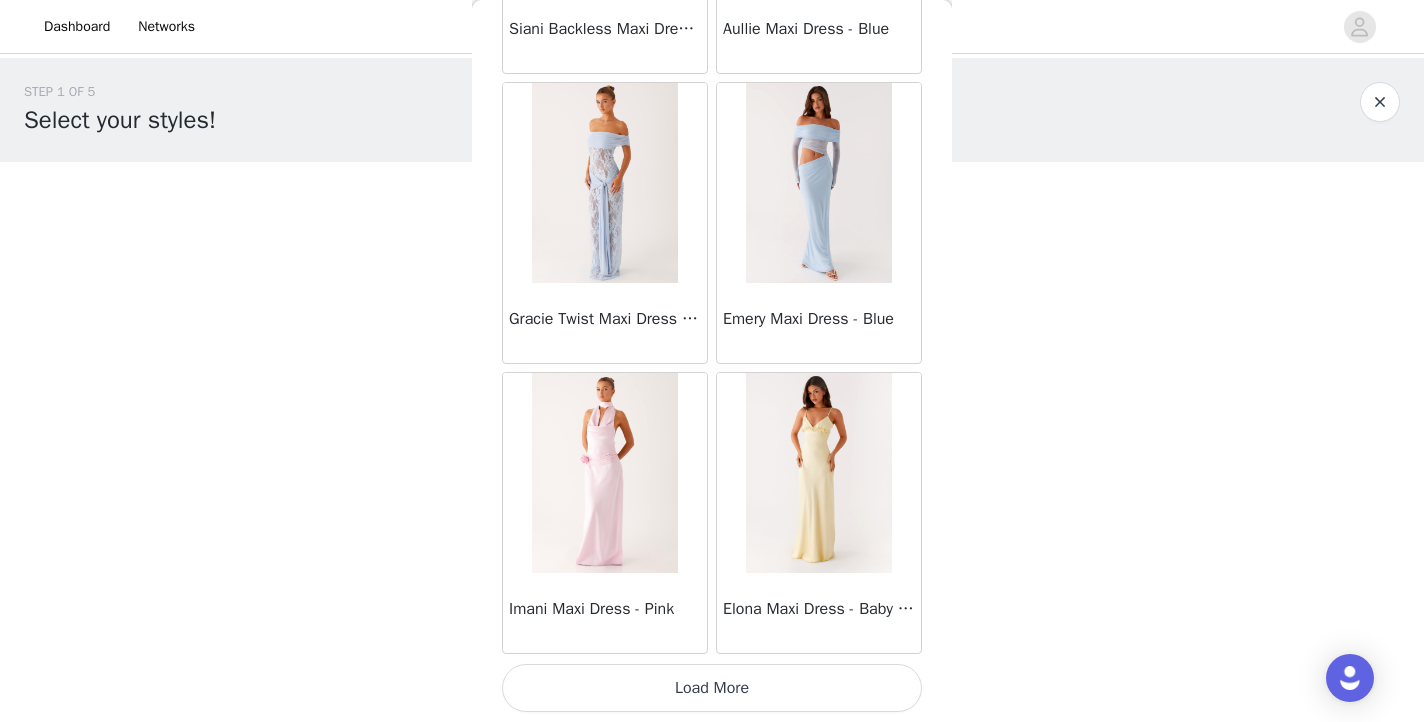 click on "Load More" at bounding box center [712, 688] 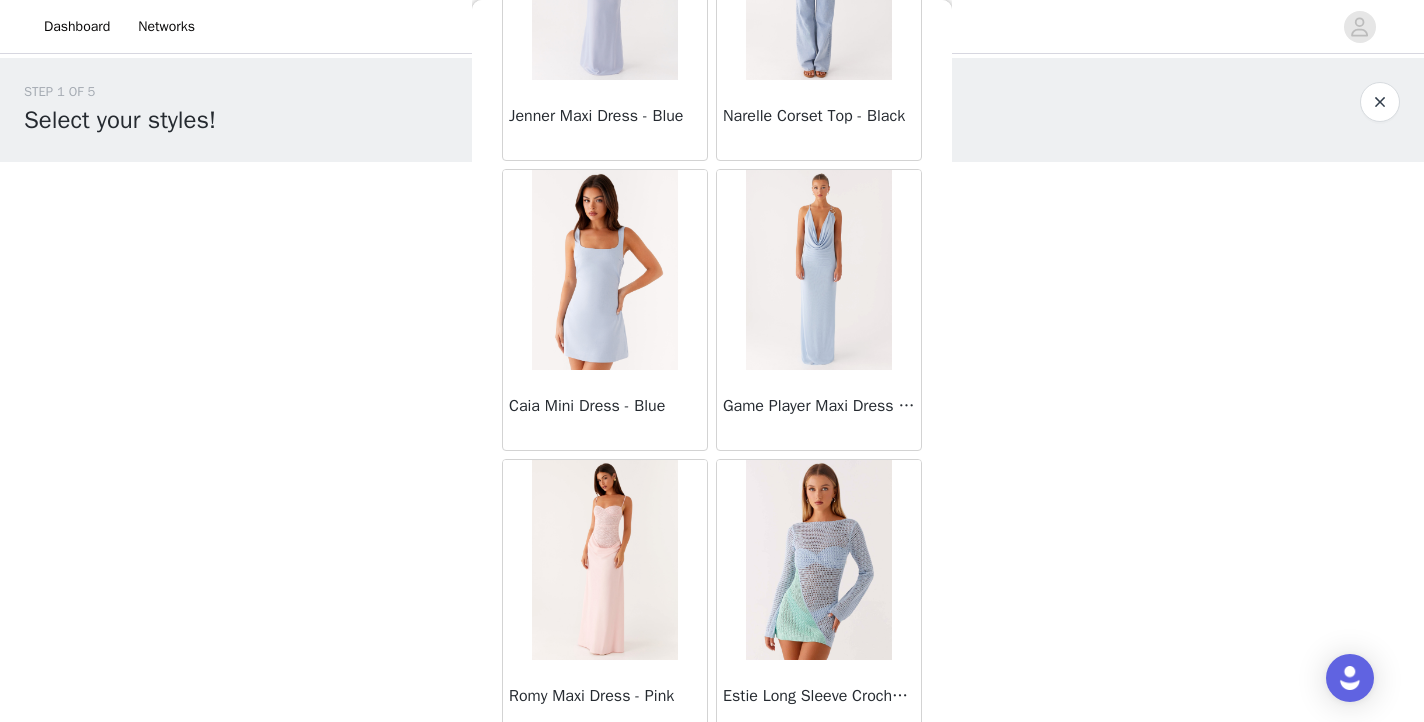 scroll, scrollTop: 33567, scrollLeft: 0, axis: vertical 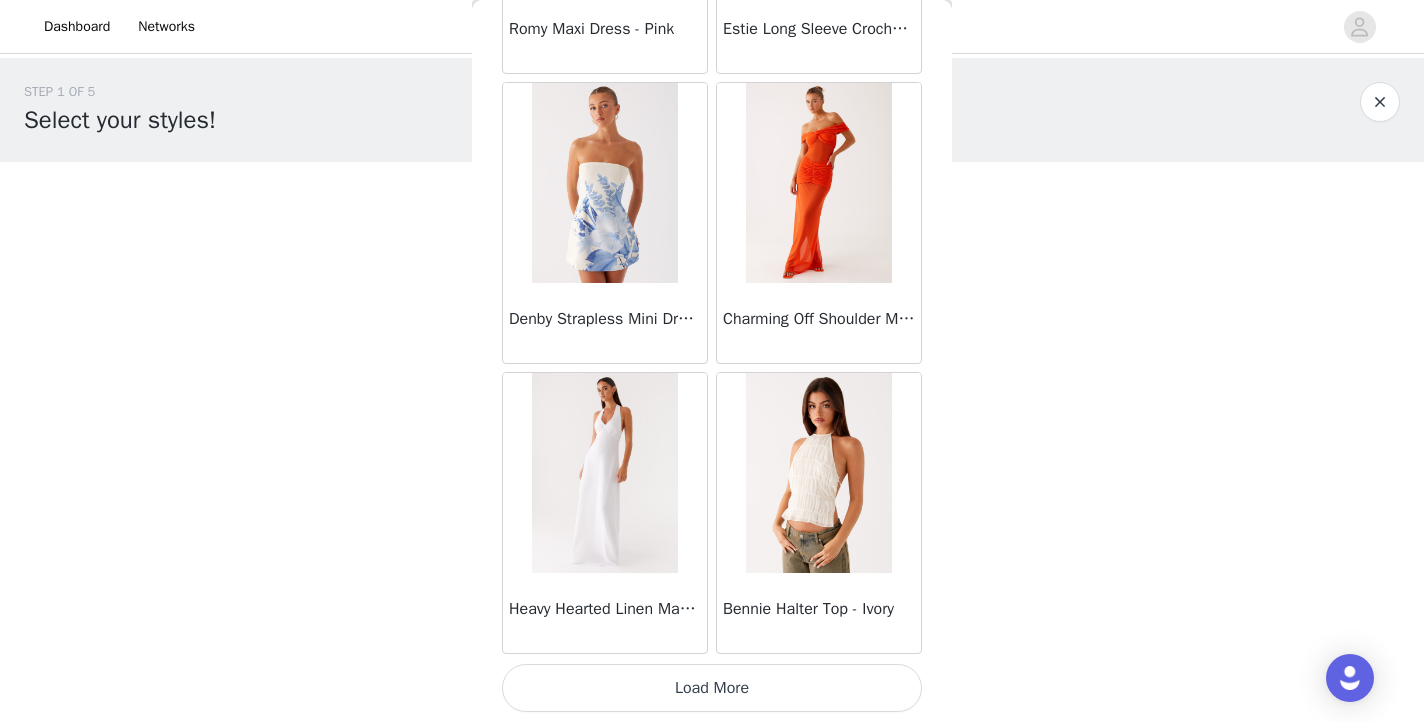 click on "Load More" at bounding box center [712, 688] 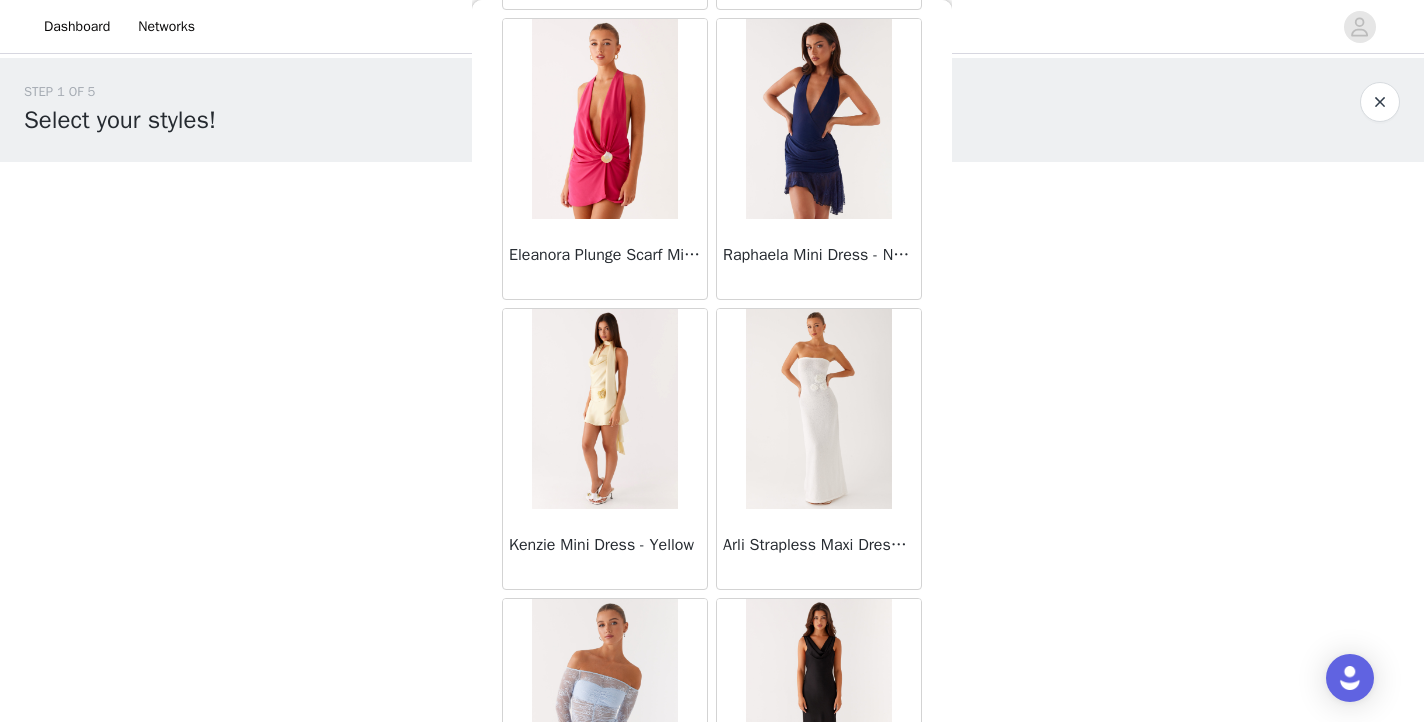 scroll, scrollTop: 36342, scrollLeft: 0, axis: vertical 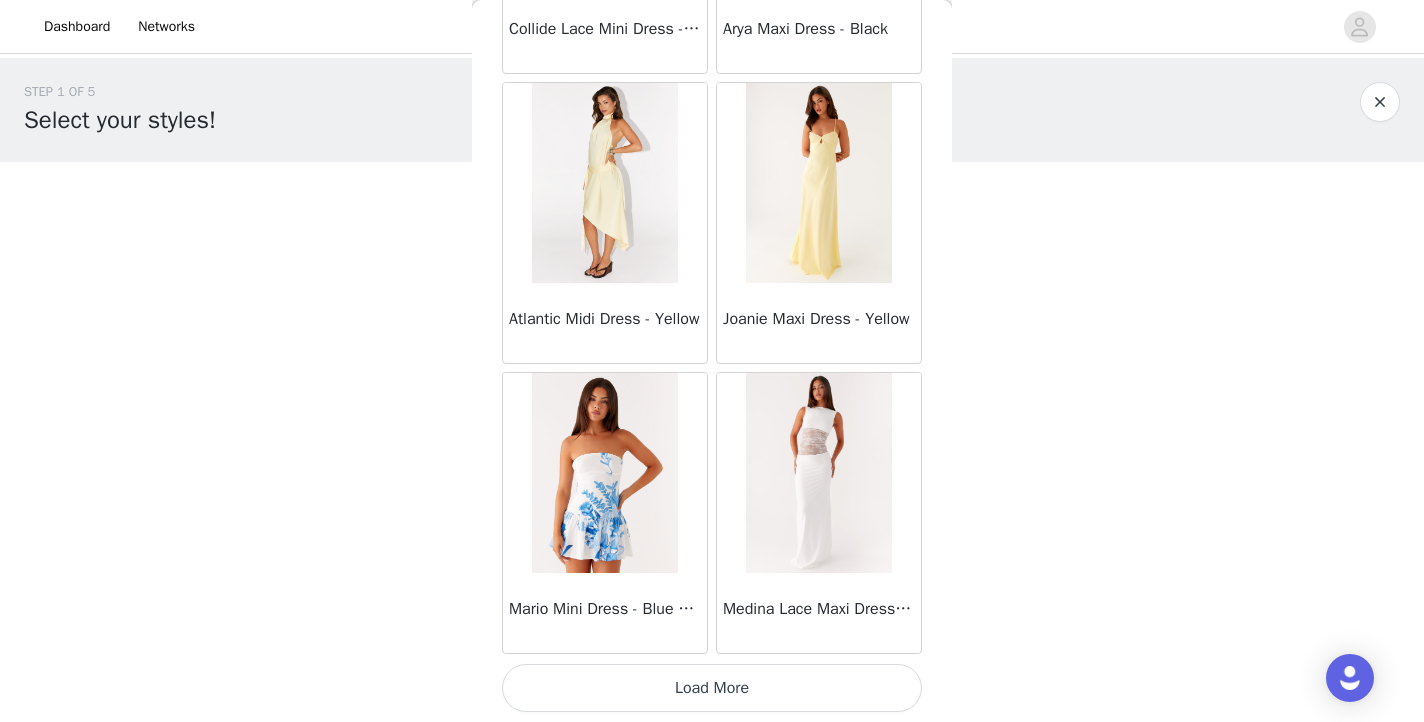 click on "Load More" at bounding box center [712, 688] 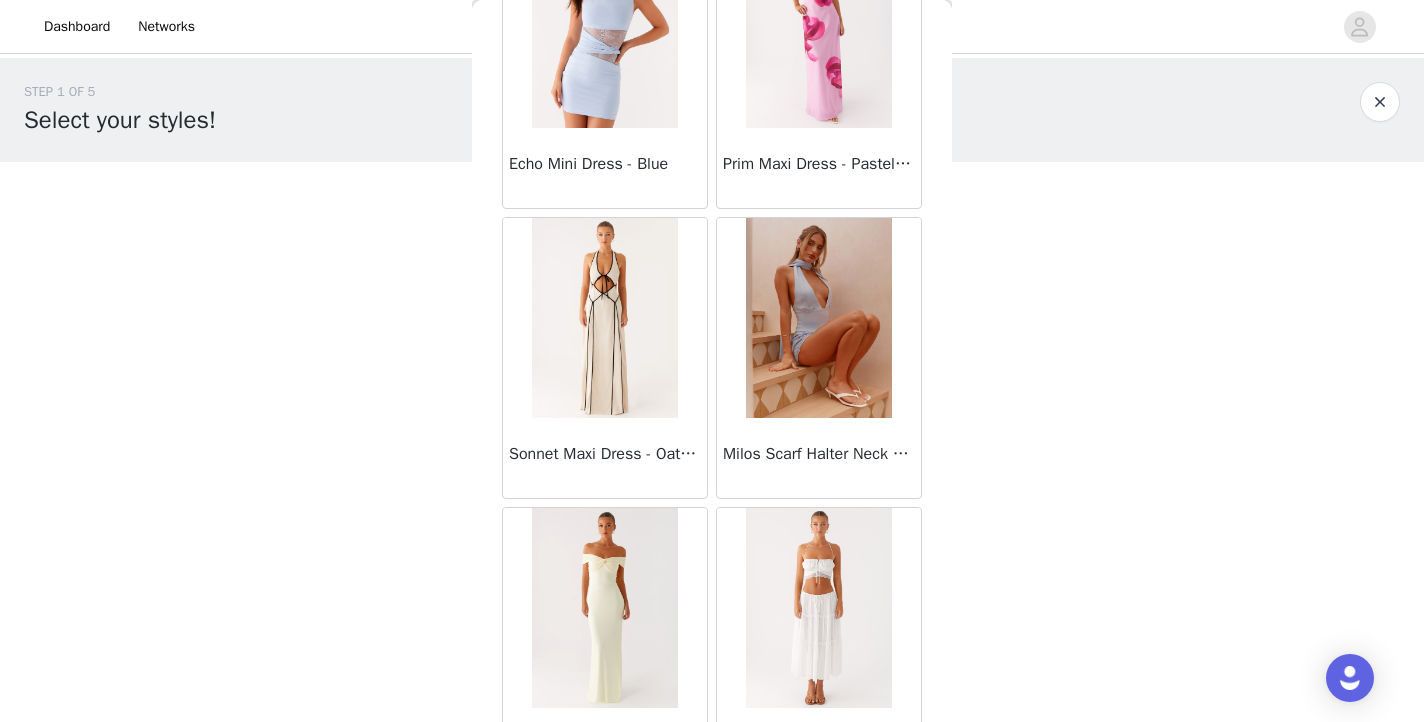 scroll, scrollTop: 38483, scrollLeft: 0, axis: vertical 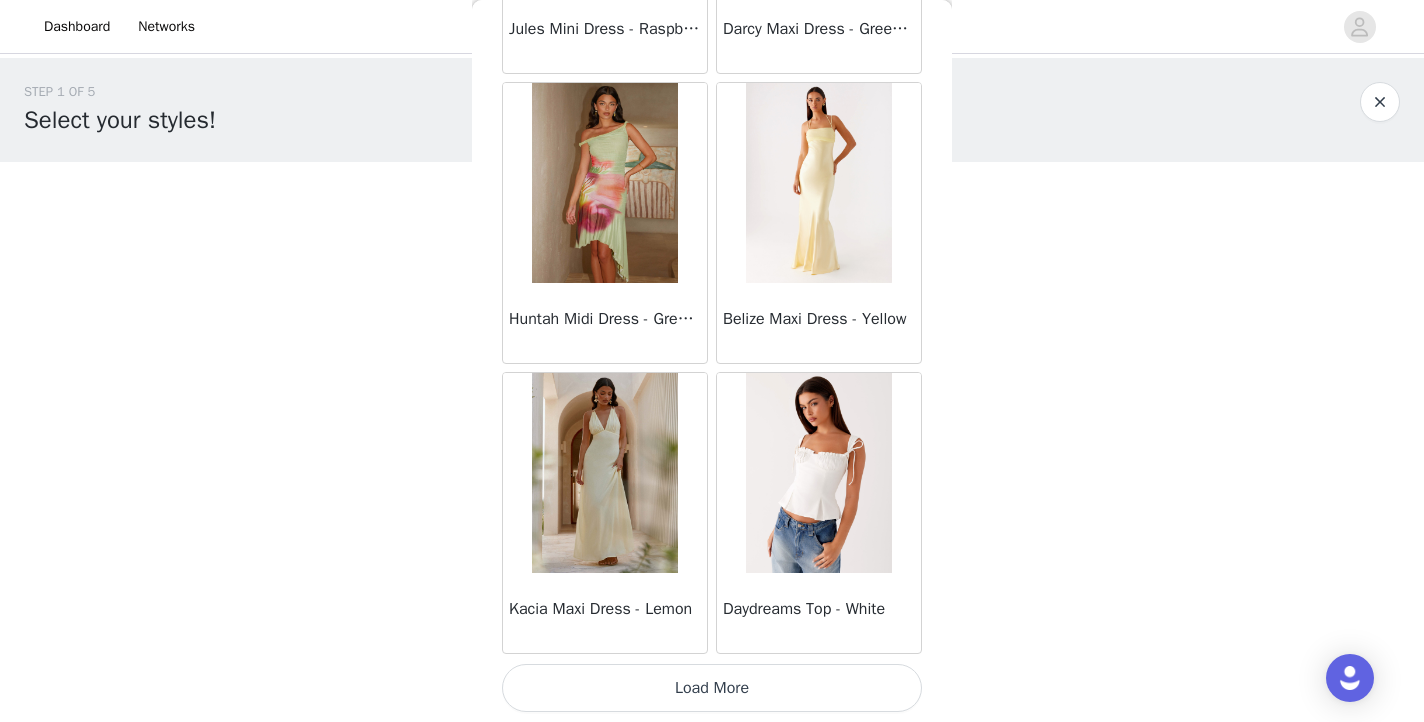click on "Load More" at bounding box center [712, 688] 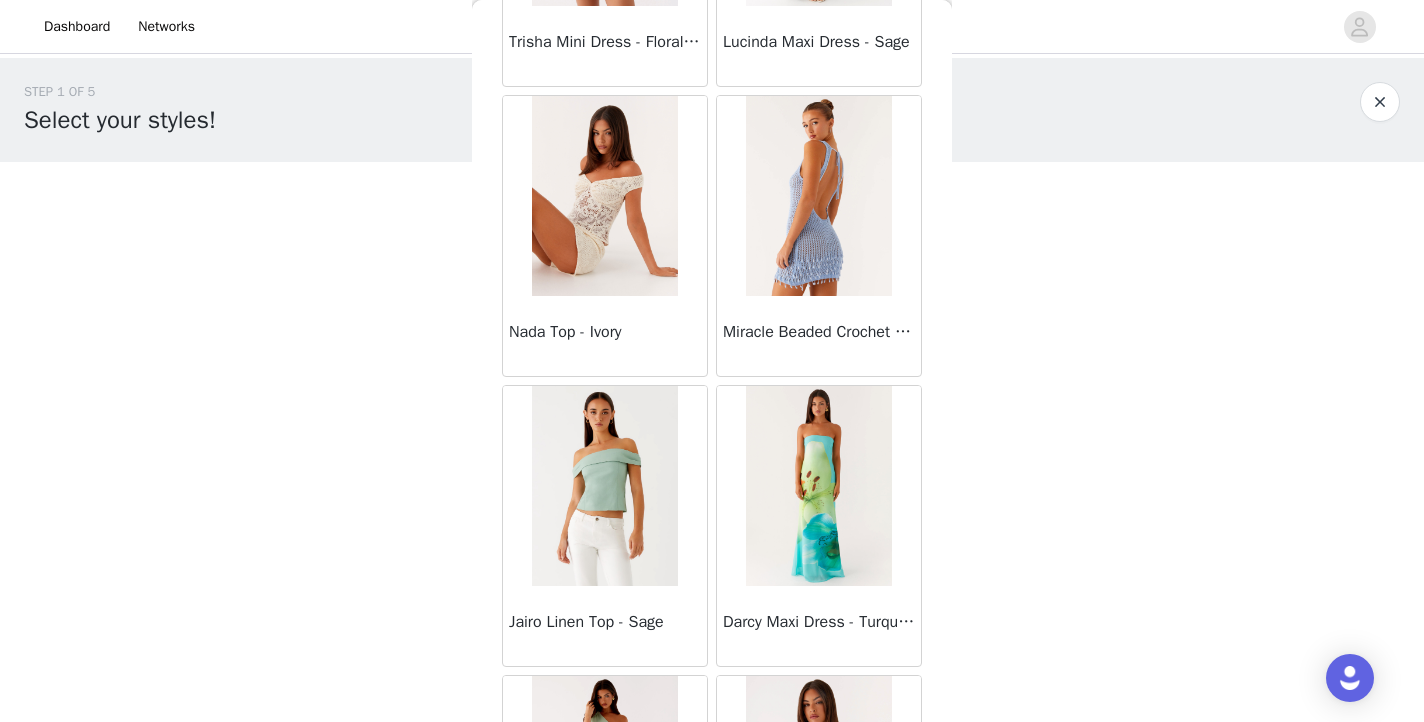 scroll, scrollTop: 41187, scrollLeft: 0, axis: vertical 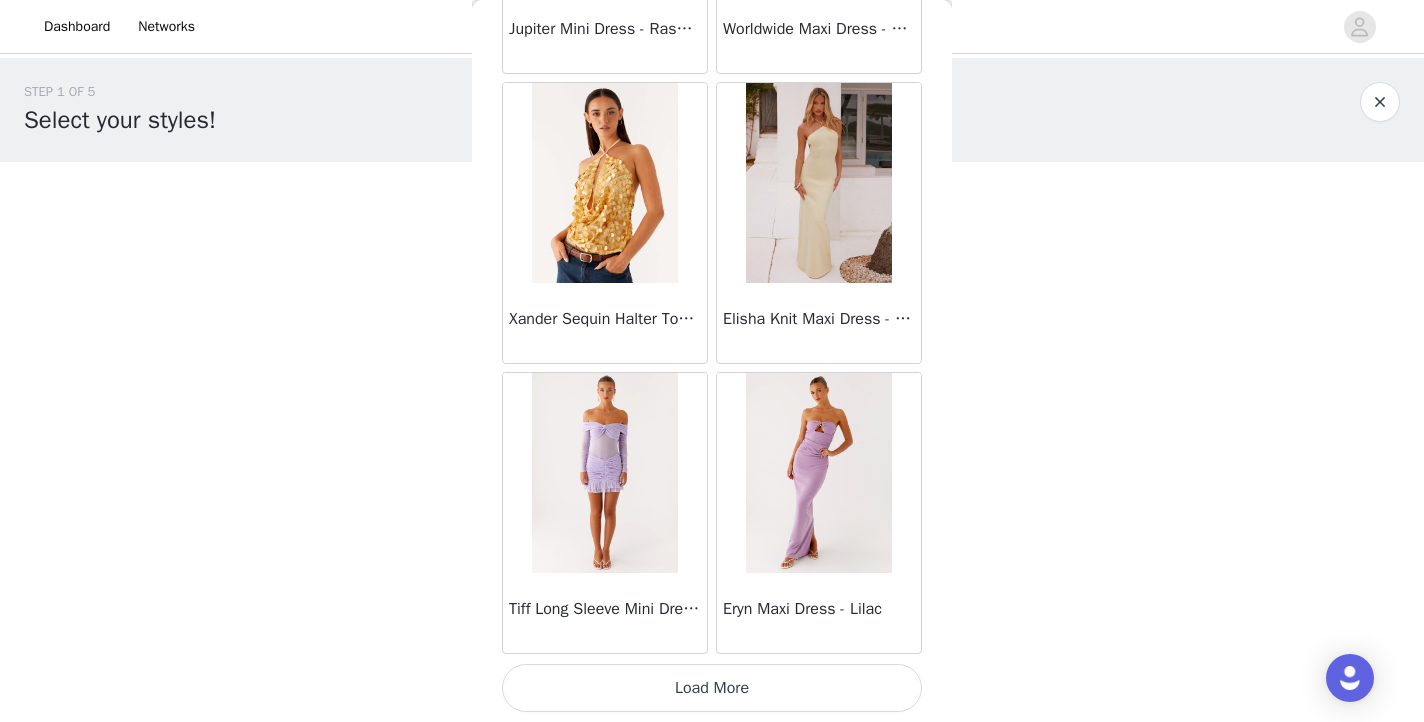 click on "Load More" at bounding box center (712, 688) 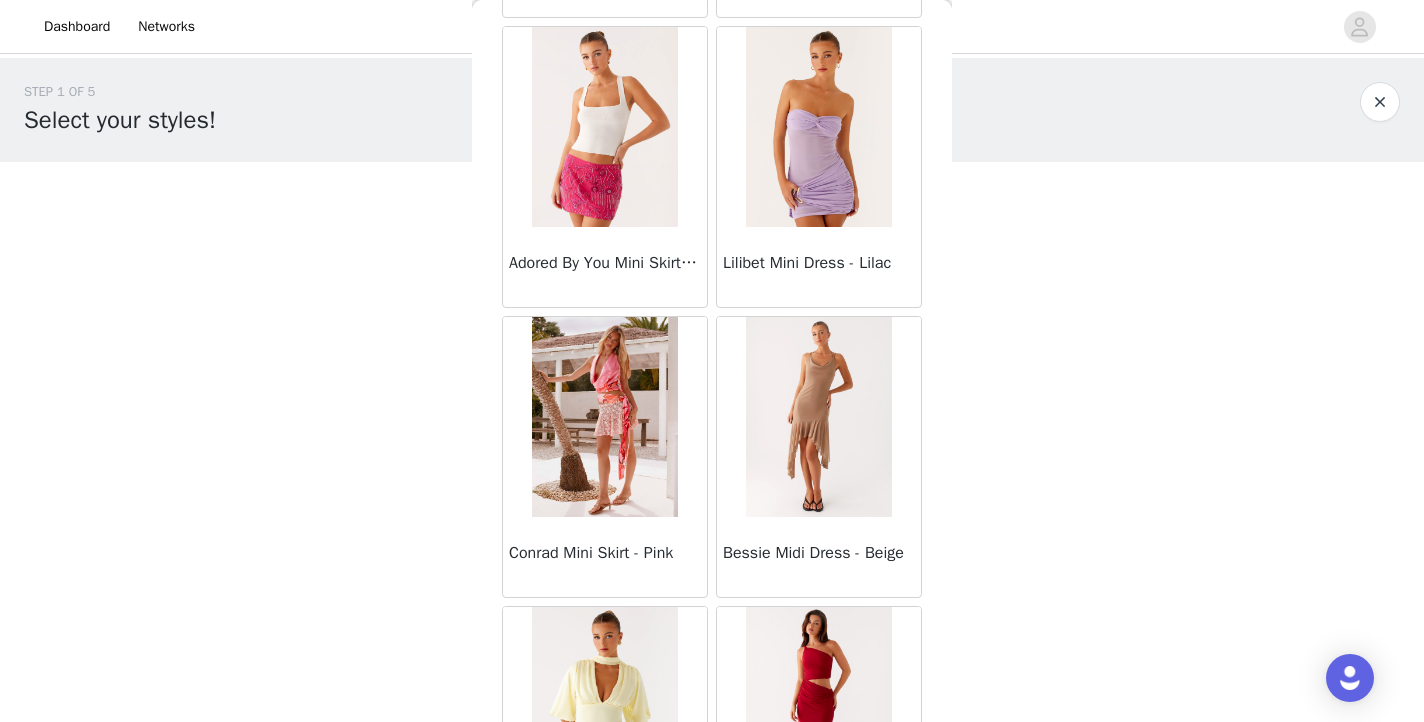 scroll, scrollTop: 45334, scrollLeft: 0, axis: vertical 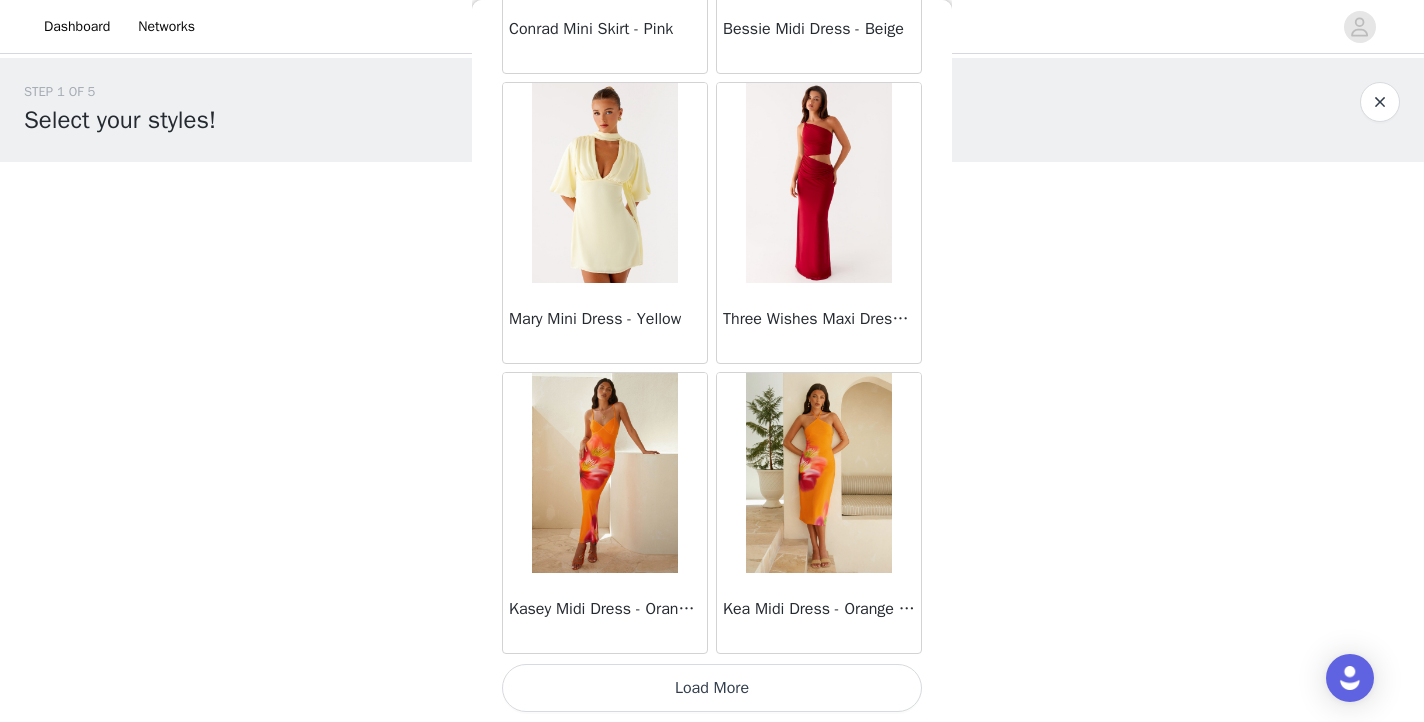 click on "Load More" at bounding box center [712, 688] 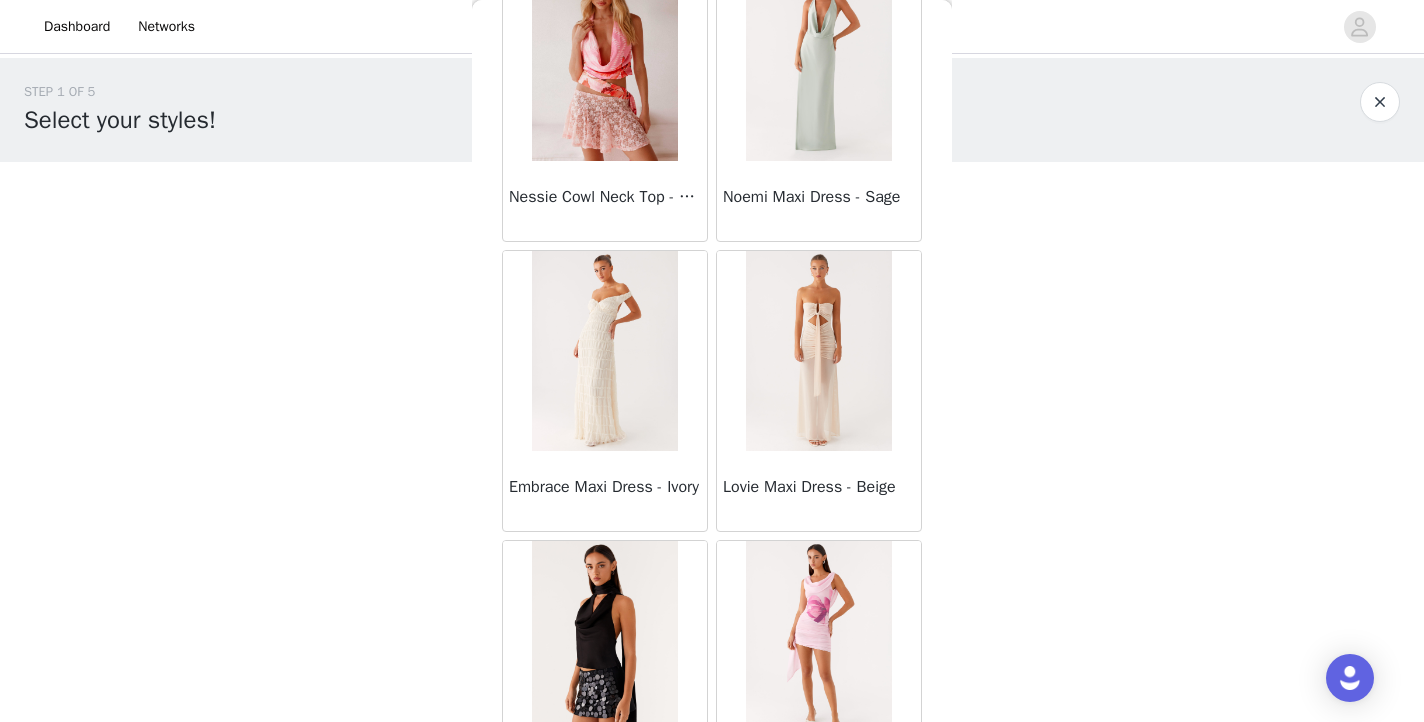 scroll, scrollTop: 46826, scrollLeft: 0, axis: vertical 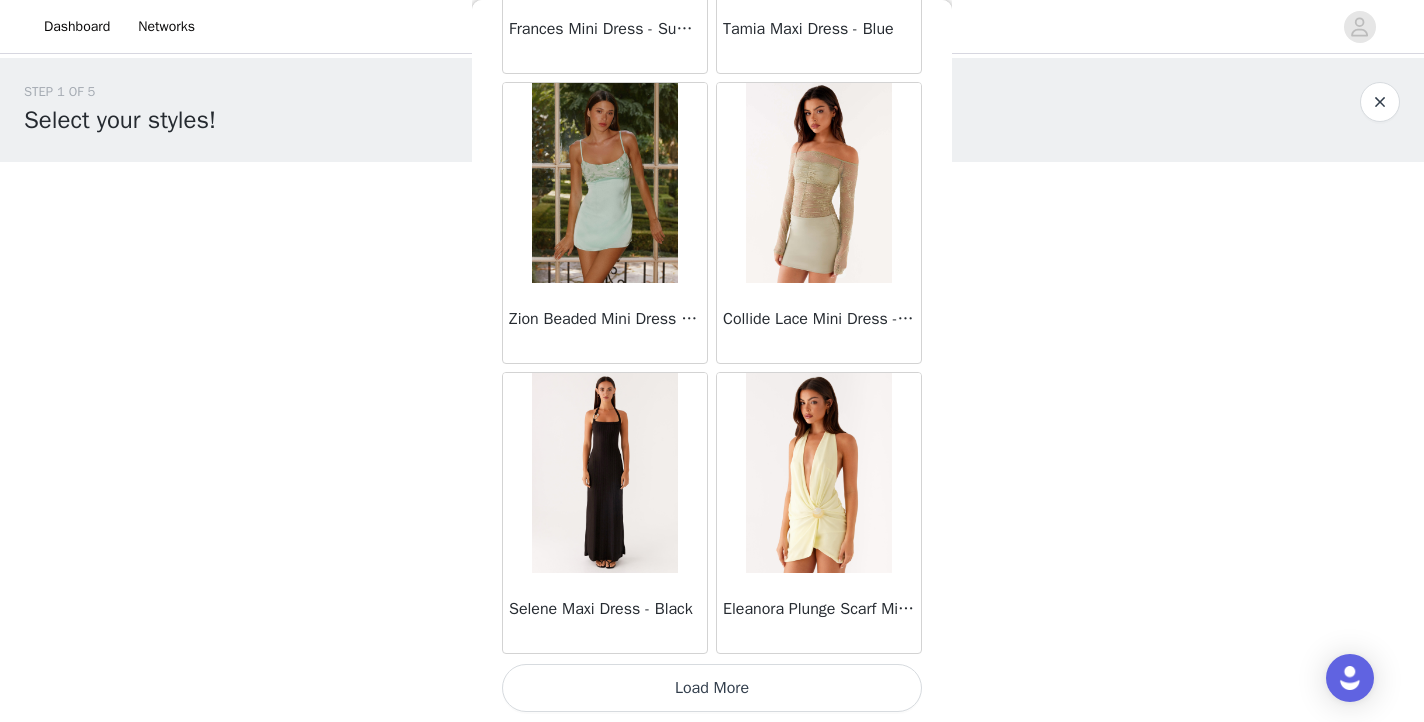 click on "Load More" at bounding box center (712, 688) 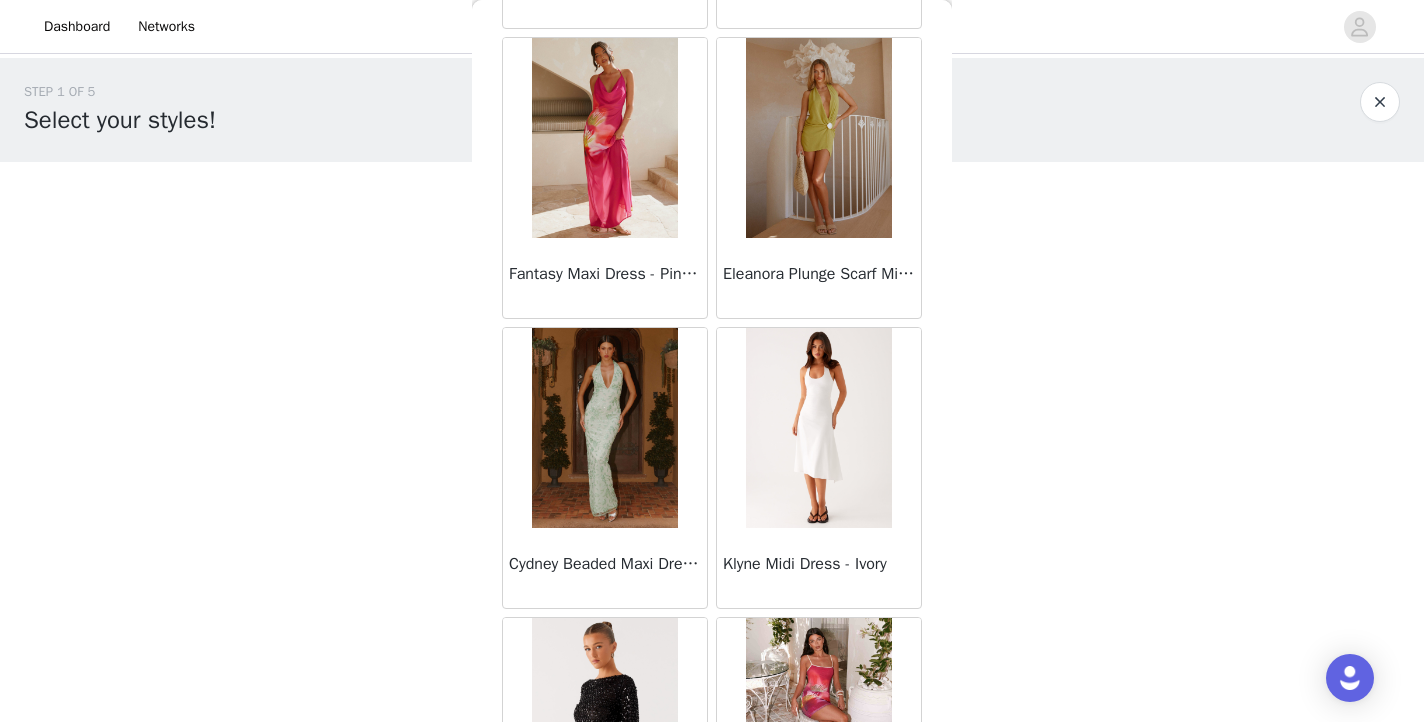 scroll, scrollTop: 49660, scrollLeft: 0, axis: vertical 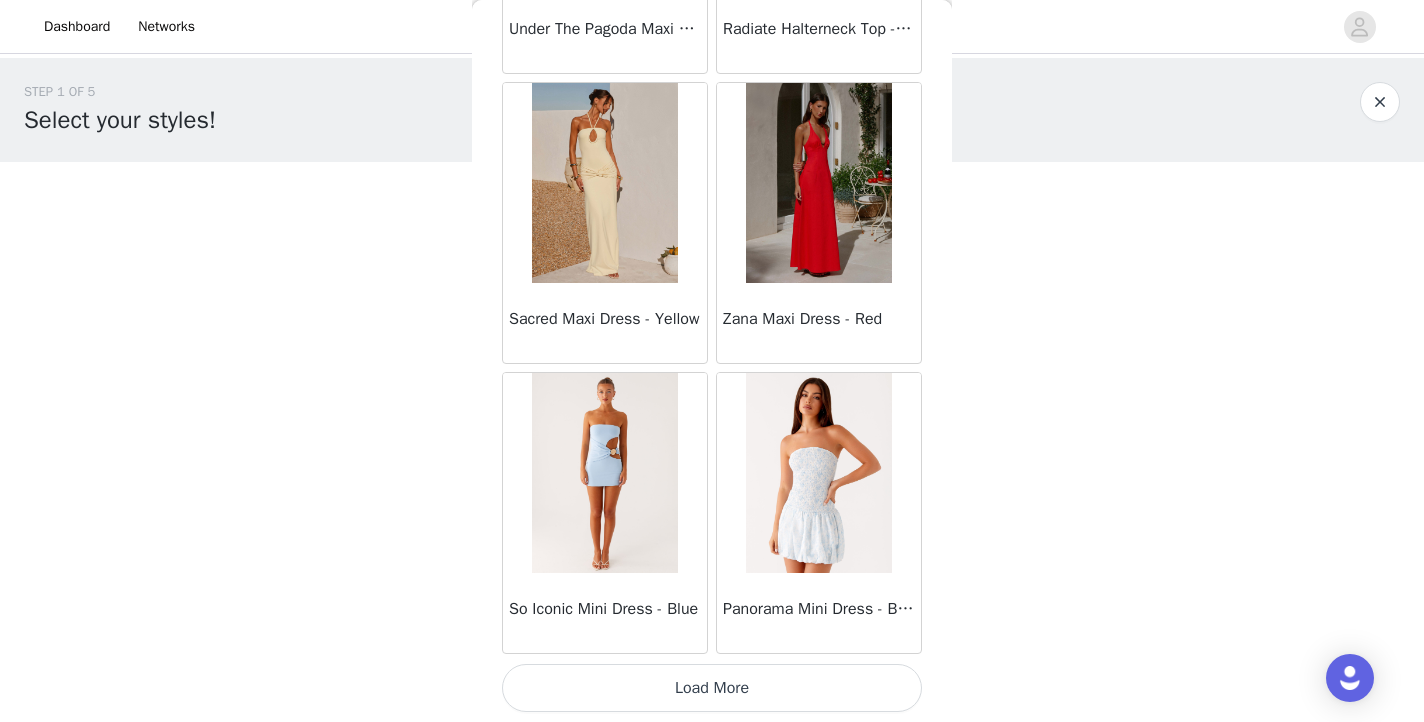 click on "Load More" at bounding box center [712, 688] 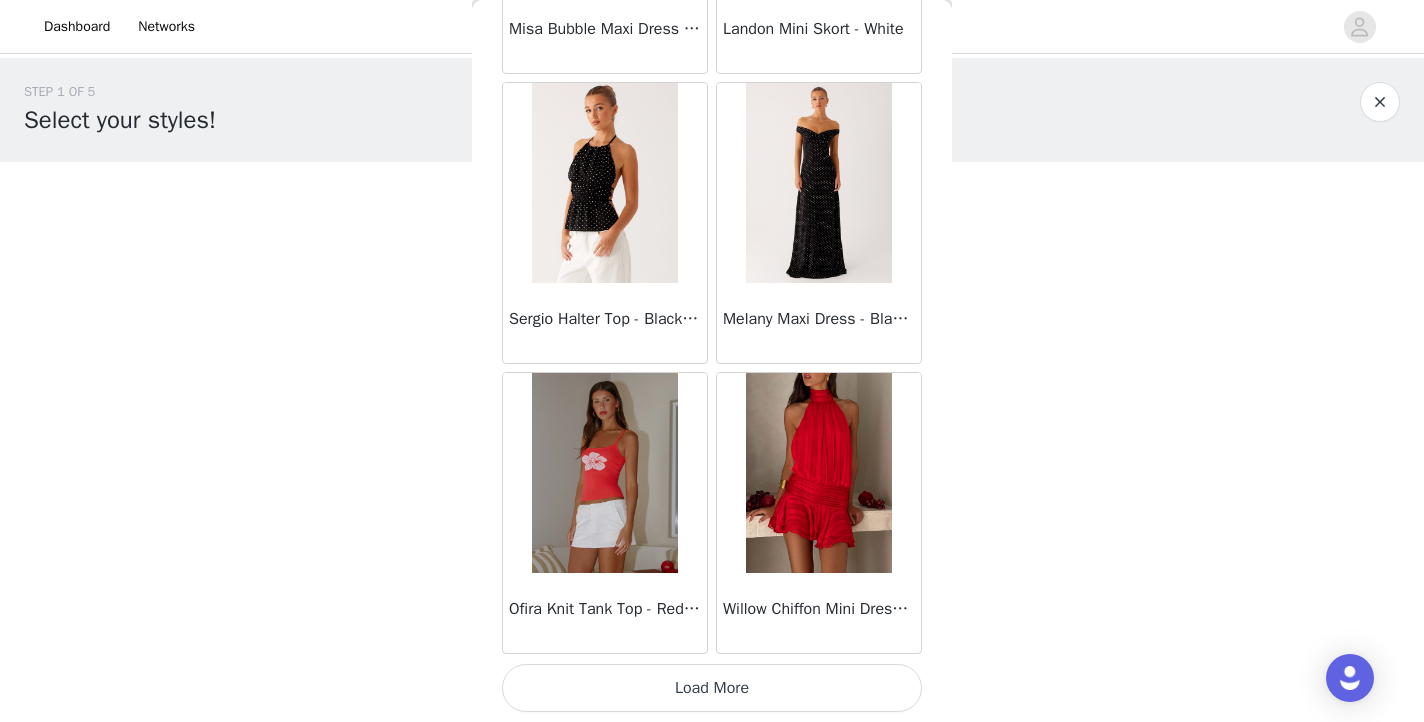 scroll, scrollTop: 54538, scrollLeft: 0, axis: vertical 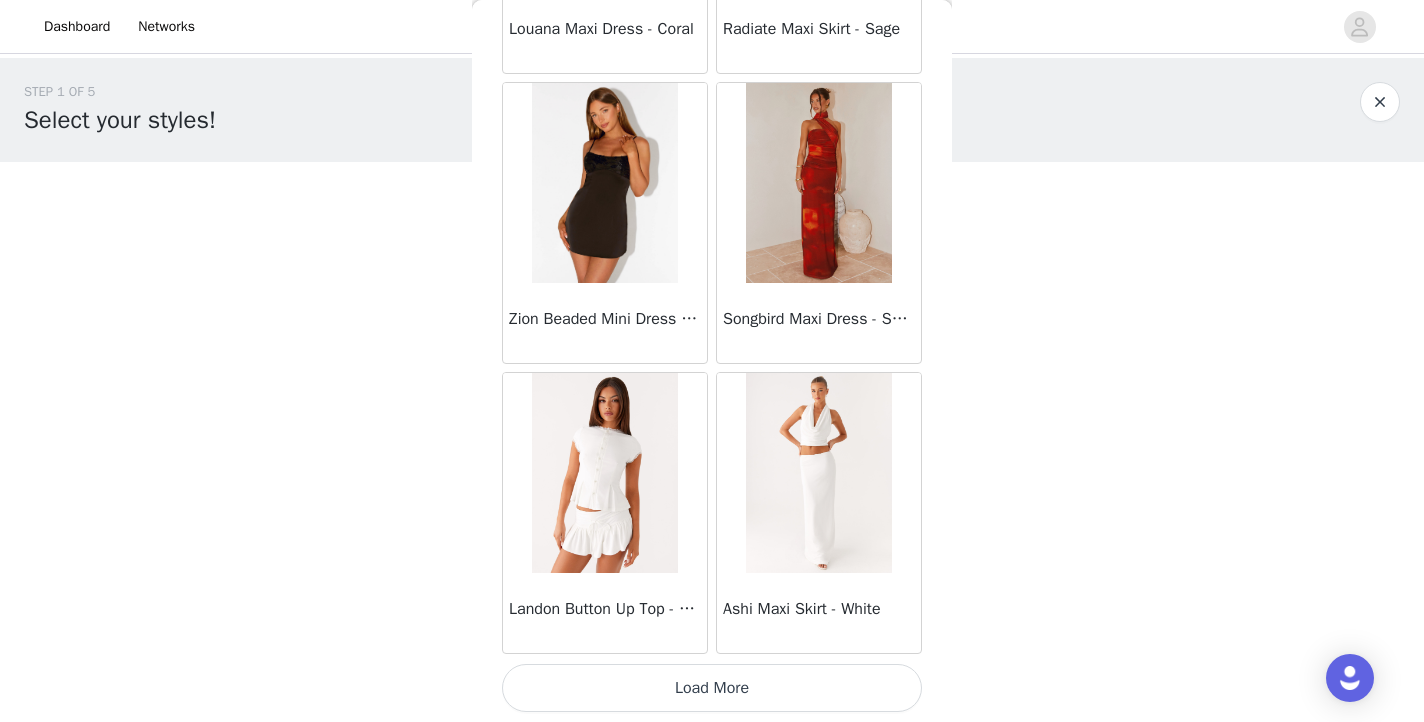 click on "Load More" at bounding box center (712, 688) 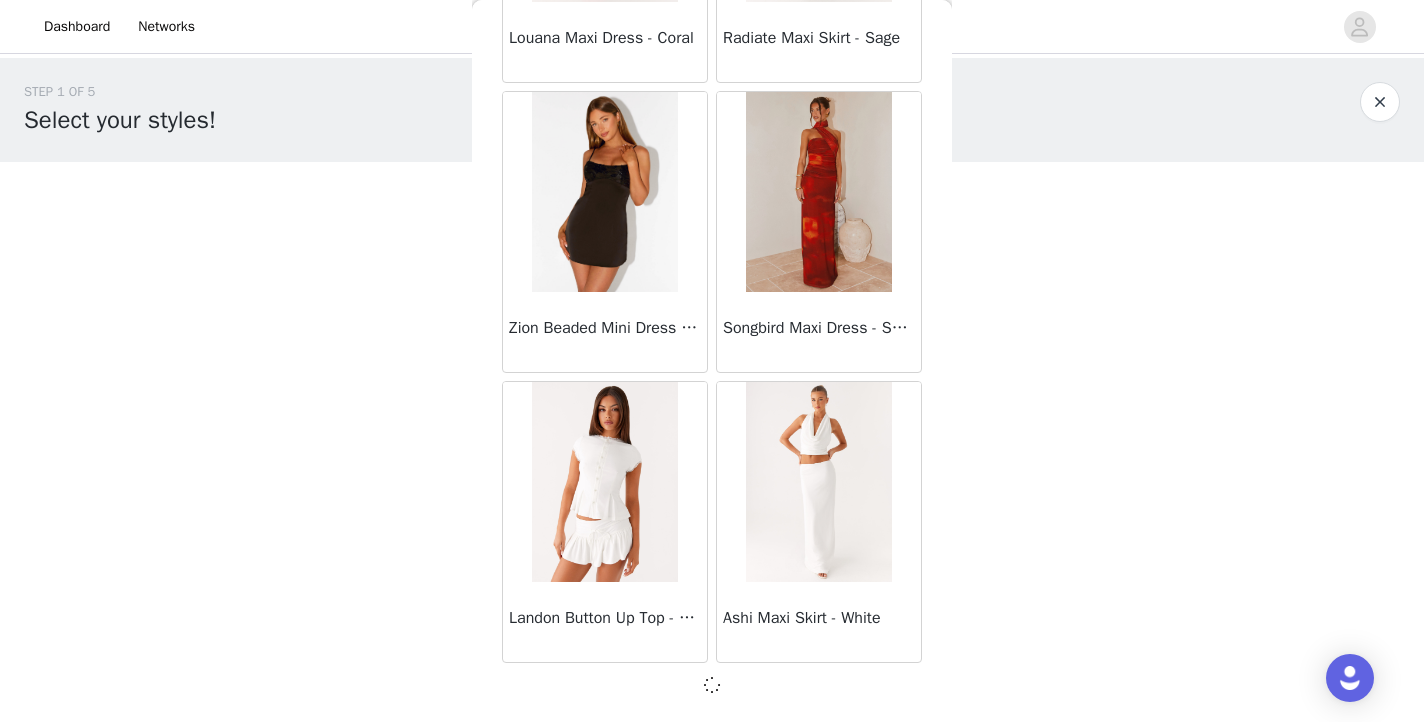scroll, scrollTop: 57429, scrollLeft: 0, axis: vertical 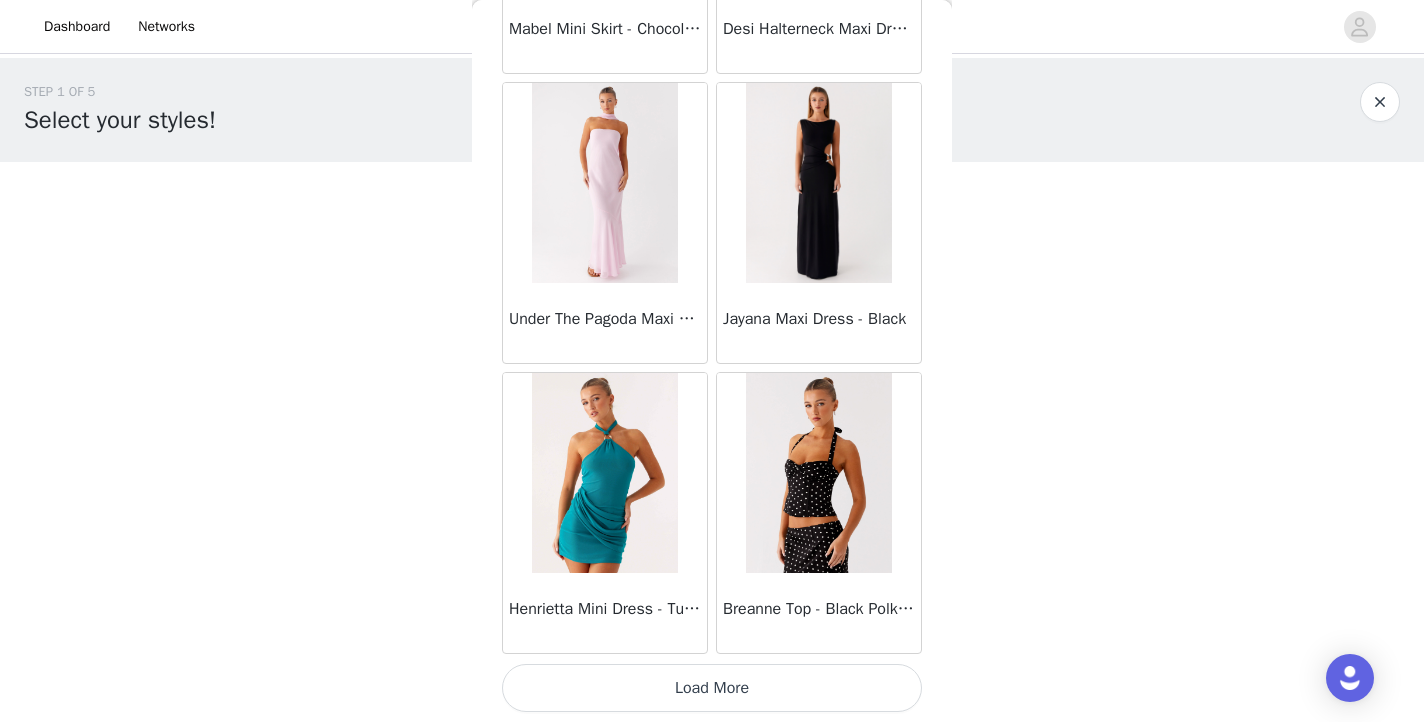 click on "Load More" at bounding box center [712, 688] 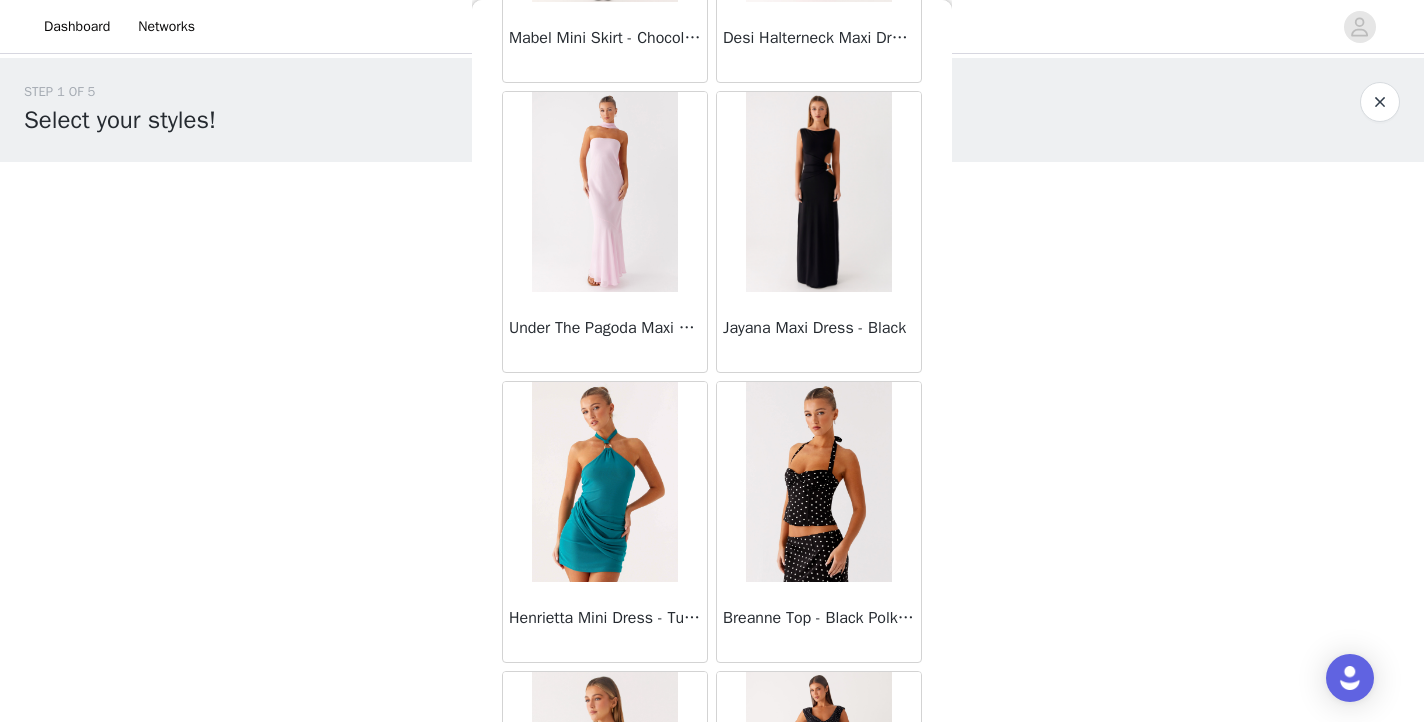 scroll, scrollTop: 1, scrollLeft: 0, axis: vertical 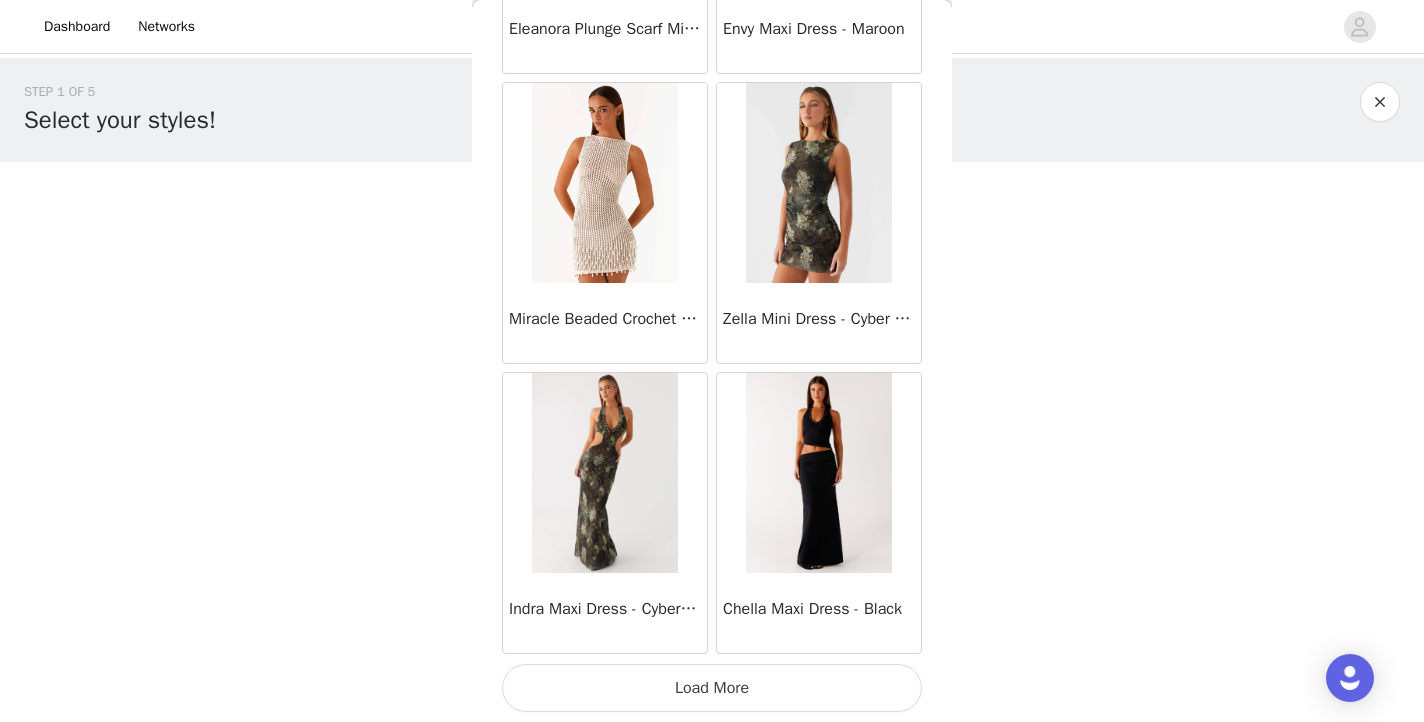 click on "Load More" at bounding box center (712, 688) 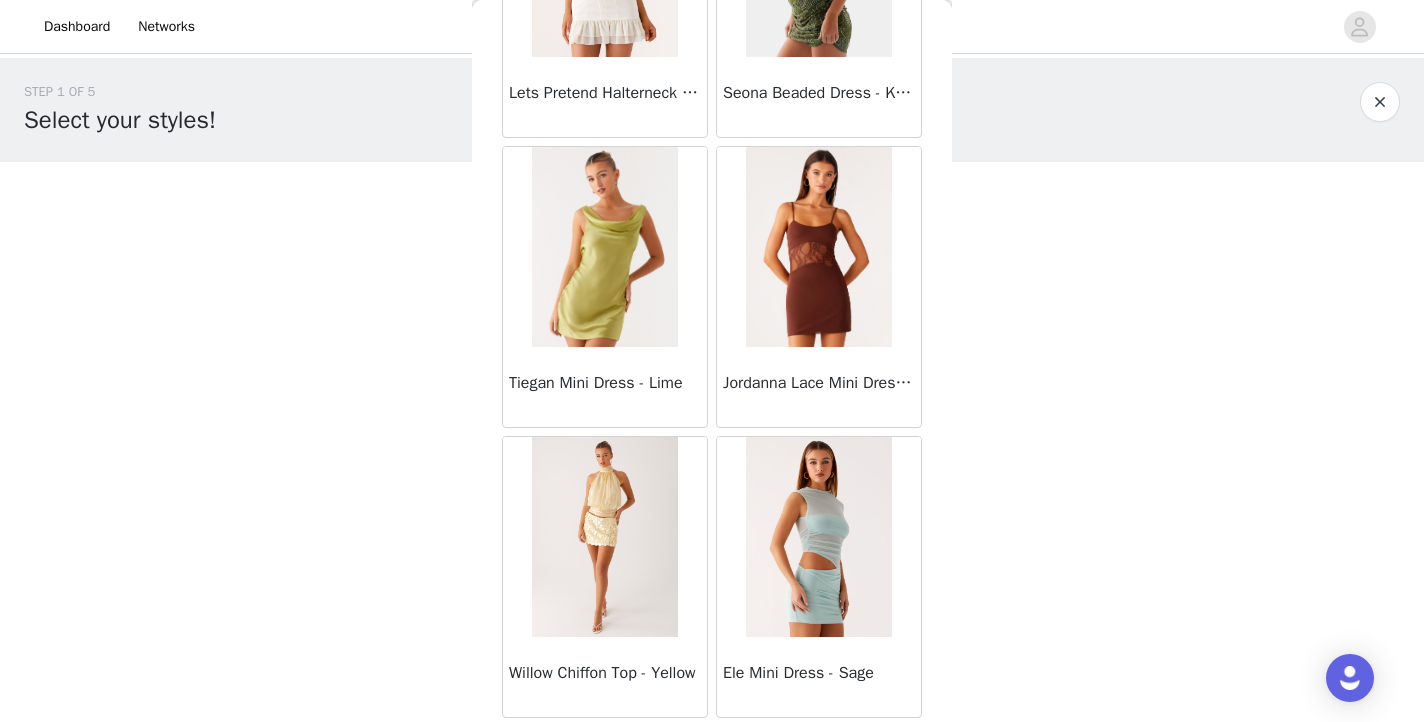 scroll, scrollTop: 65293, scrollLeft: 0, axis: vertical 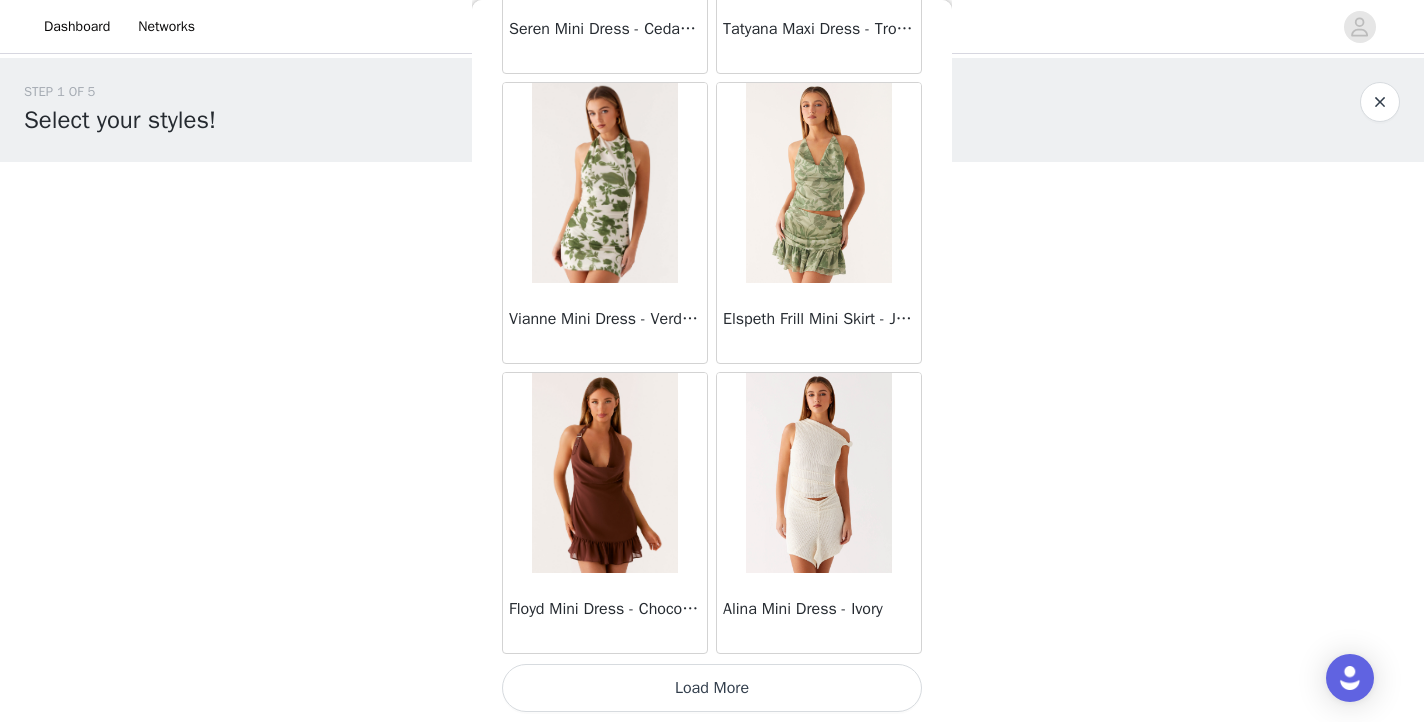 click on "Load More" at bounding box center [712, 688] 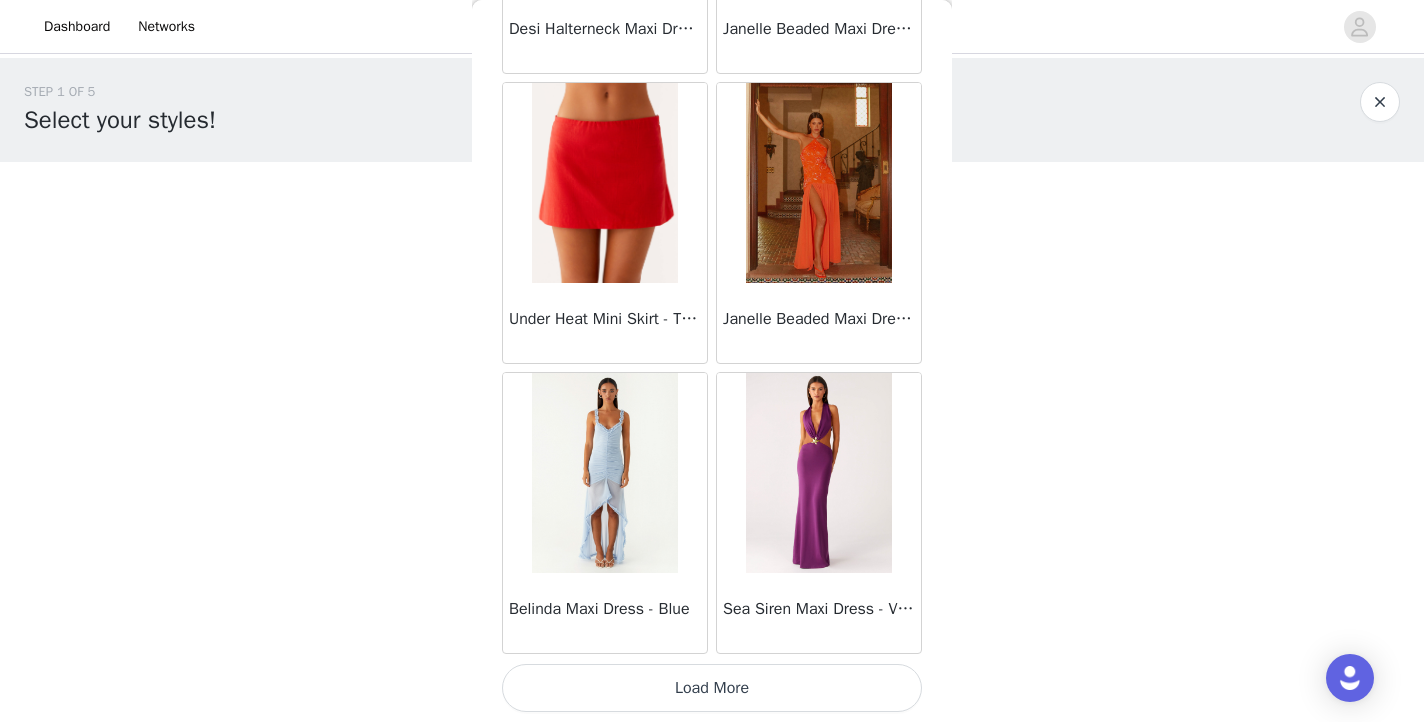 scroll, scrollTop: 69038, scrollLeft: 0, axis: vertical 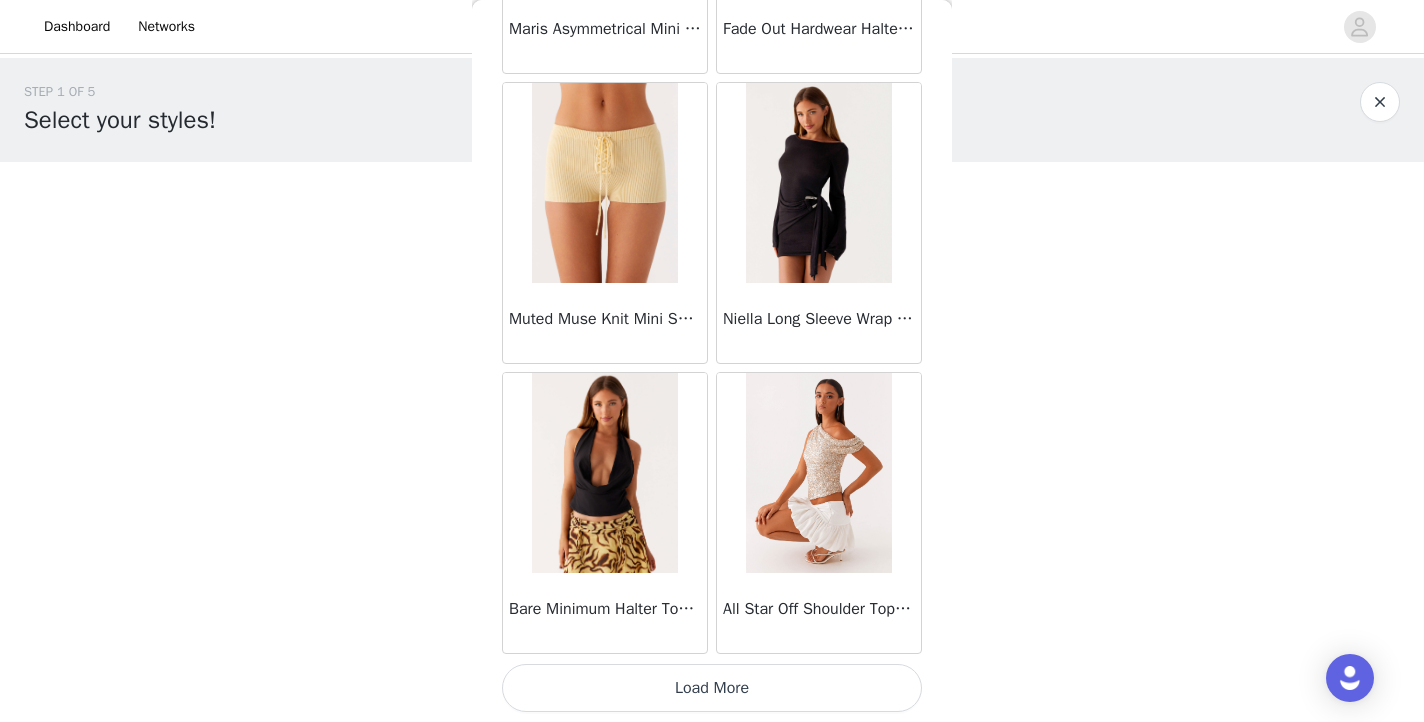 click on "Load More" at bounding box center (712, 688) 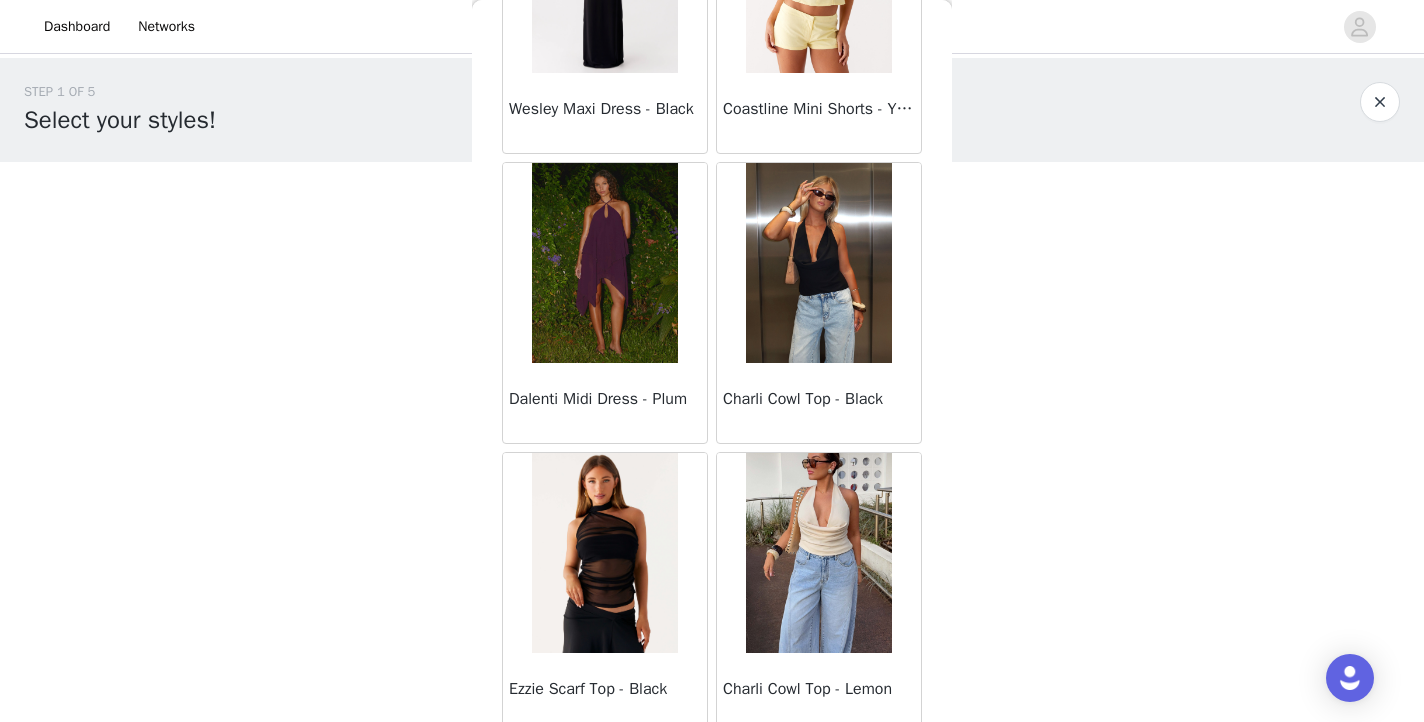 scroll, scrollTop: 74782, scrollLeft: 0, axis: vertical 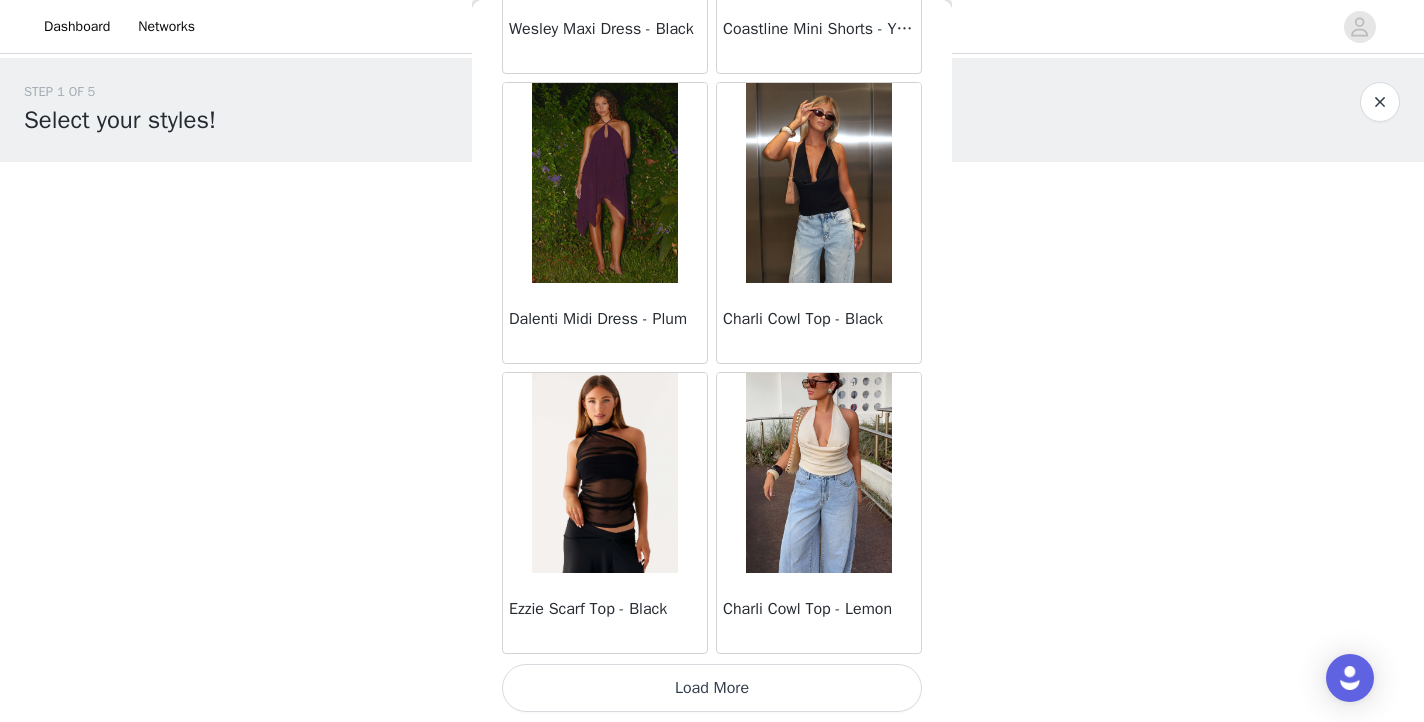 click on "Load More" at bounding box center [712, 688] 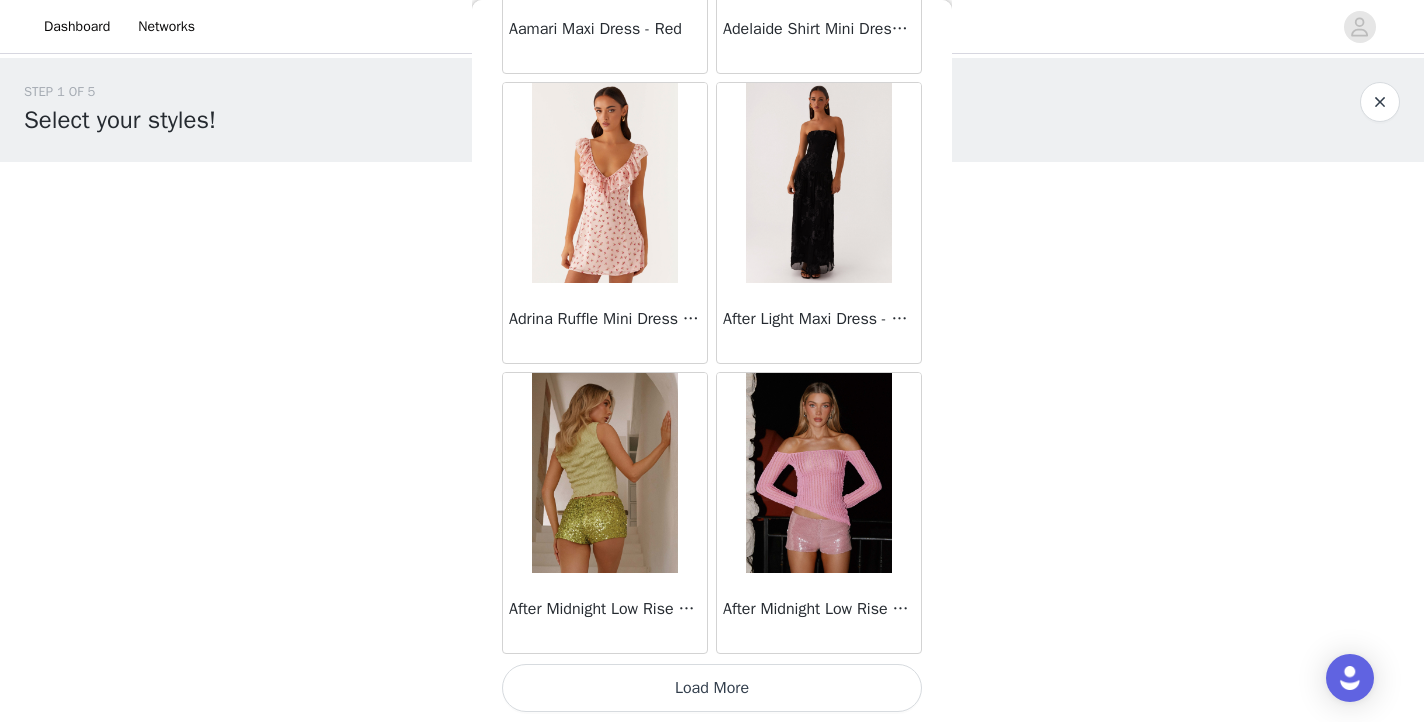 scroll, scrollTop: 77738, scrollLeft: 0, axis: vertical 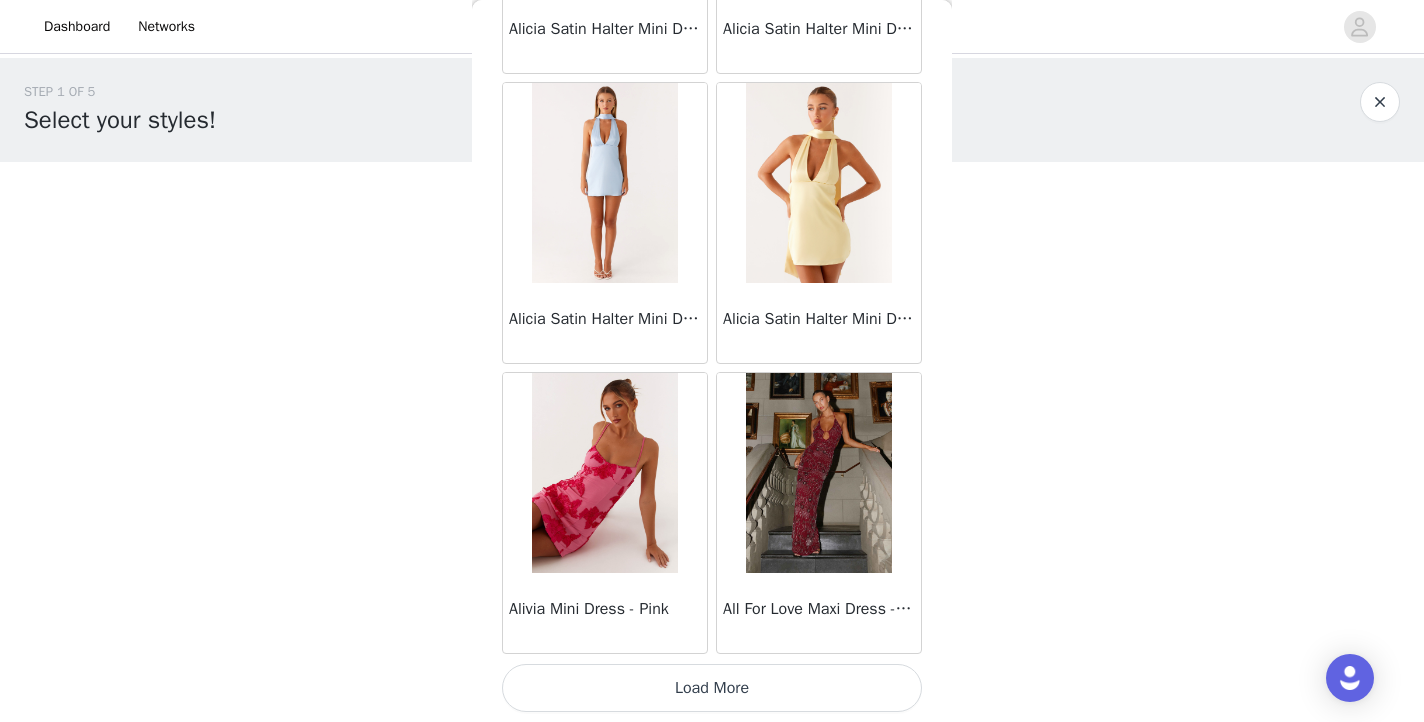 click on "Load More" at bounding box center (712, 688) 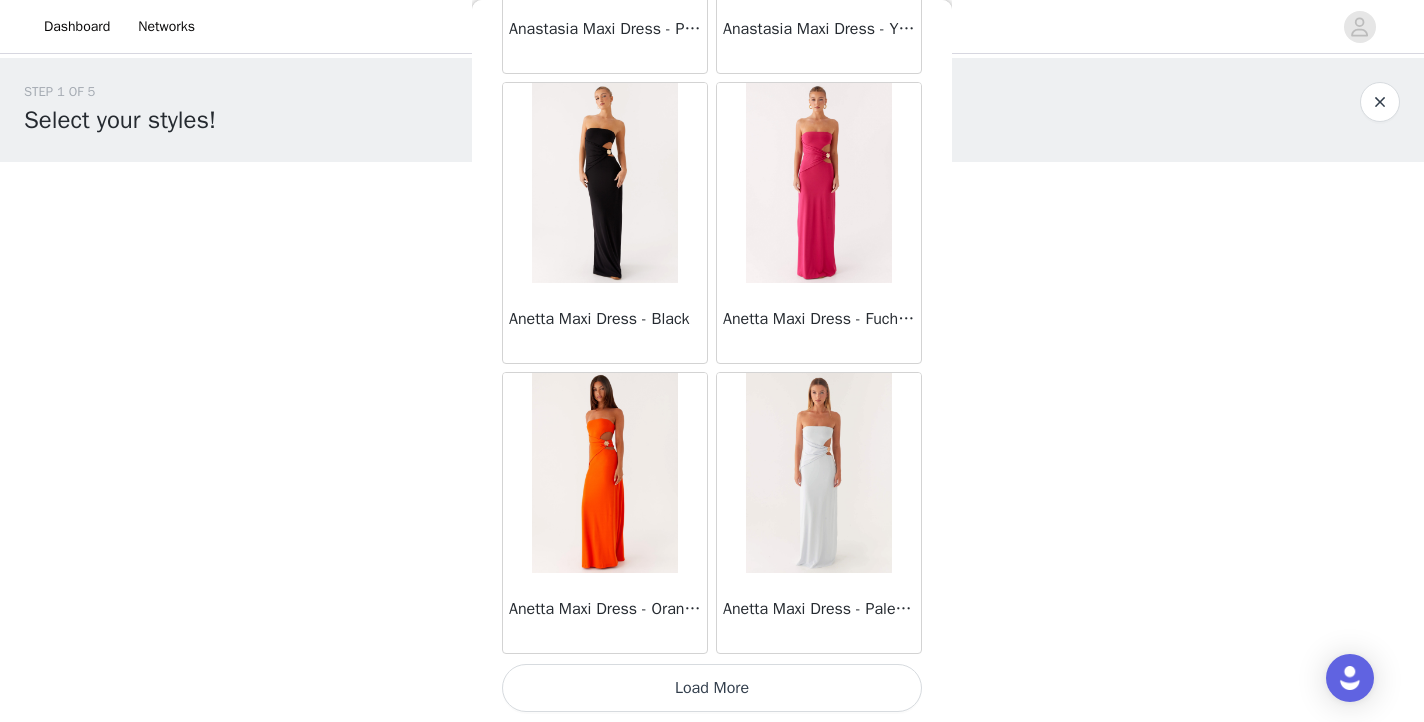 scroll, scrollTop: 83538, scrollLeft: 0, axis: vertical 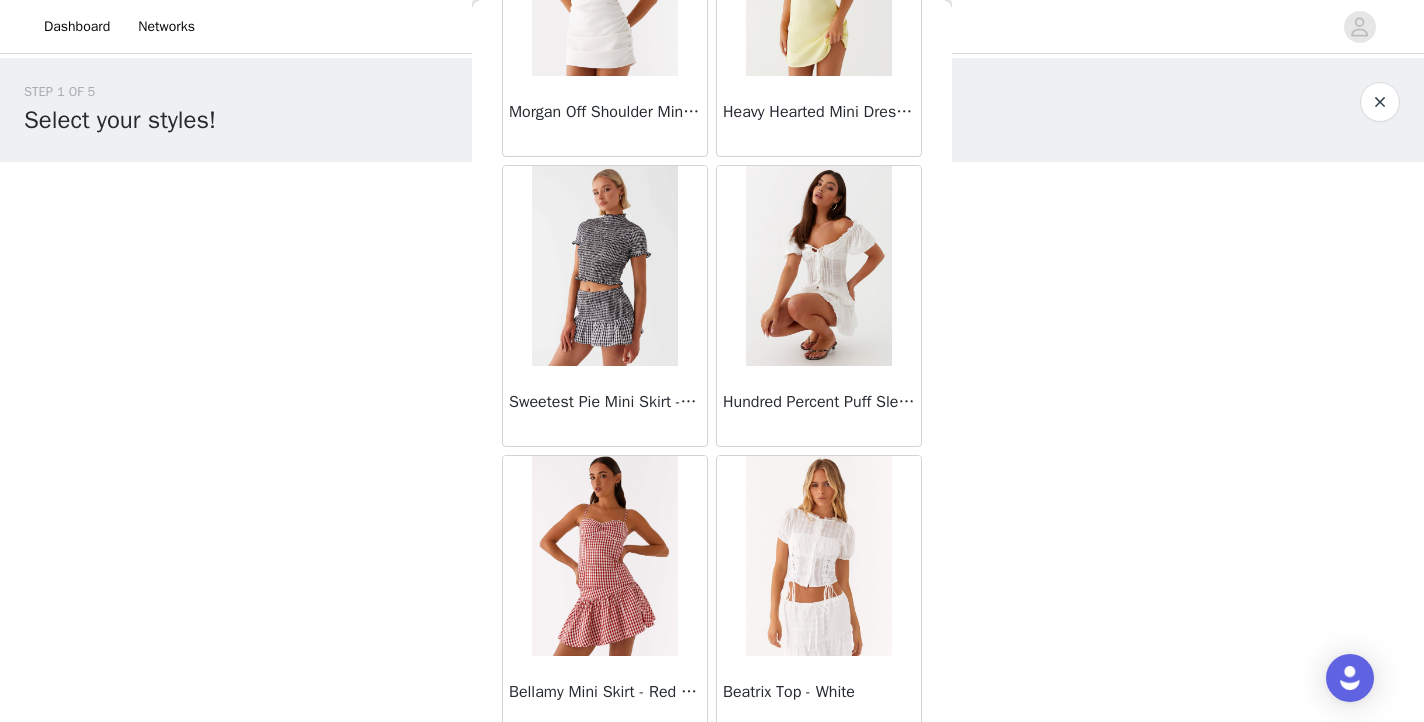 click at bounding box center (818, 266) 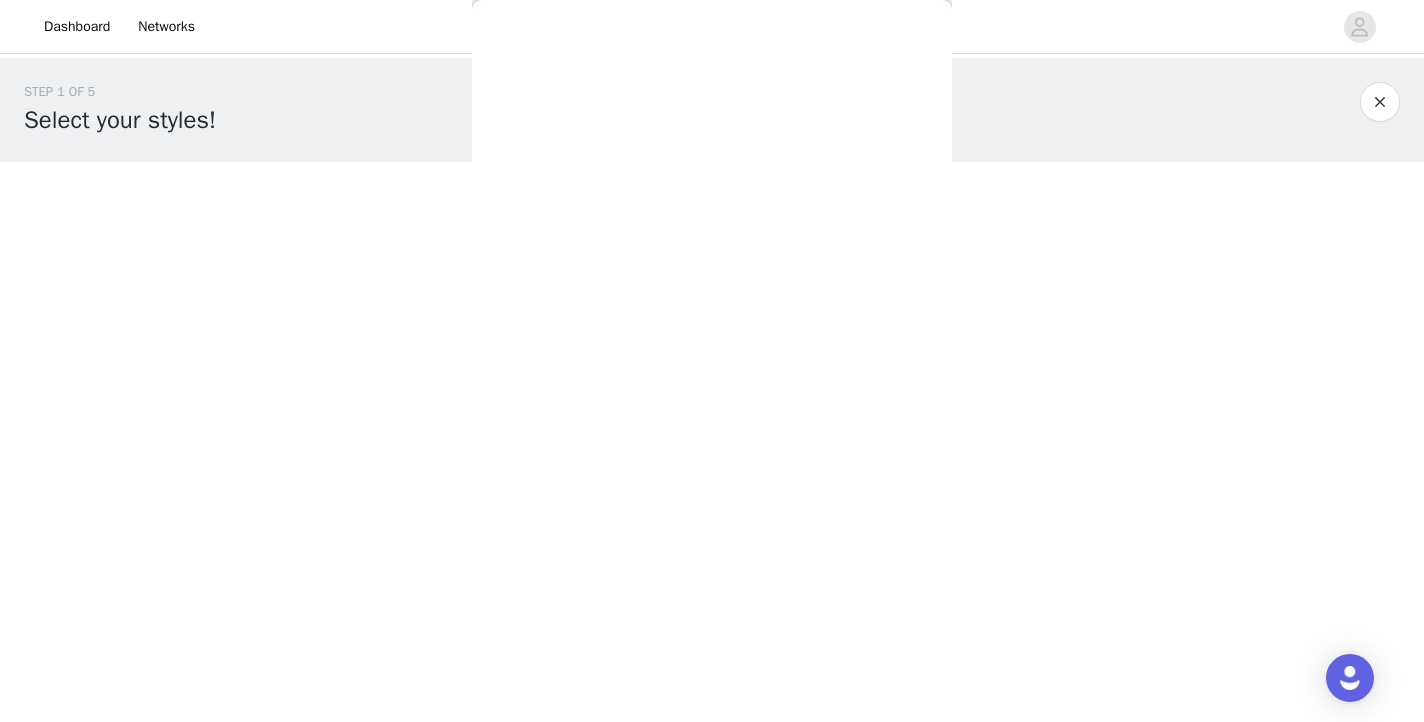 scroll, scrollTop: 0, scrollLeft: 0, axis: both 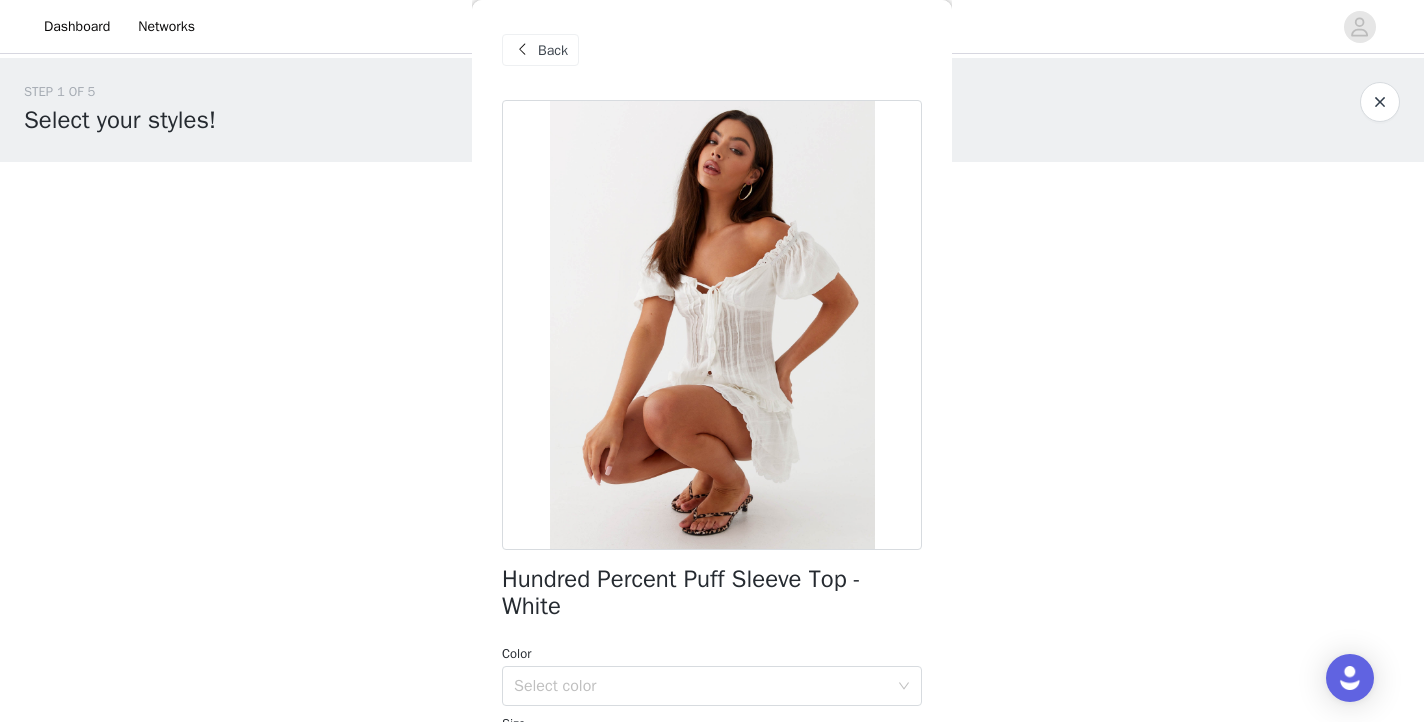 click on "Back" at bounding box center (553, 50) 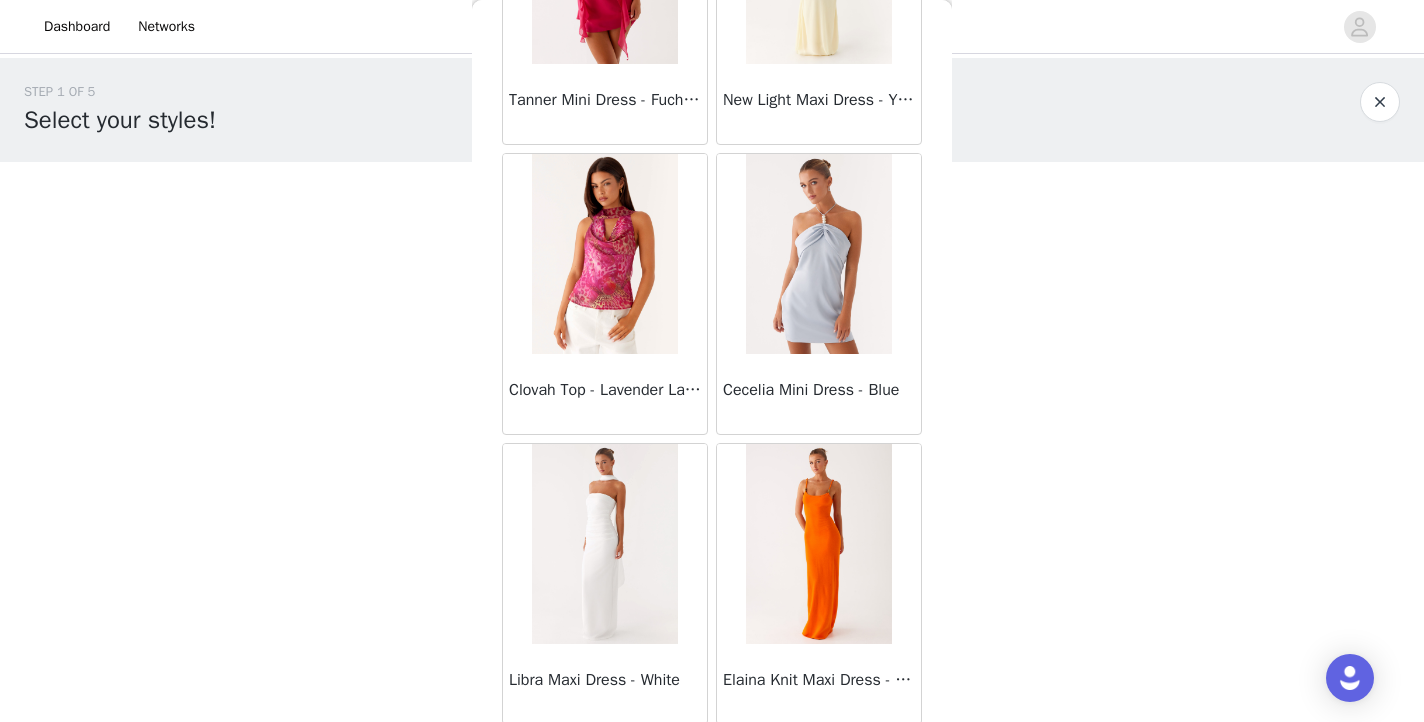 scroll, scrollTop: 29238, scrollLeft: 0, axis: vertical 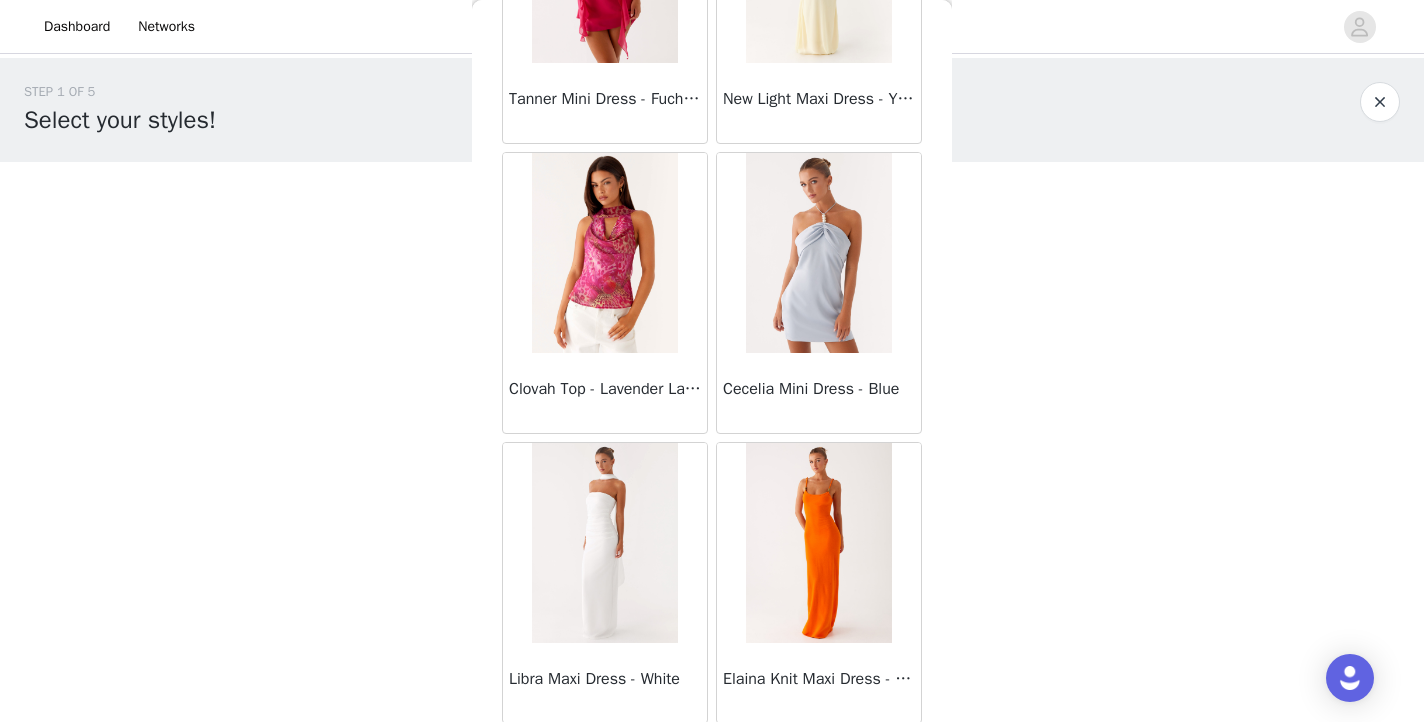 click at bounding box center [818, 253] 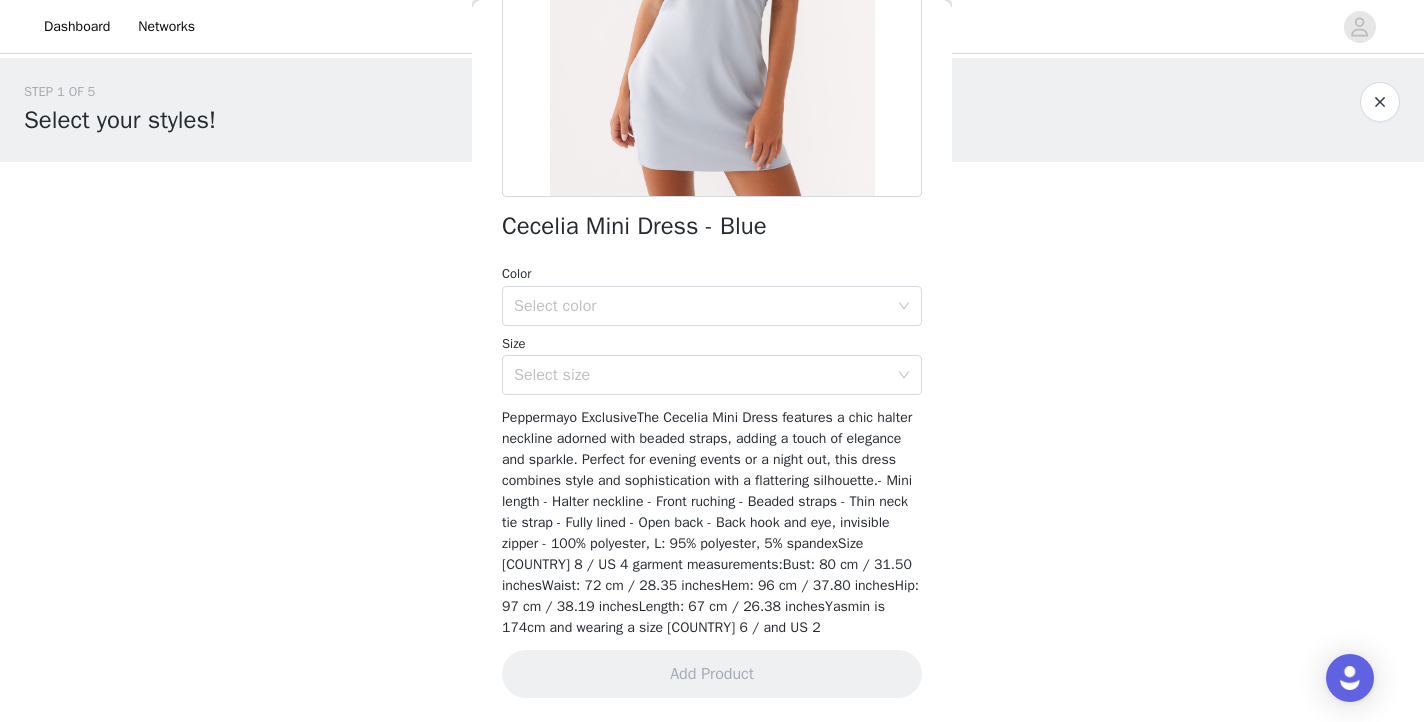 scroll, scrollTop: 373, scrollLeft: 0, axis: vertical 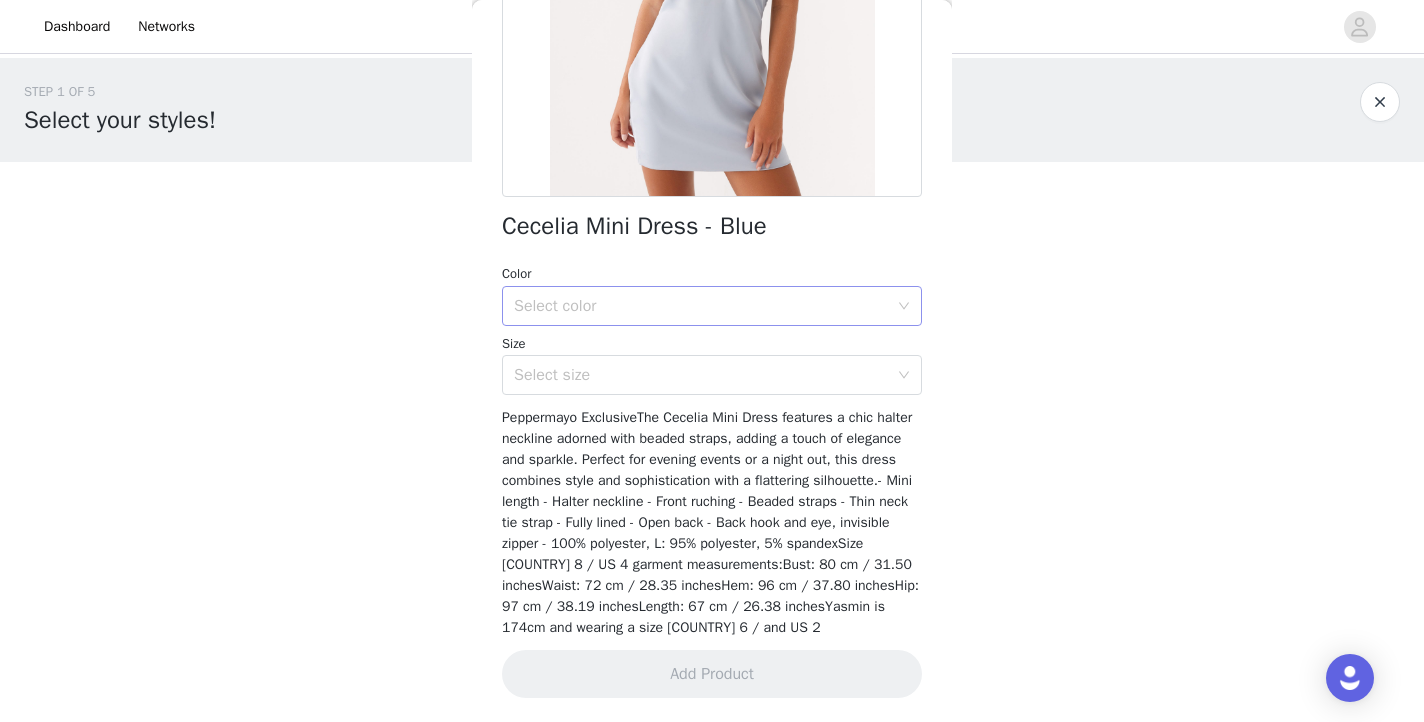 click on "Select color" at bounding box center [701, 306] 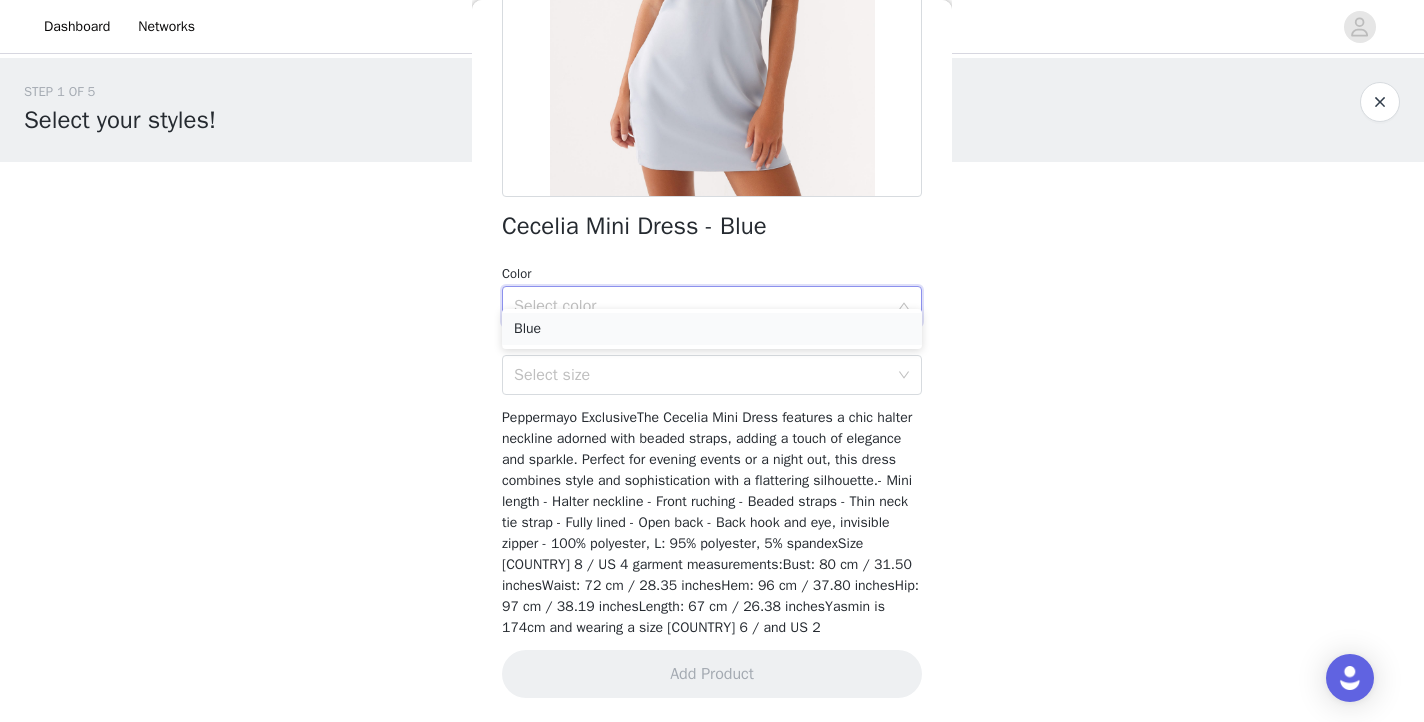 click on "Blue" at bounding box center (712, 329) 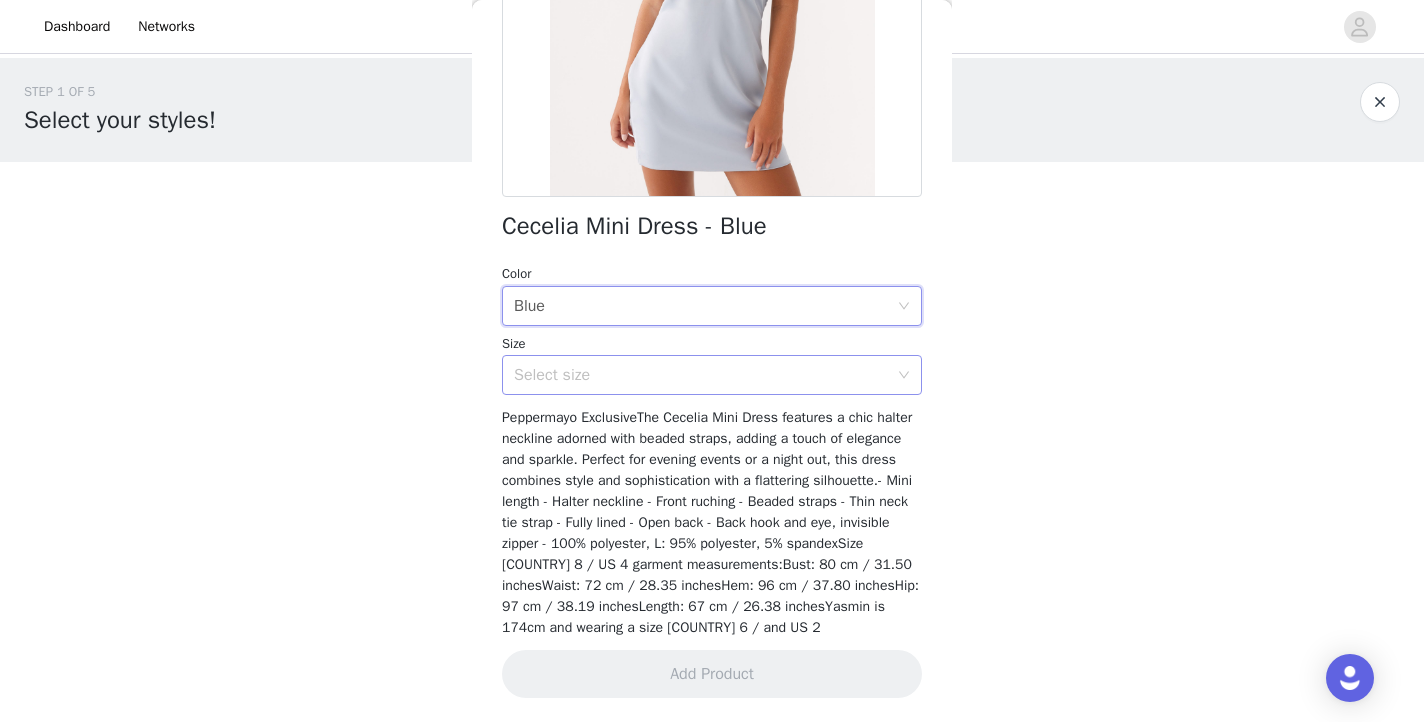 click on "Select size" at bounding box center [701, 375] 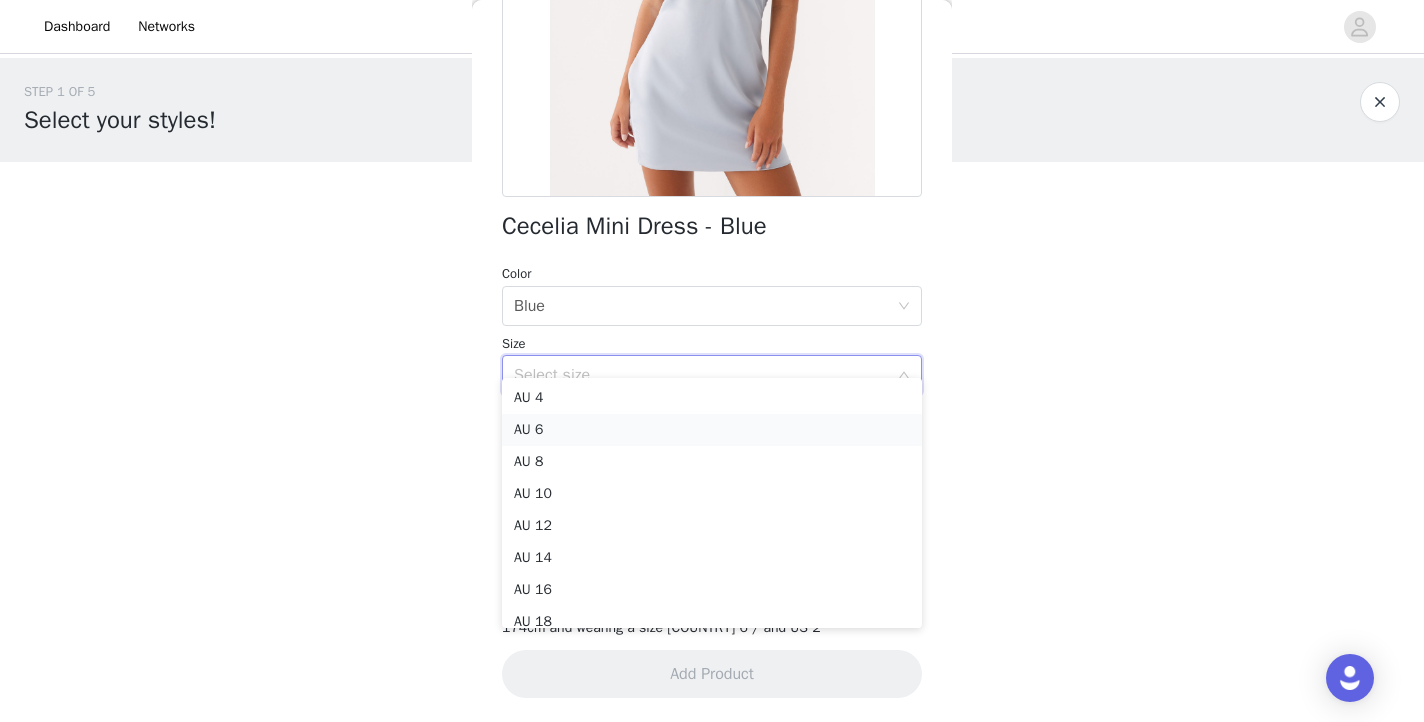 click on "AU 6" at bounding box center (712, 430) 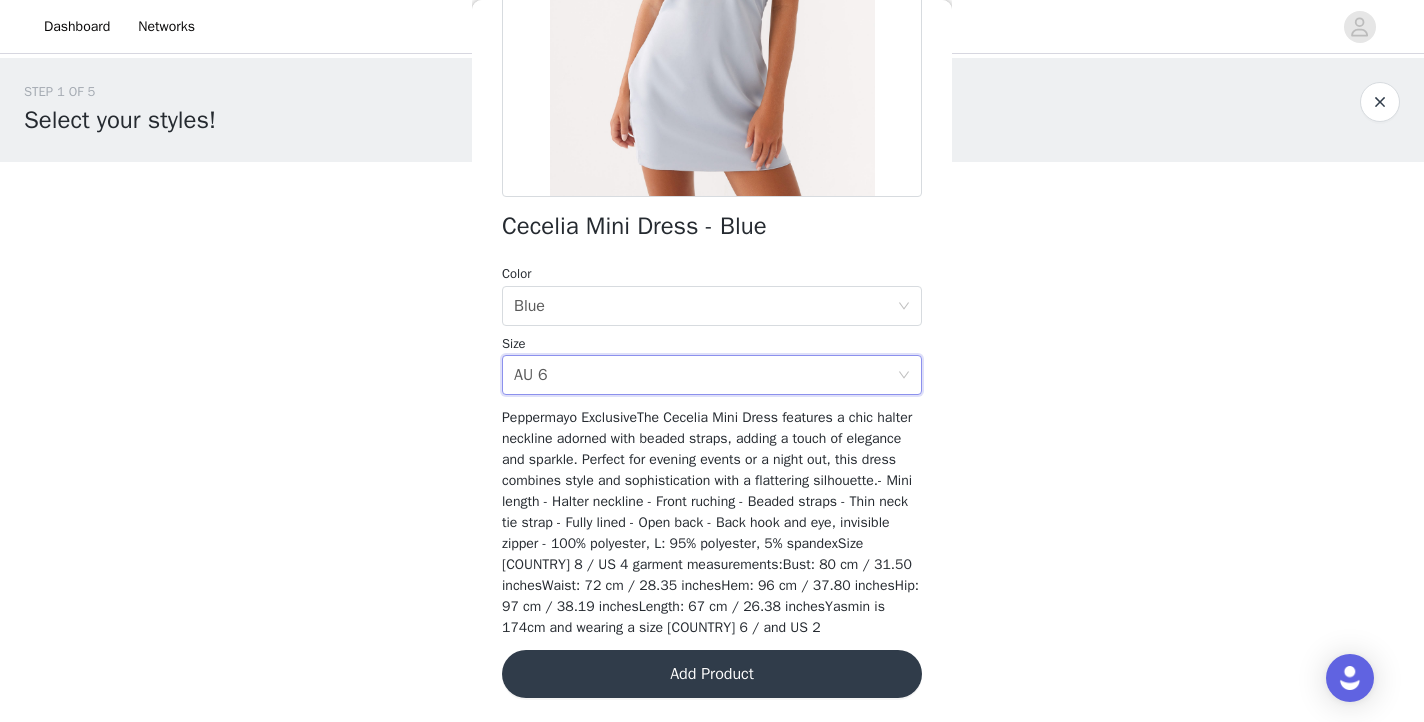 scroll, scrollTop: 373, scrollLeft: 0, axis: vertical 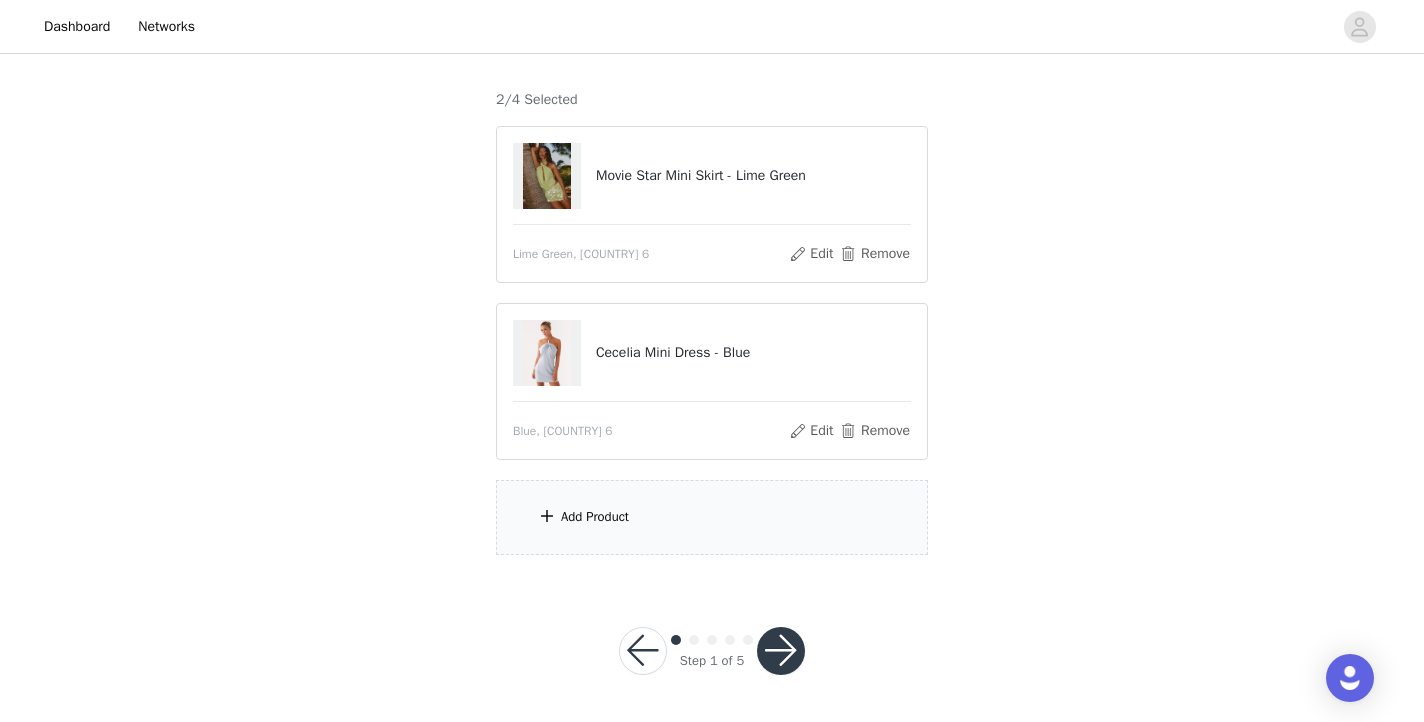 click on "Add Product" at bounding box center (712, 517) 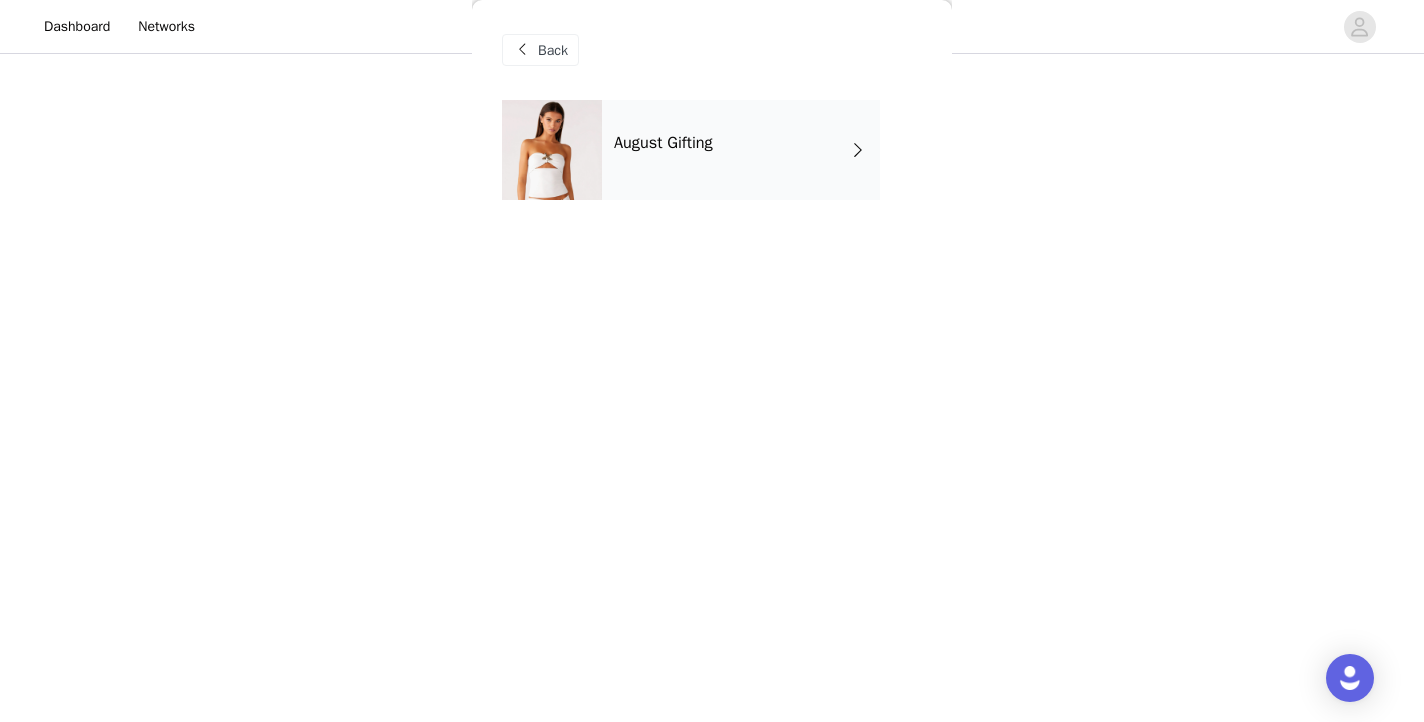 click on "August Gifting" at bounding box center [741, 150] 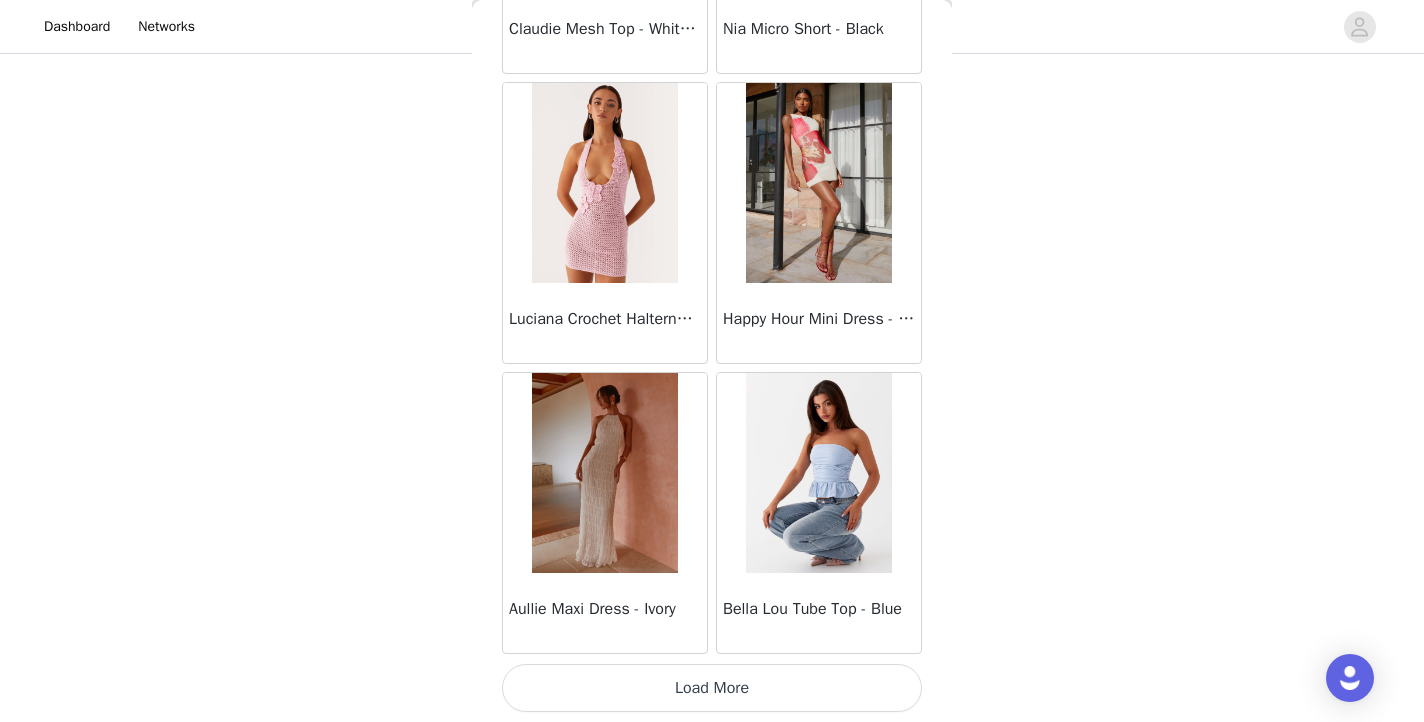 scroll, scrollTop: 2338, scrollLeft: 0, axis: vertical 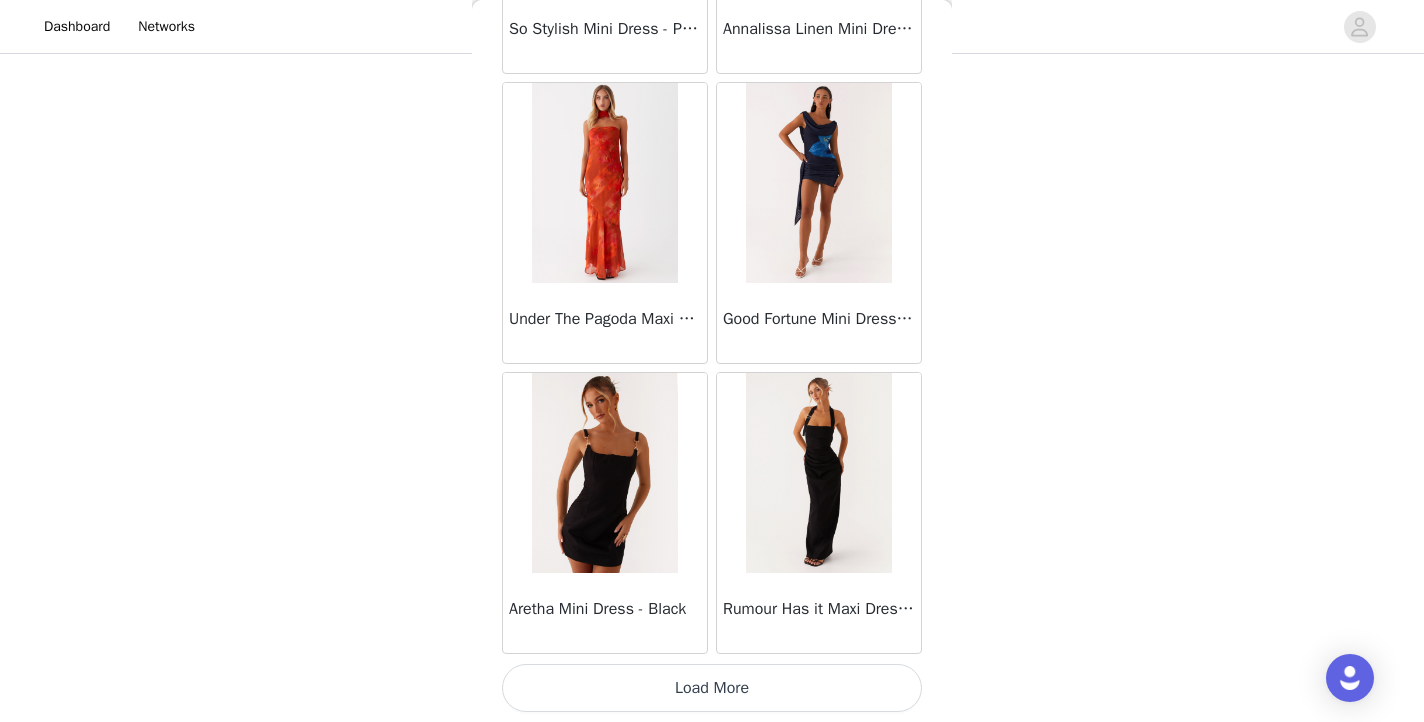 click on "Load More" at bounding box center (712, 688) 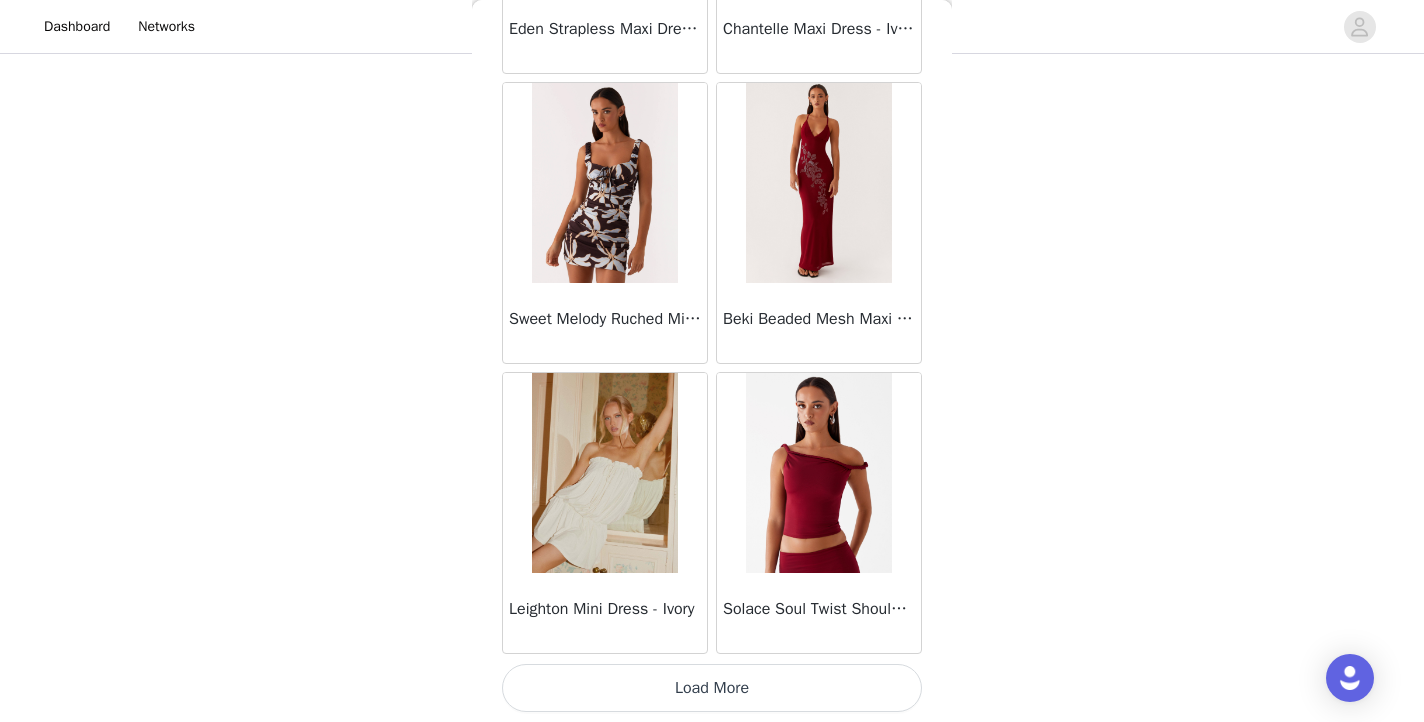 scroll, scrollTop: 8138, scrollLeft: 0, axis: vertical 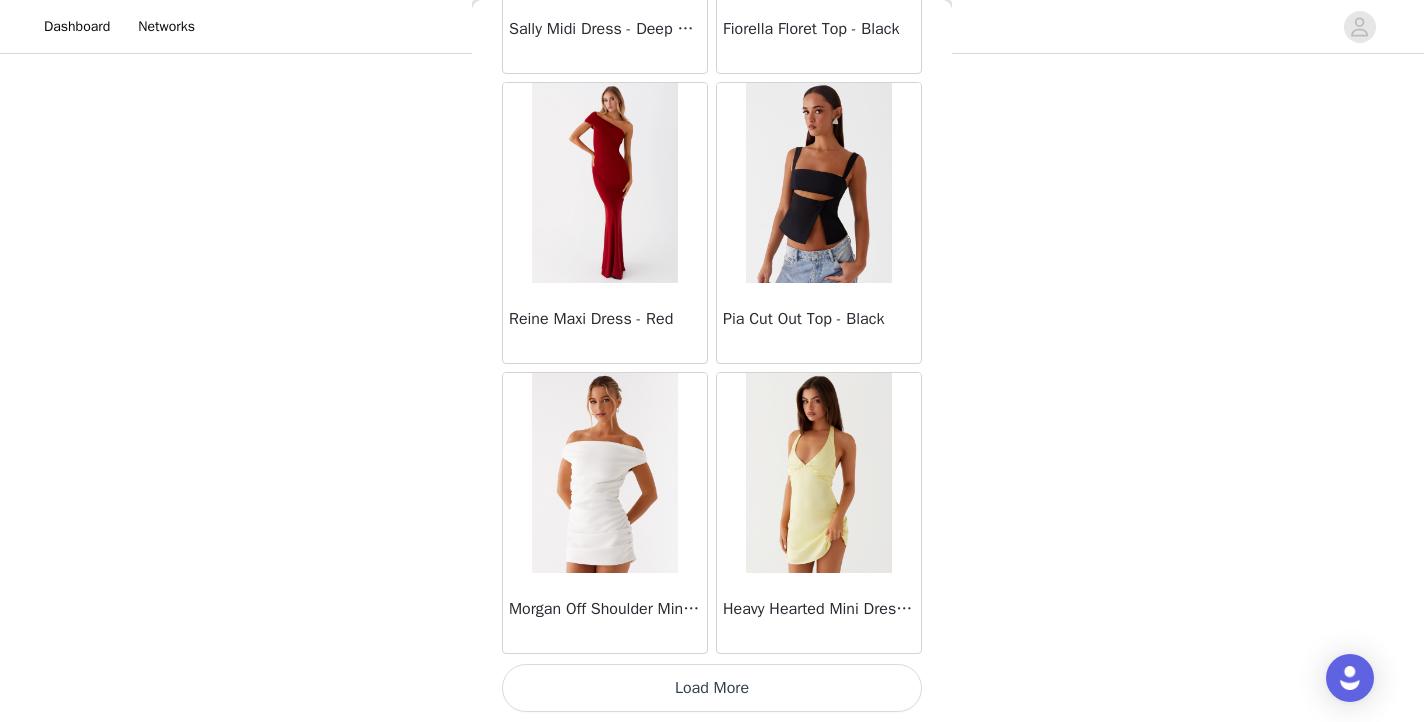 click on "Load More" at bounding box center [712, 688] 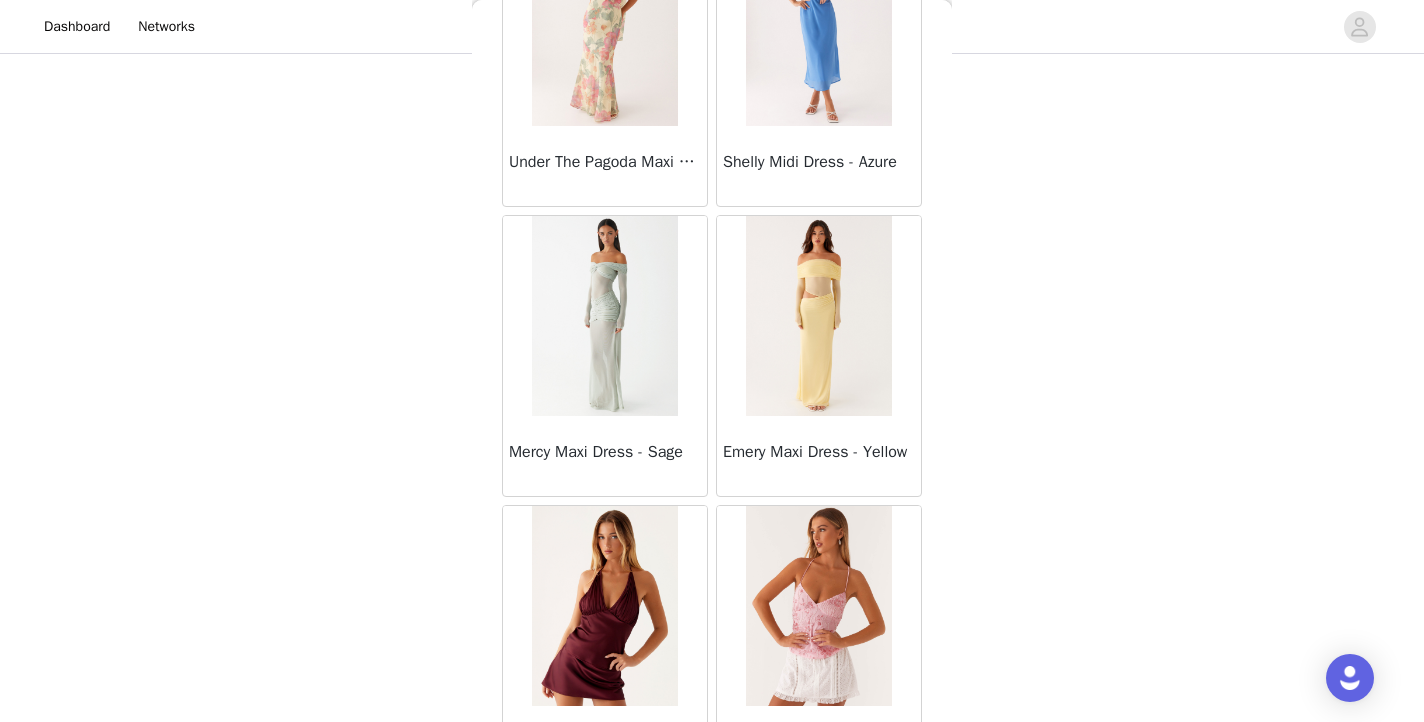 scroll, scrollTop: 13522, scrollLeft: 0, axis: vertical 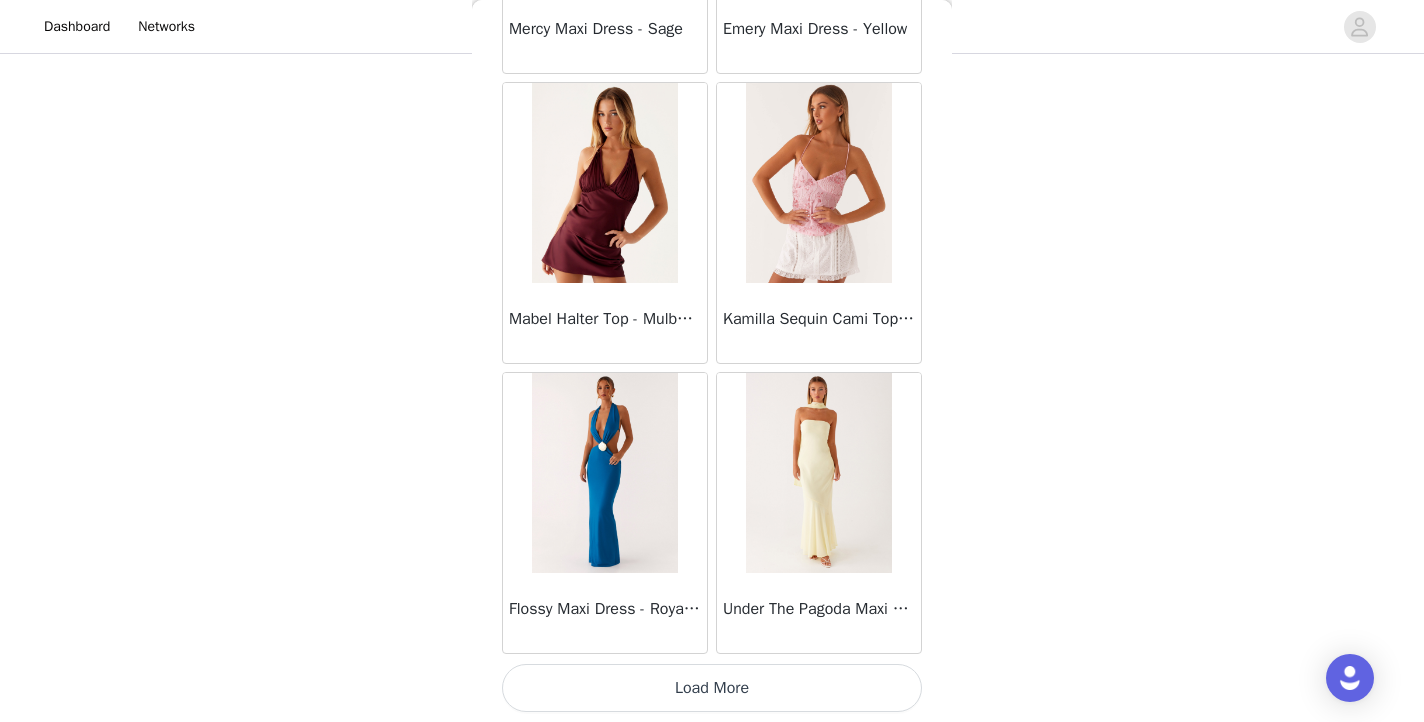 click on "Load More" at bounding box center (712, 688) 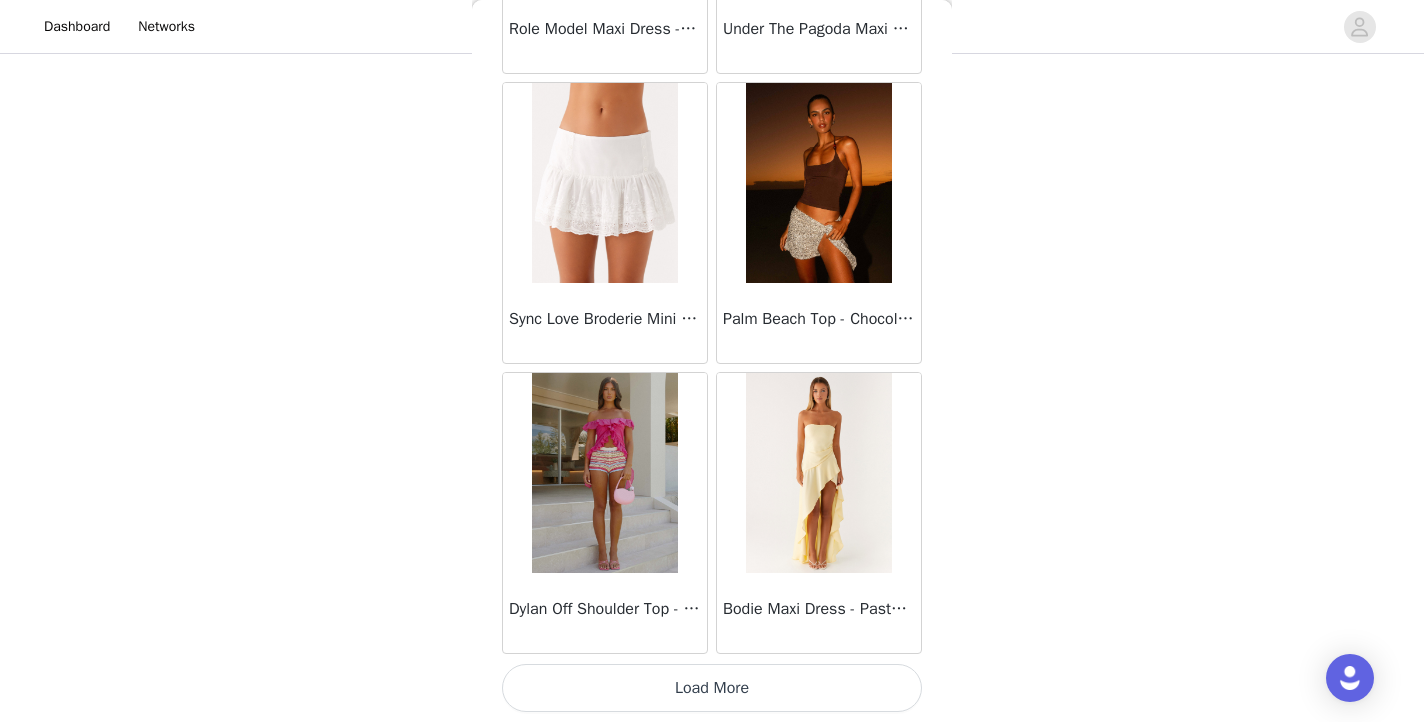 scroll, scrollTop: 16838, scrollLeft: 0, axis: vertical 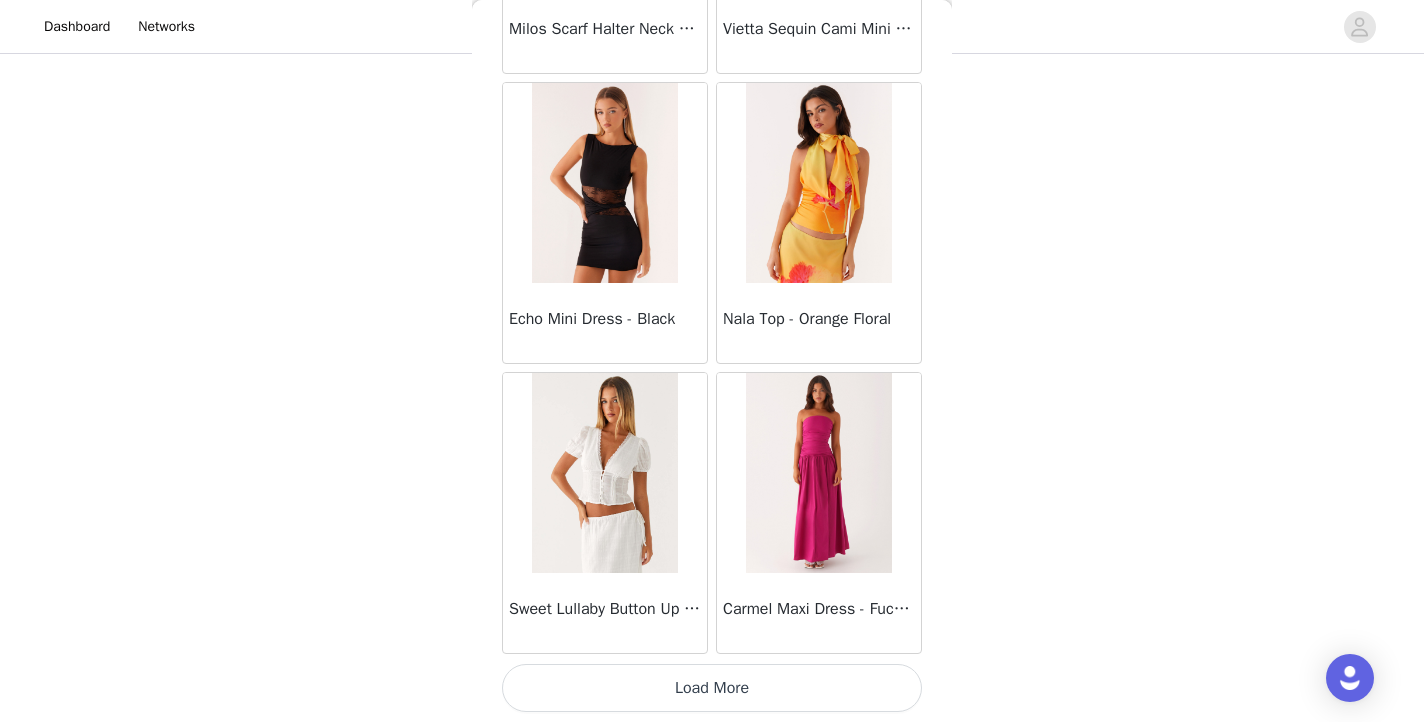click on "Load More" at bounding box center (712, 688) 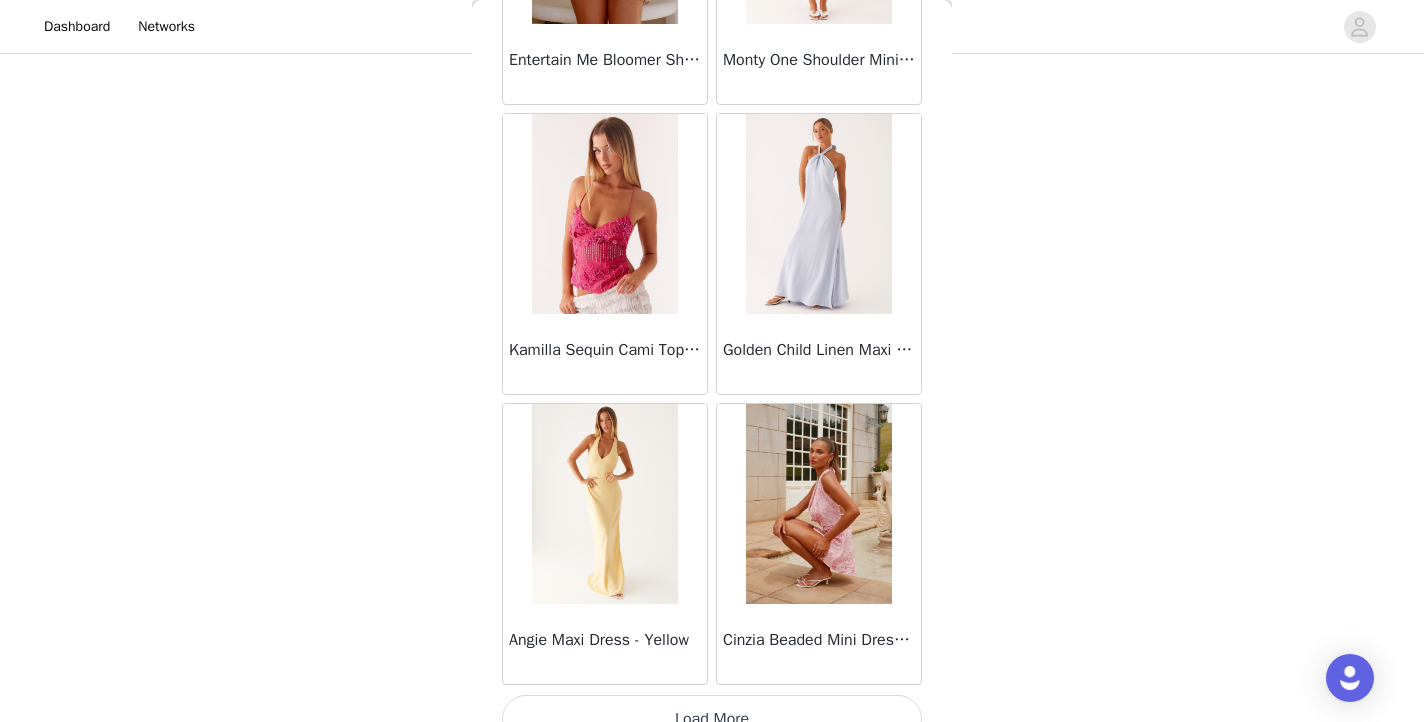 scroll, scrollTop: 22606, scrollLeft: 0, axis: vertical 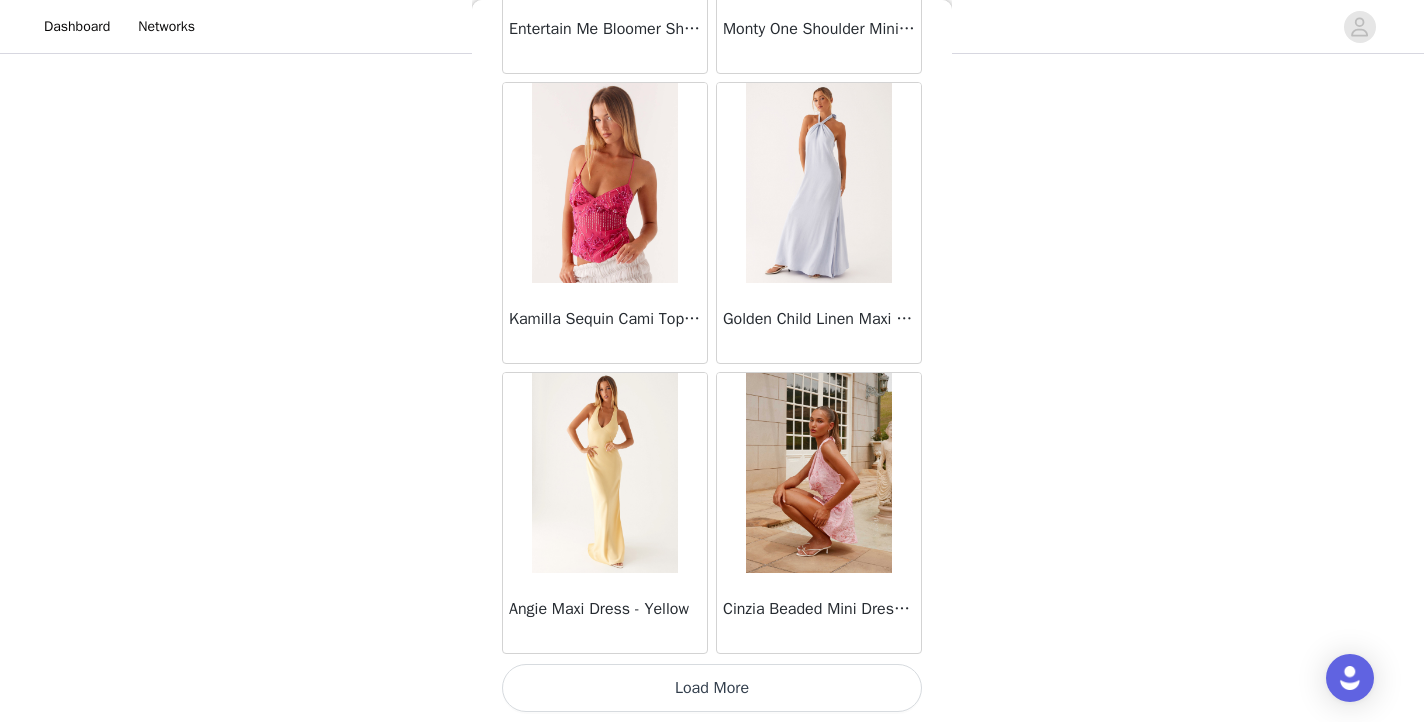 click on "Load More" at bounding box center (712, 688) 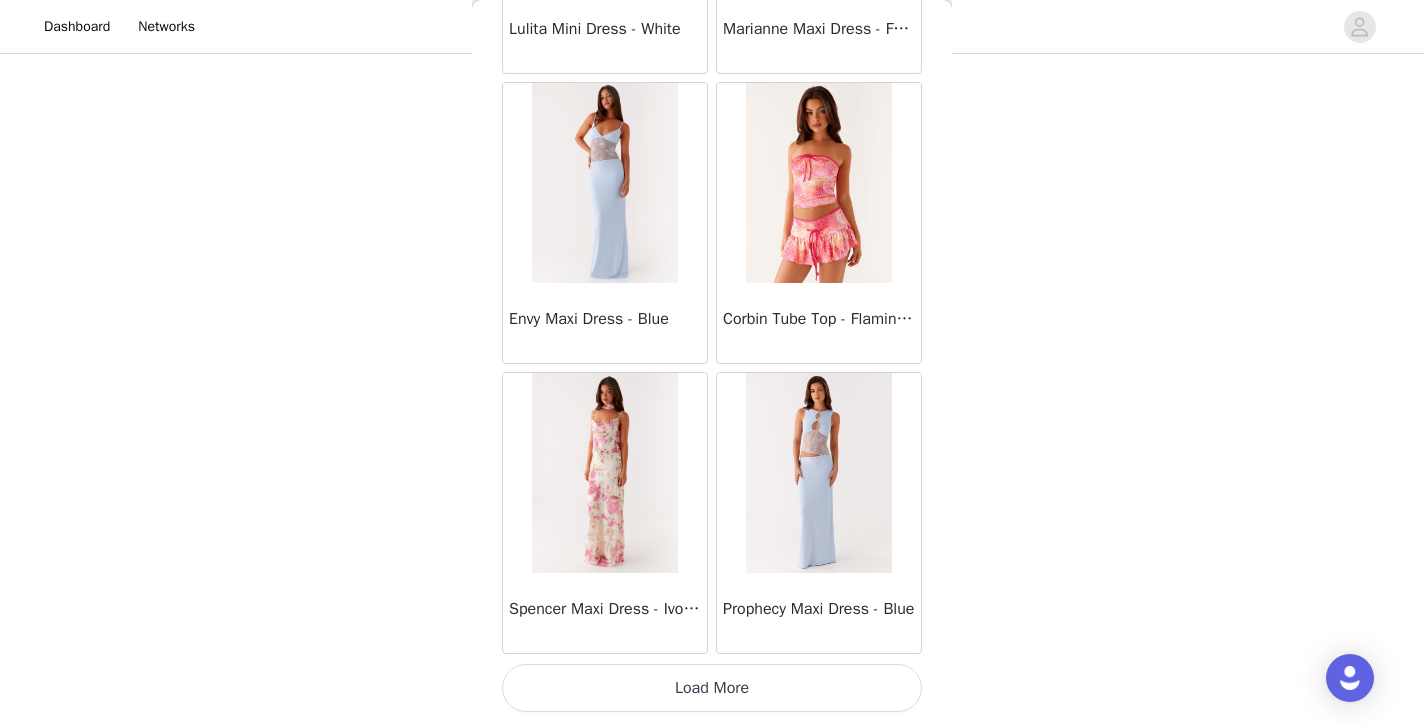 scroll, scrollTop: 25538, scrollLeft: 0, axis: vertical 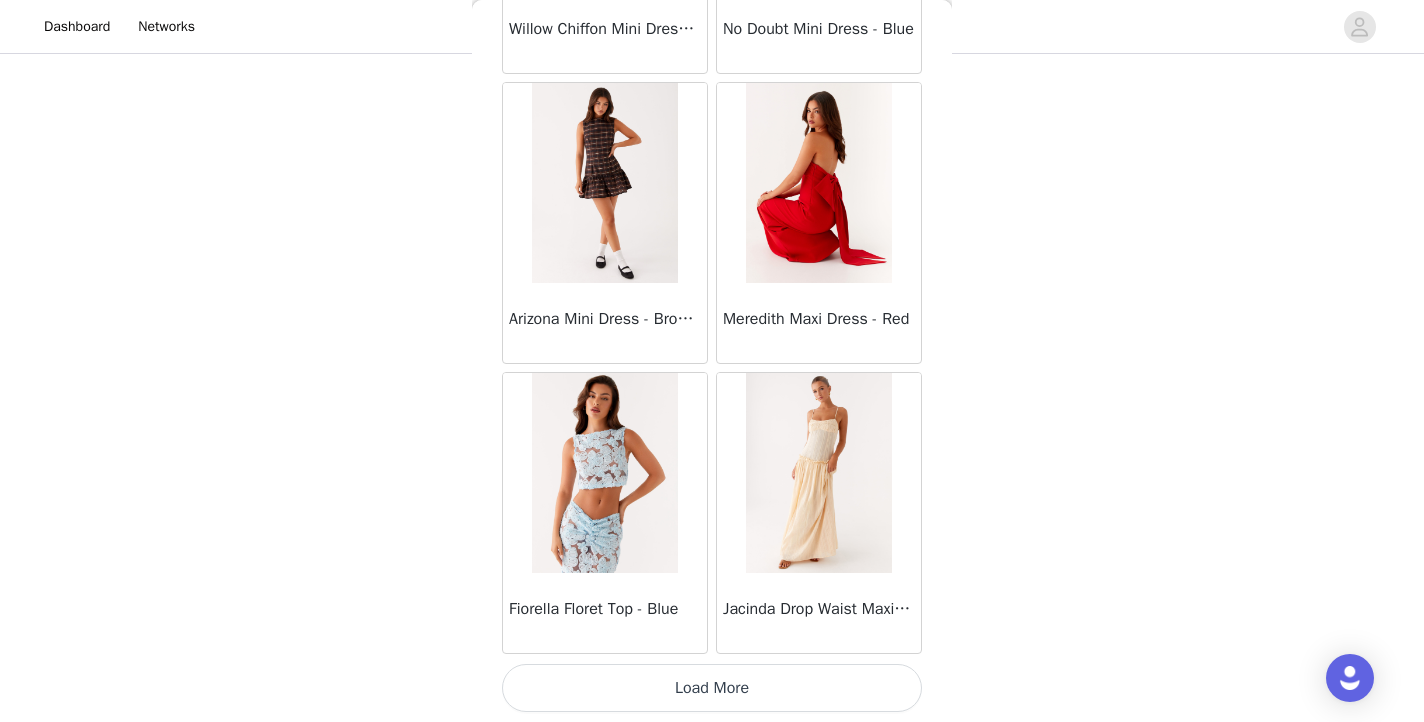 click on "Load More" at bounding box center [712, 688] 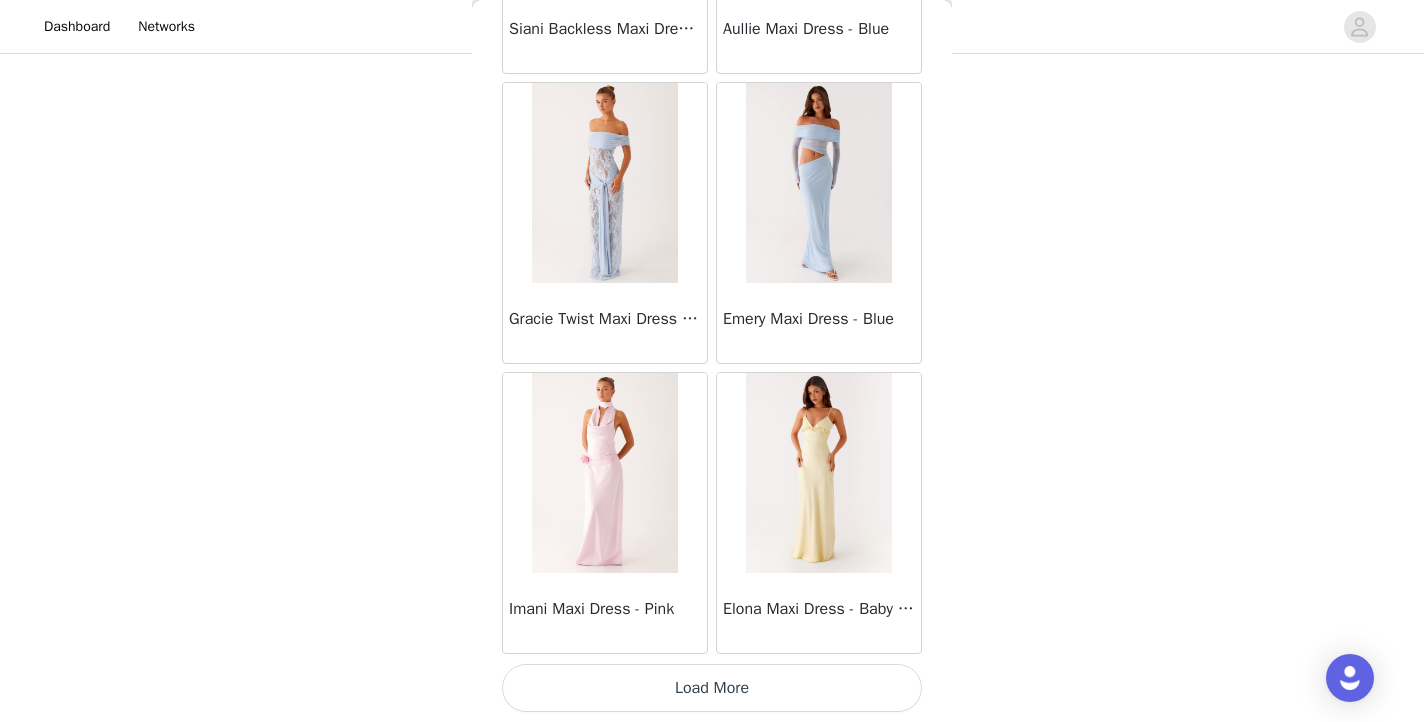 scroll, scrollTop: 31338, scrollLeft: 0, axis: vertical 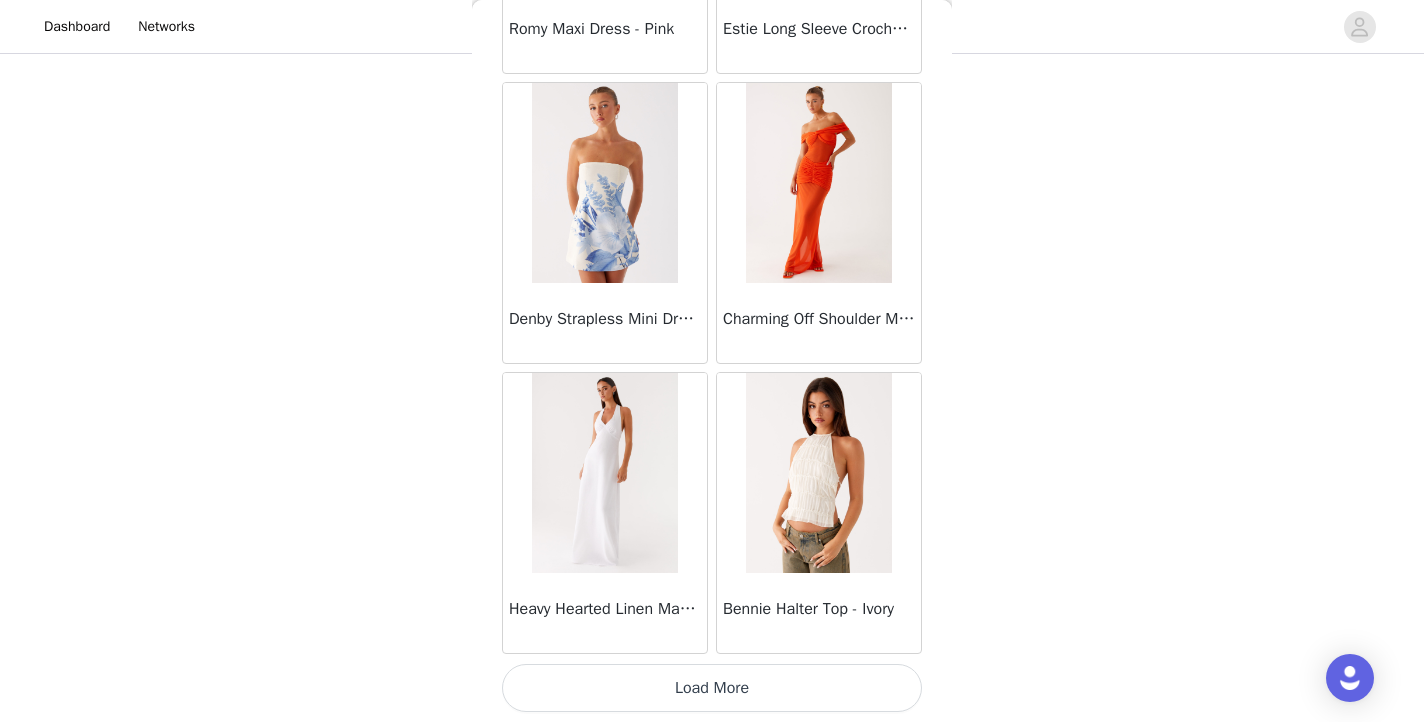 click on "Load More" at bounding box center (712, 688) 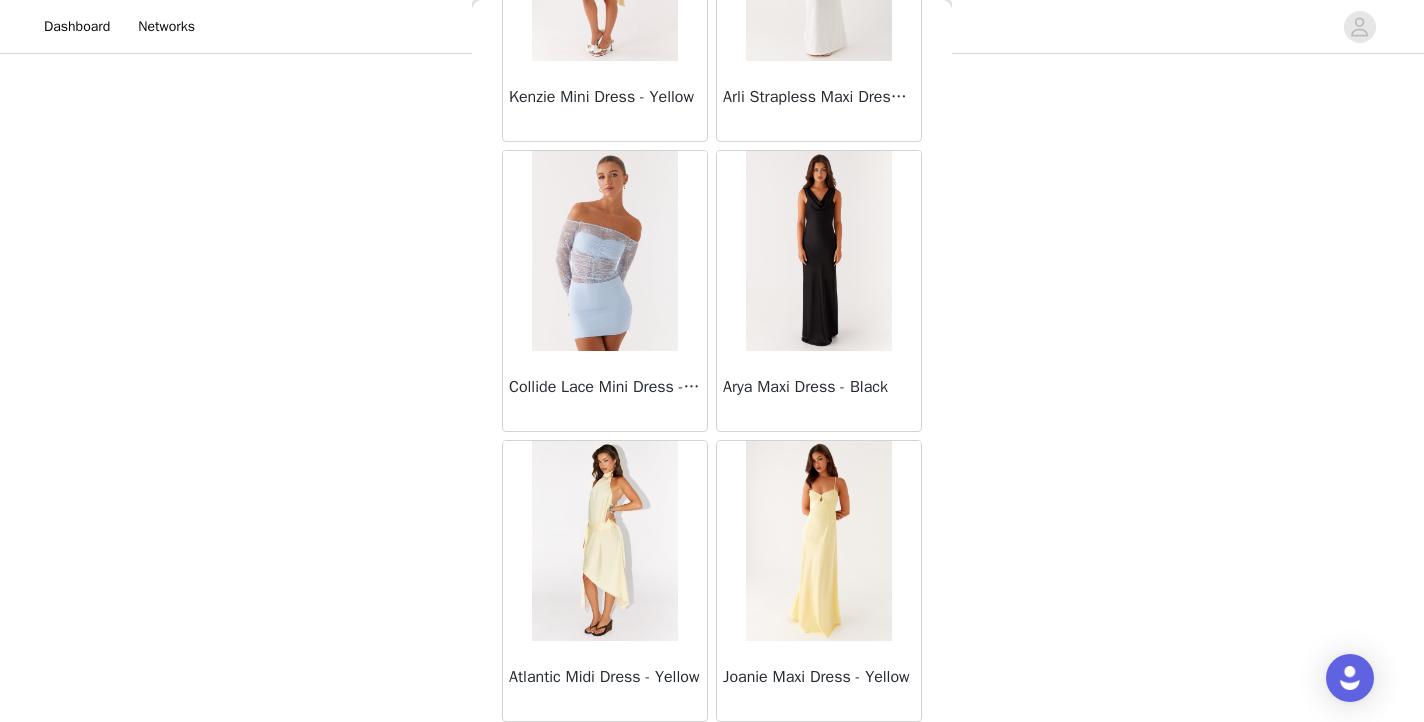 scroll, scrollTop: 36787, scrollLeft: 0, axis: vertical 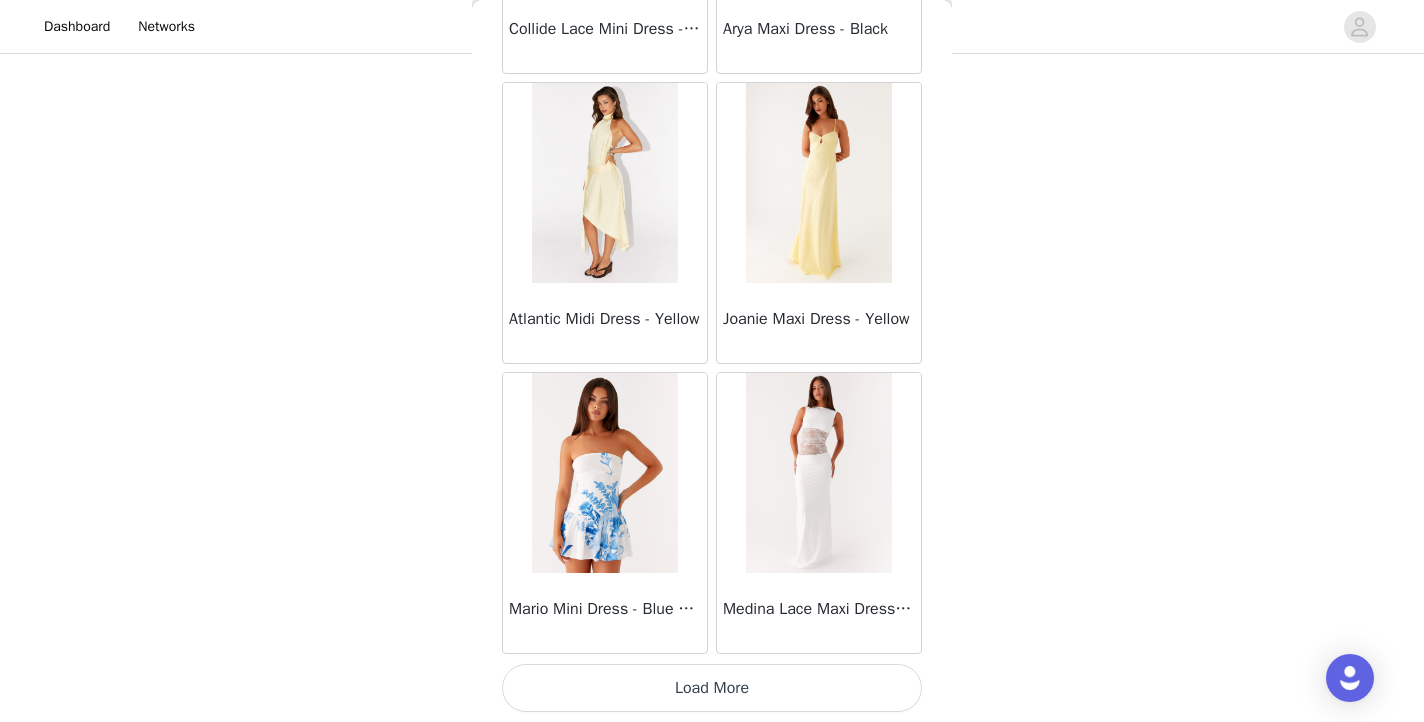 click on "Load More" at bounding box center (712, 688) 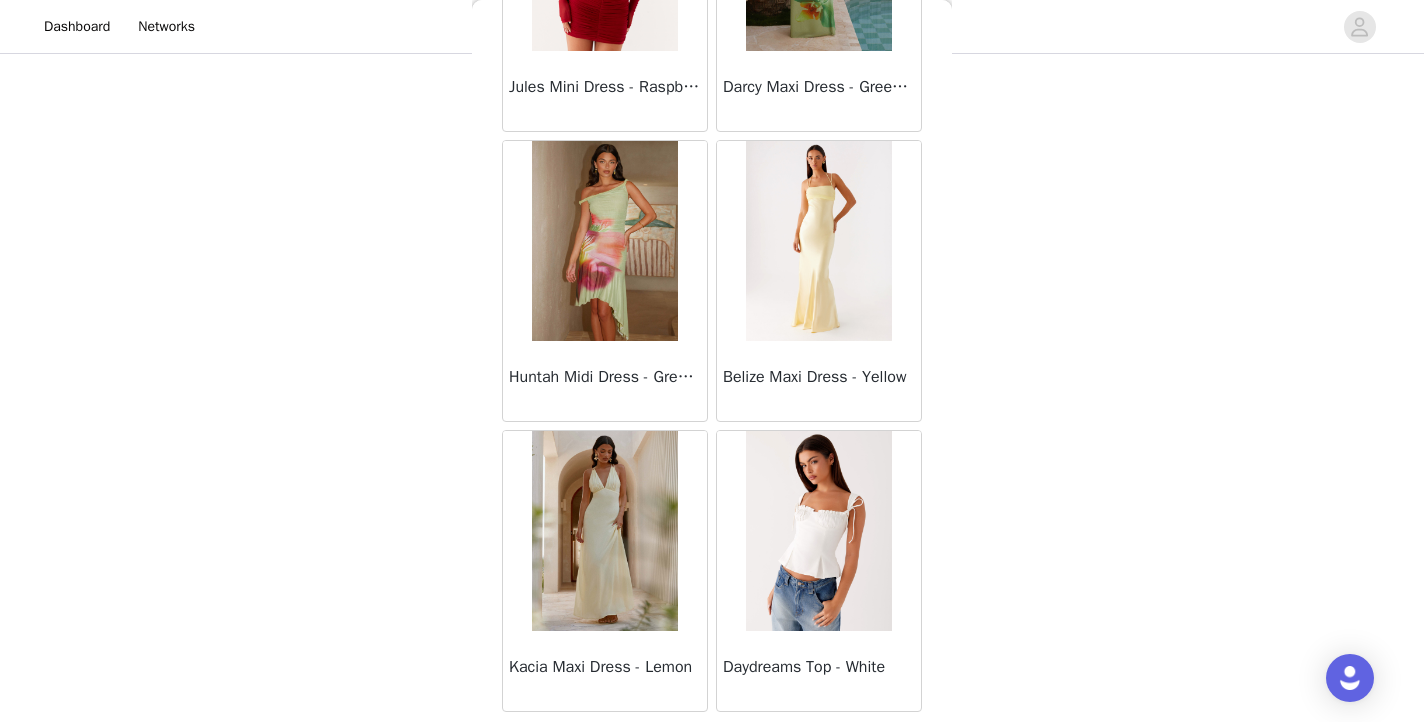 scroll, scrollTop: 40013, scrollLeft: 0, axis: vertical 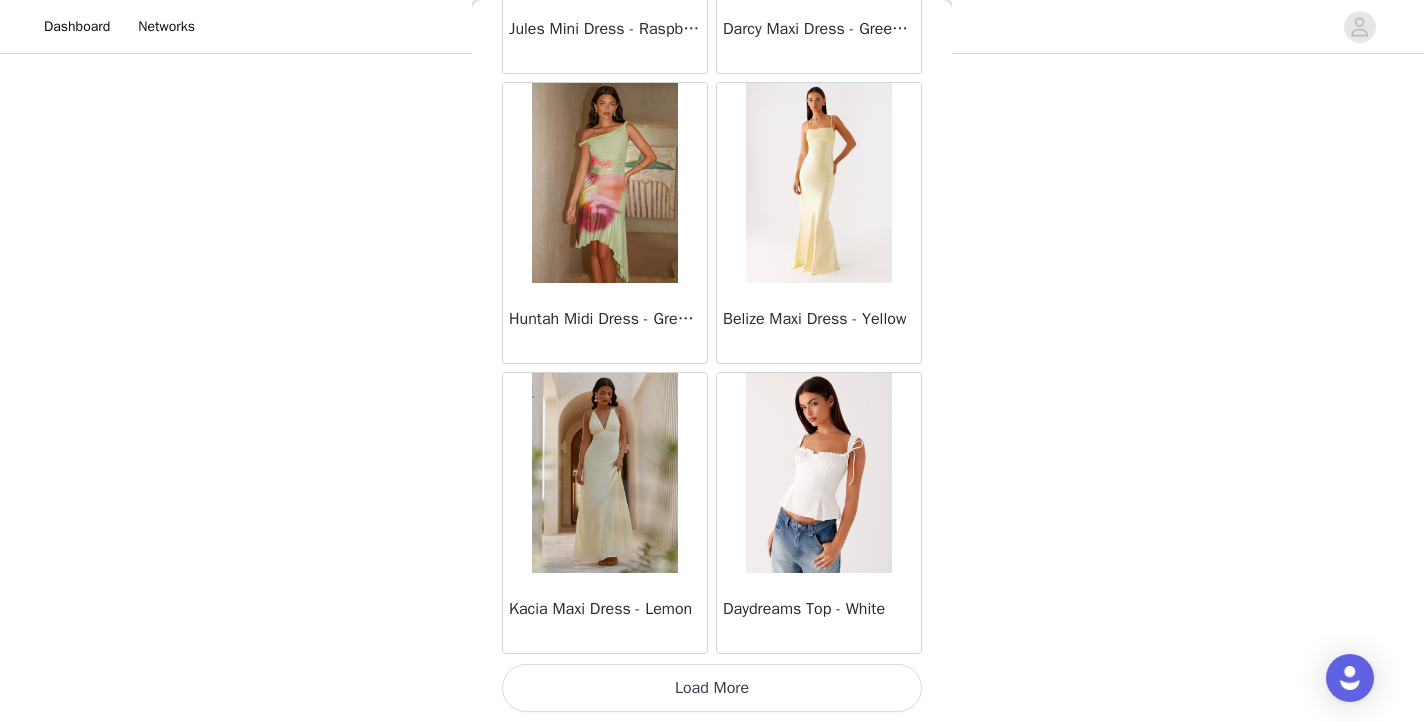 click on "Load More" at bounding box center [712, 688] 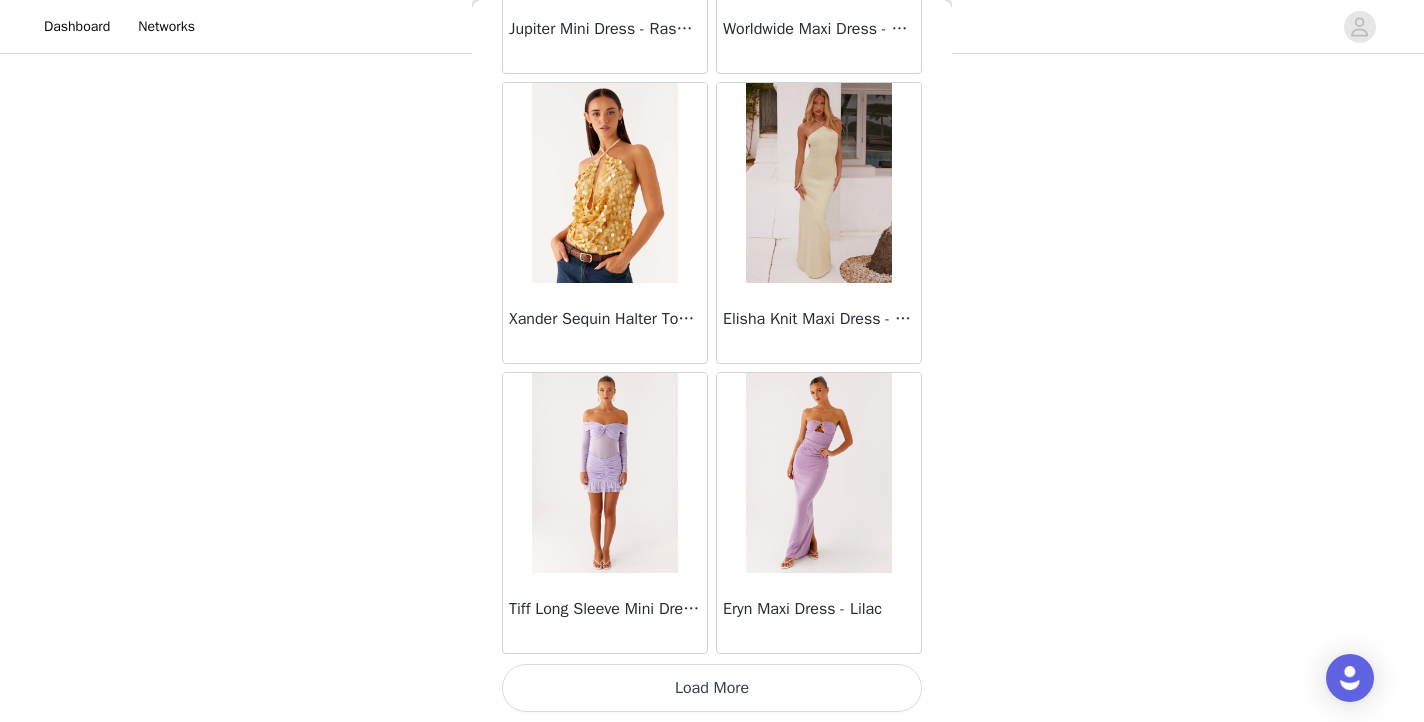 scroll, scrollTop: 42938, scrollLeft: 0, axis: vertical 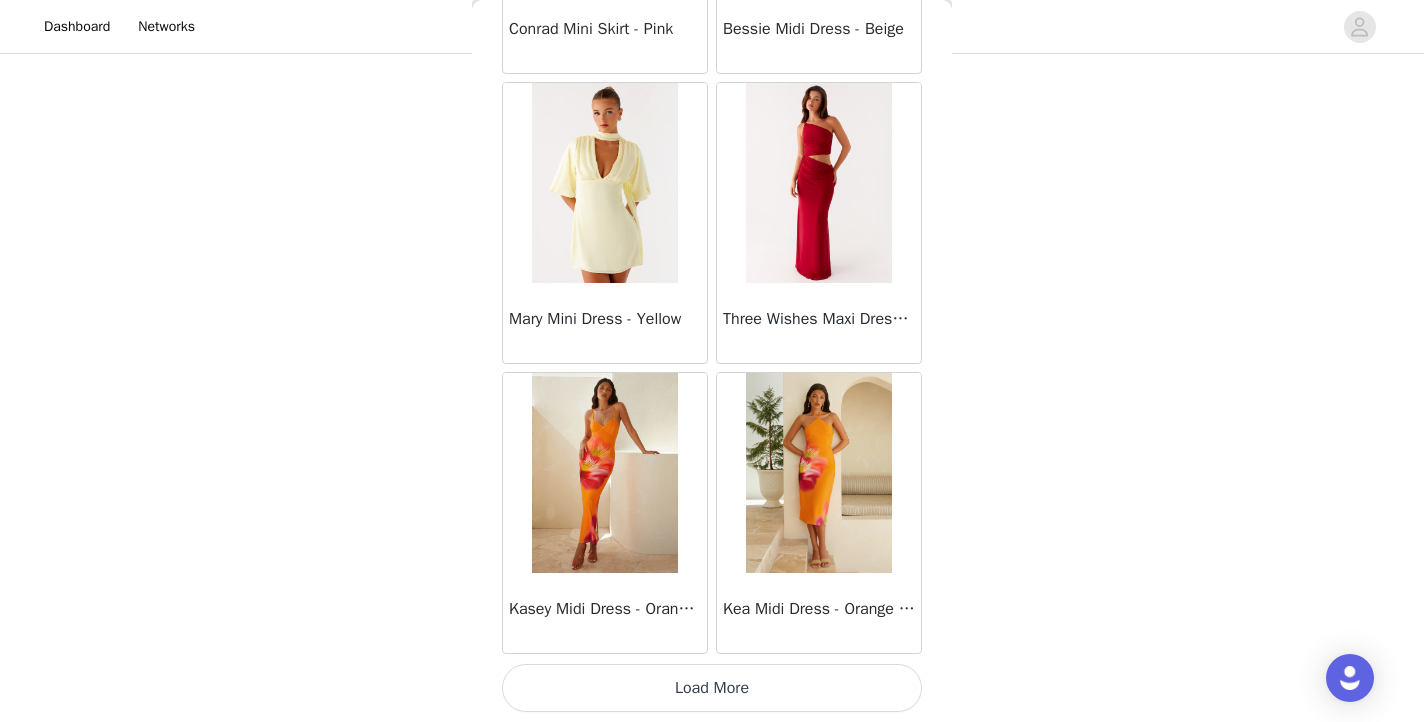 click on "Load More" at bounding box center [712, 688] 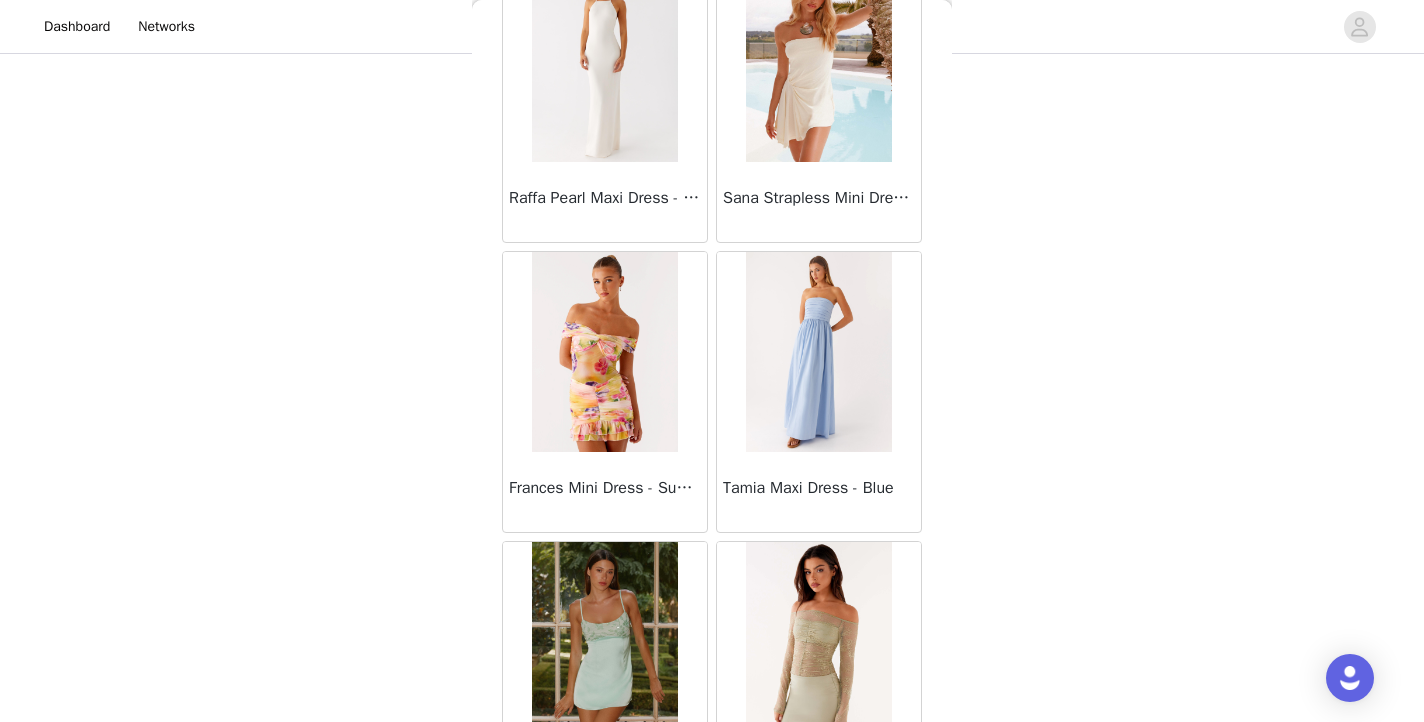 scroll, scrollTop: 48280, scrollLeft: 0, axis: vertical 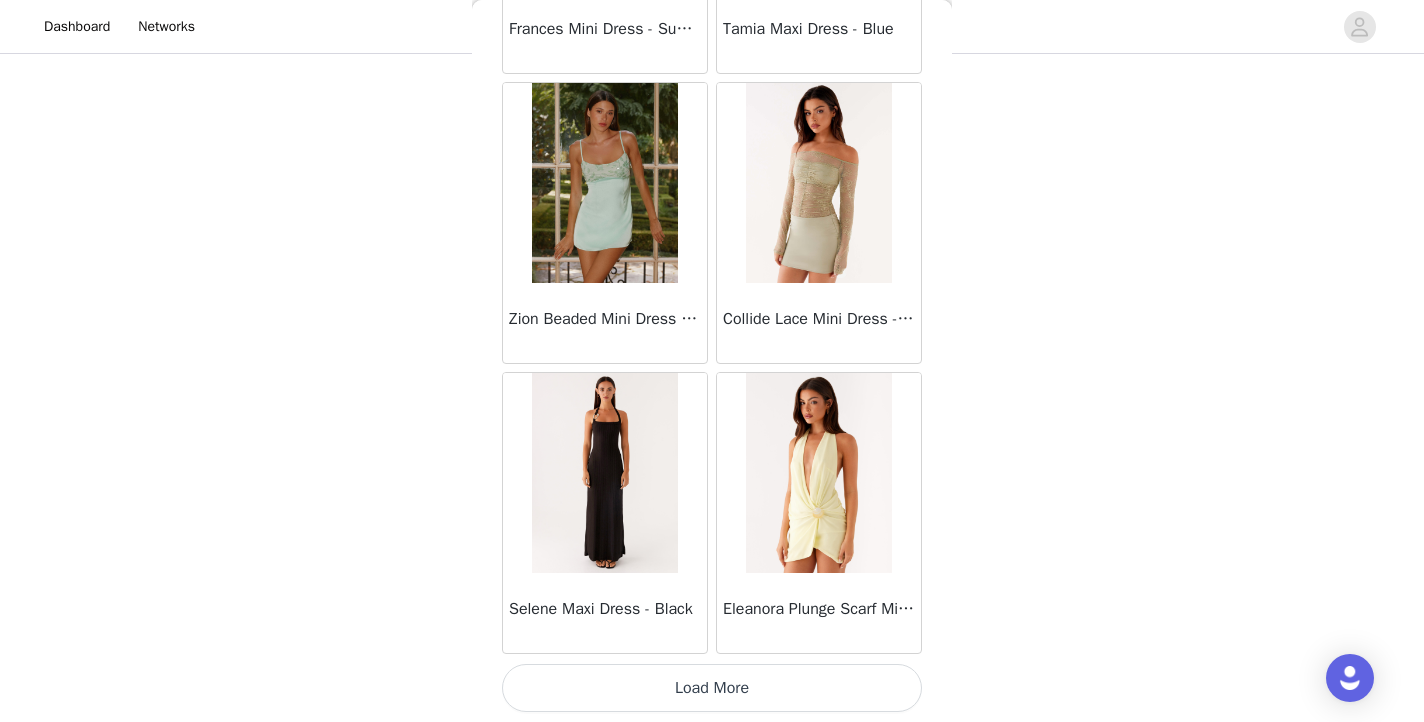 click on "Load More" at bounding box center (712, 688) 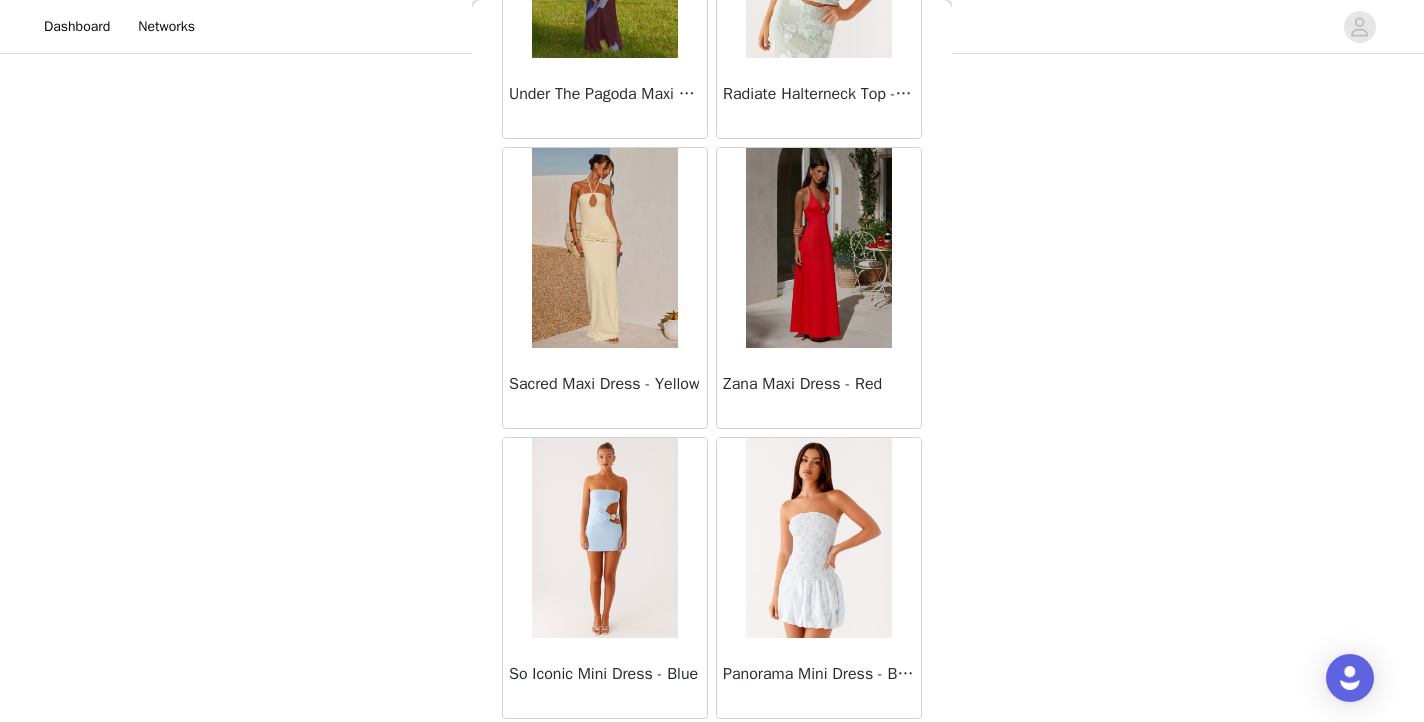 scroll, scrollTop: 51576, scrollLeft: 0, axis: vertical 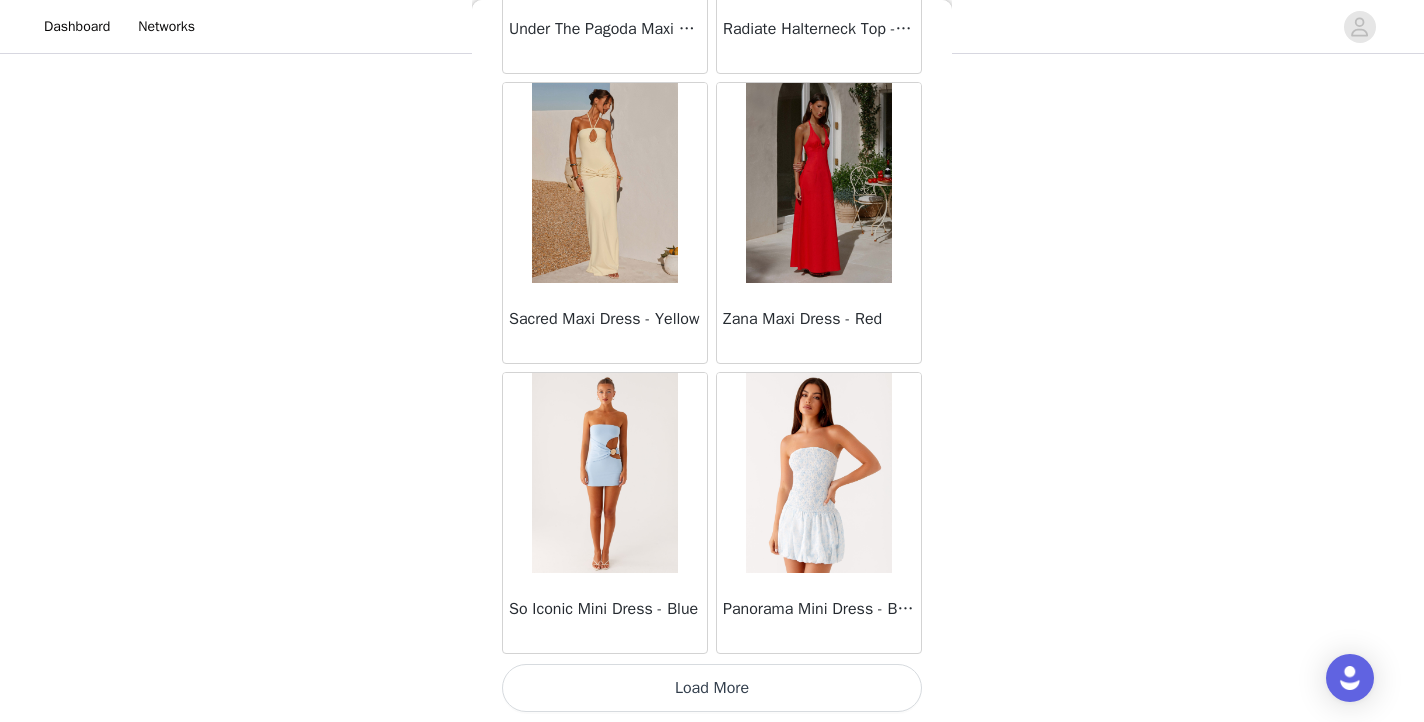click on "Load More" at bounding box center (712, 688) 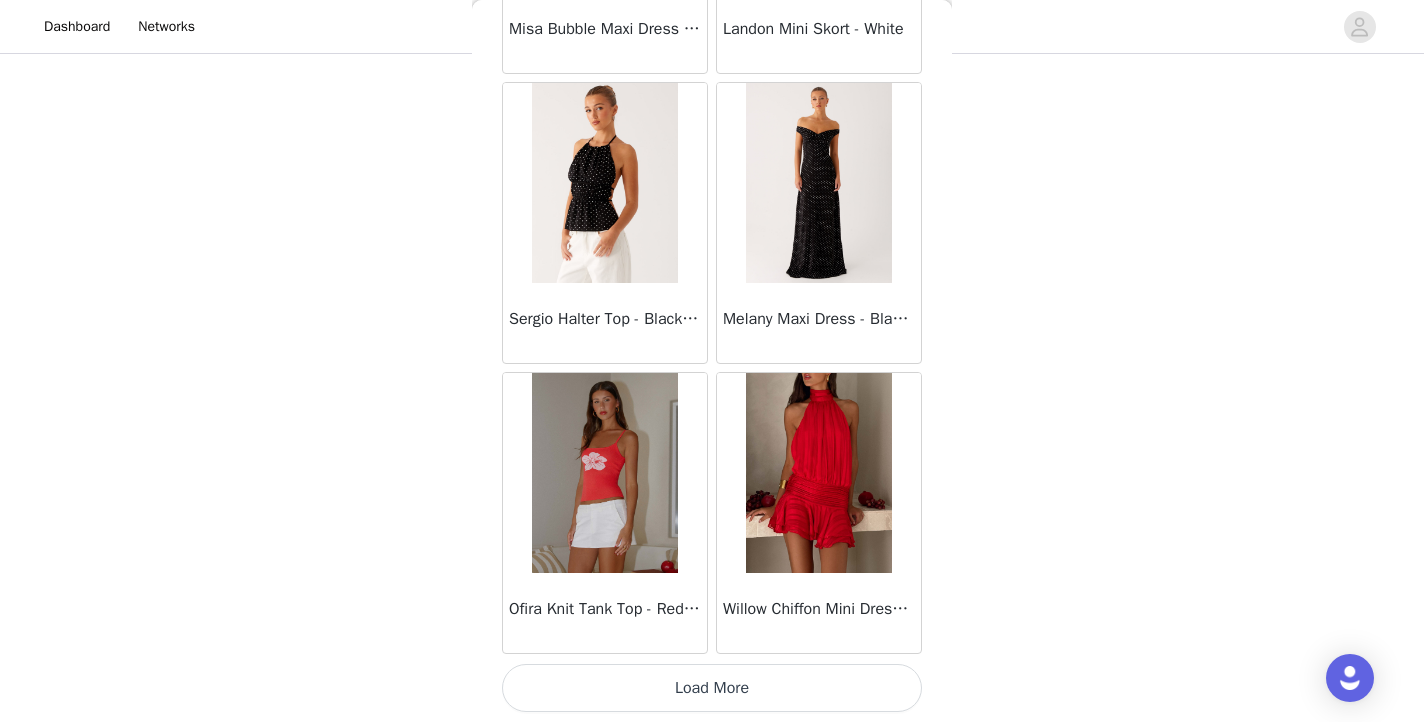 scroll, scrollTop: 54538, scrollLeft: 0, axis: vertical 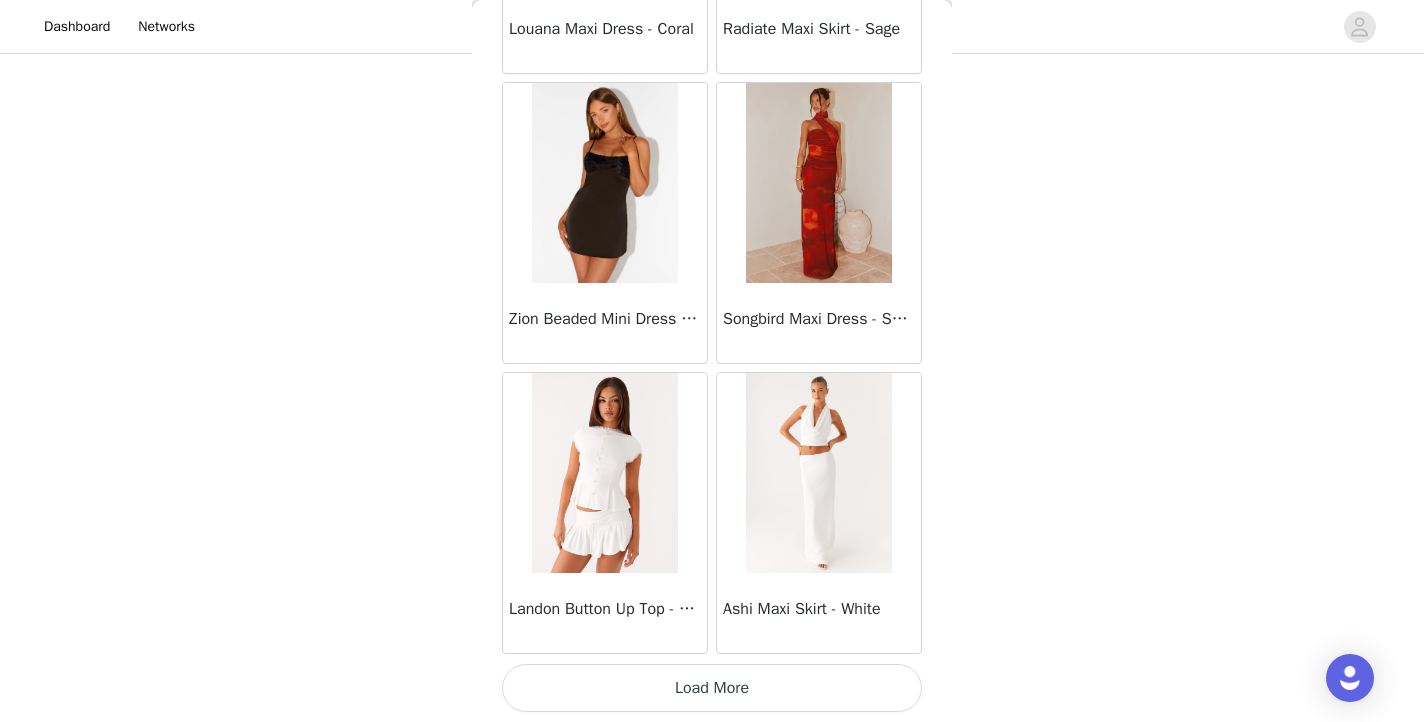 click on "Load More" at bounding box center (712, 688) 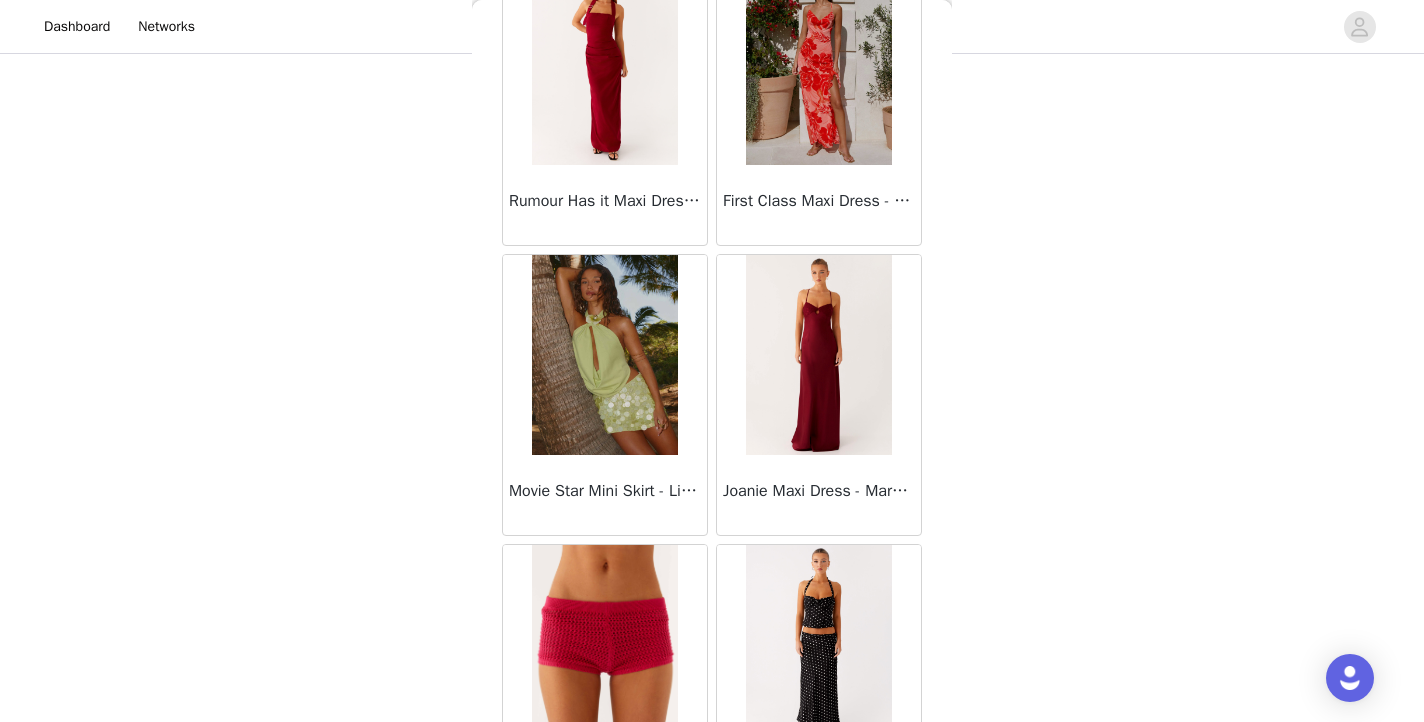 scroll, scrollTop: 59008, scrollLeft: 0, axis: vertical 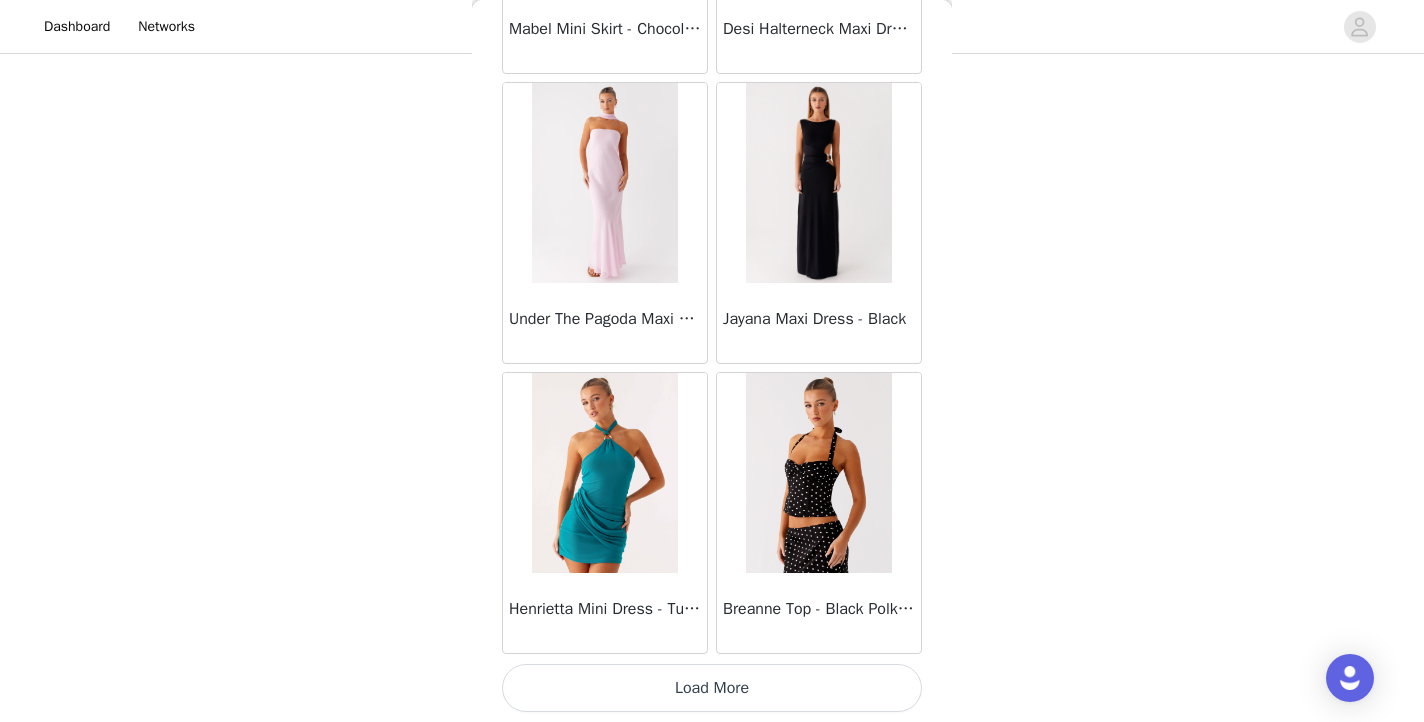 click on "Load More" at bounding box center [712, 688] 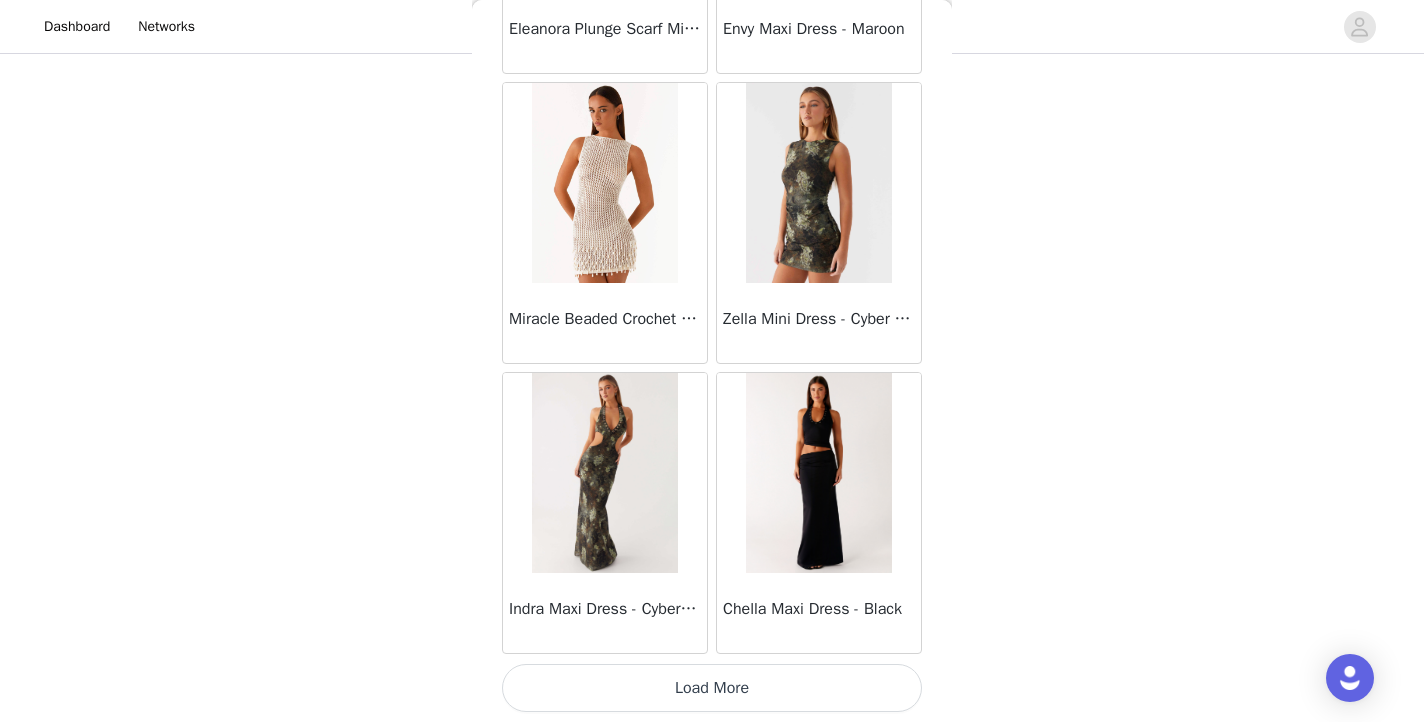 scroll, scrollTop: 63238, scrollLeft: 0, axis: vertical 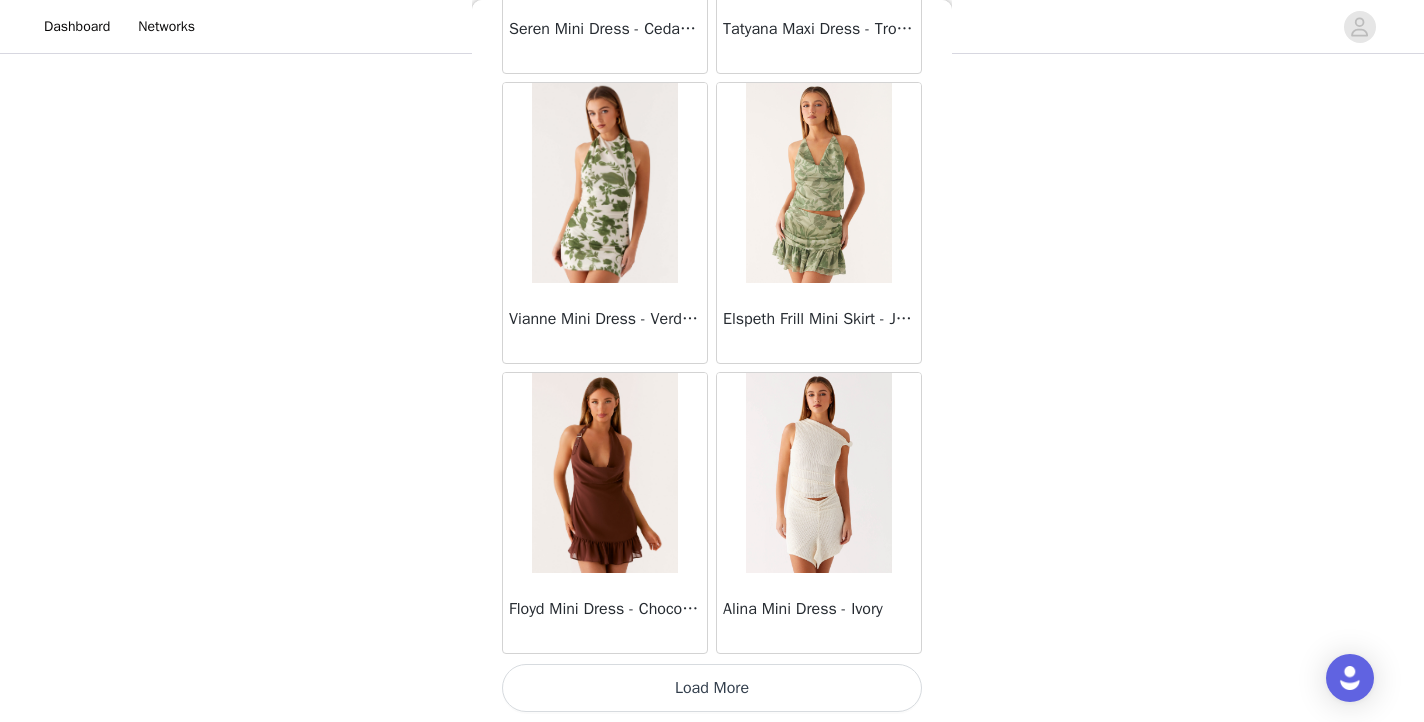 click on "Load More" at bounding box center (712, 688) 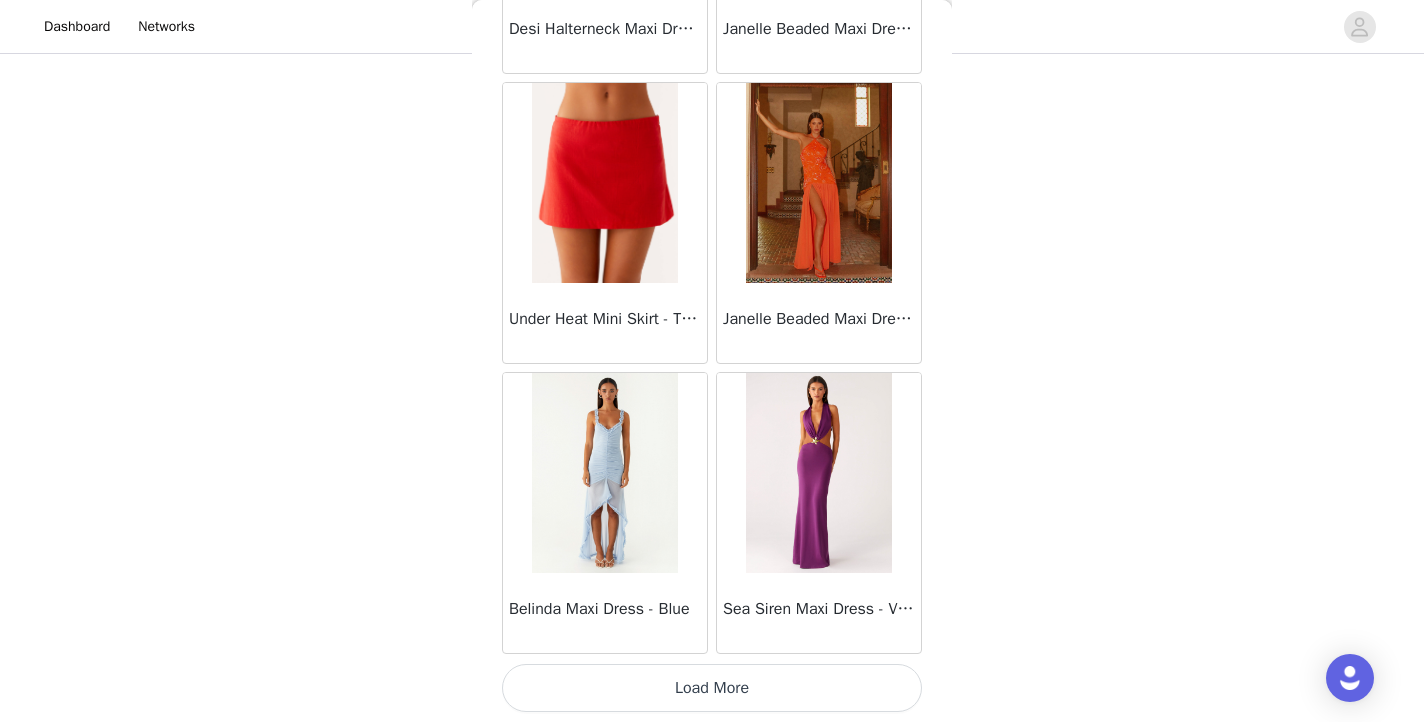 scroll, scrollTop: 69038, scrollLeft: 0, axis: vertical 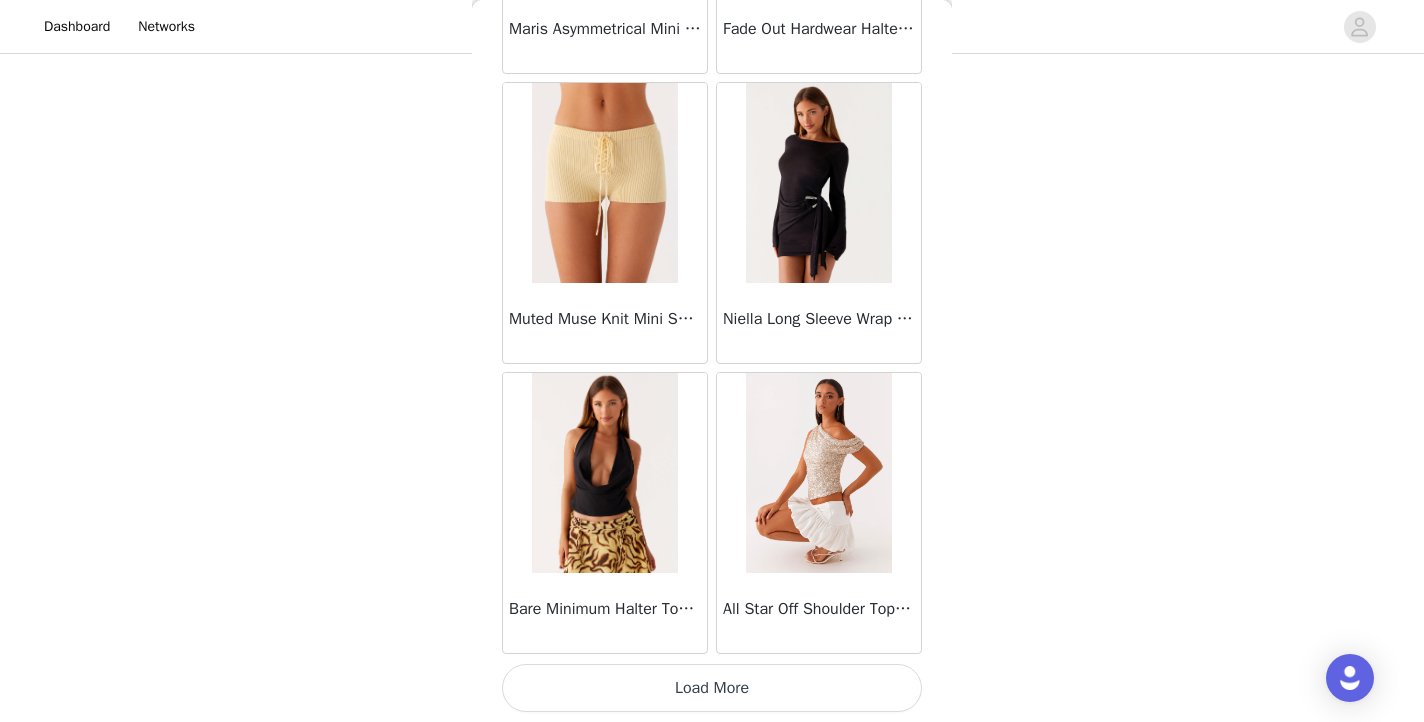 click on "Load More" at bounding box center [712, 688] 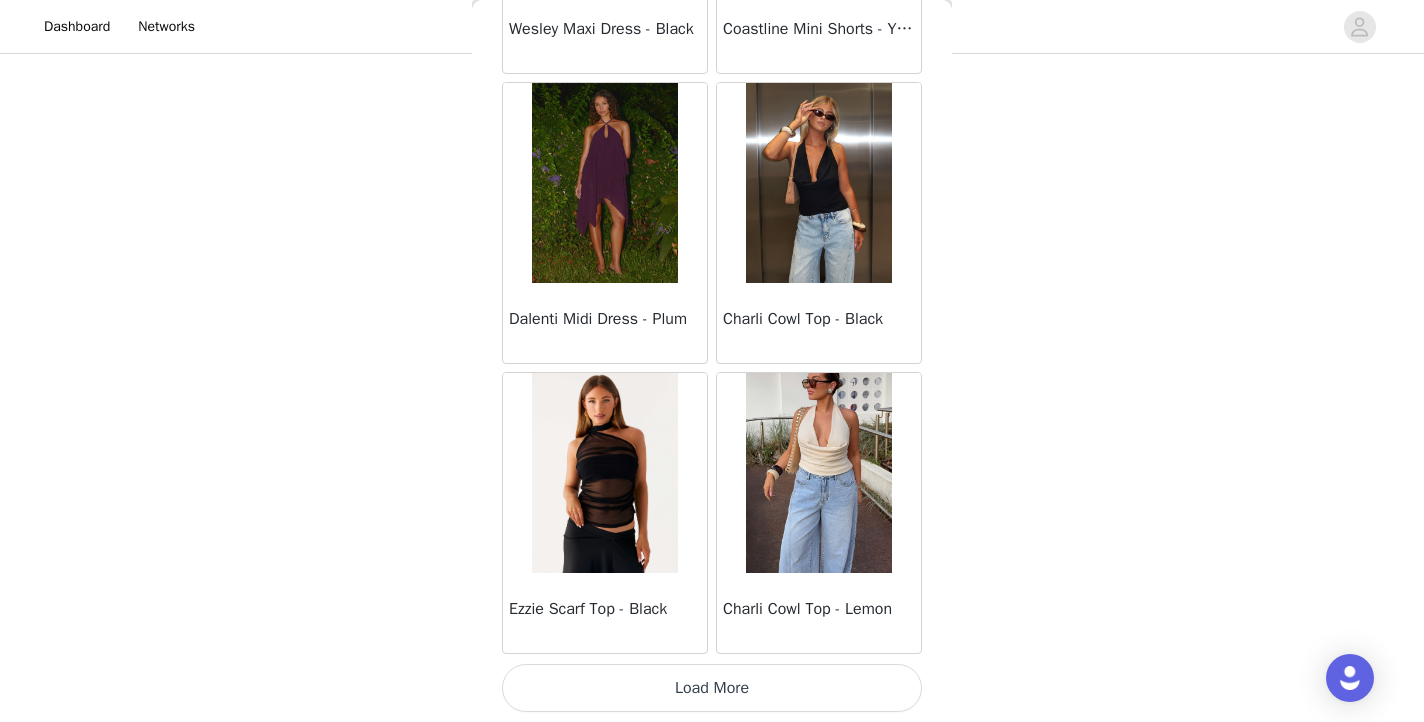 scroll, scrollTop: 74838, scrollLeft: 0, axis: vertical 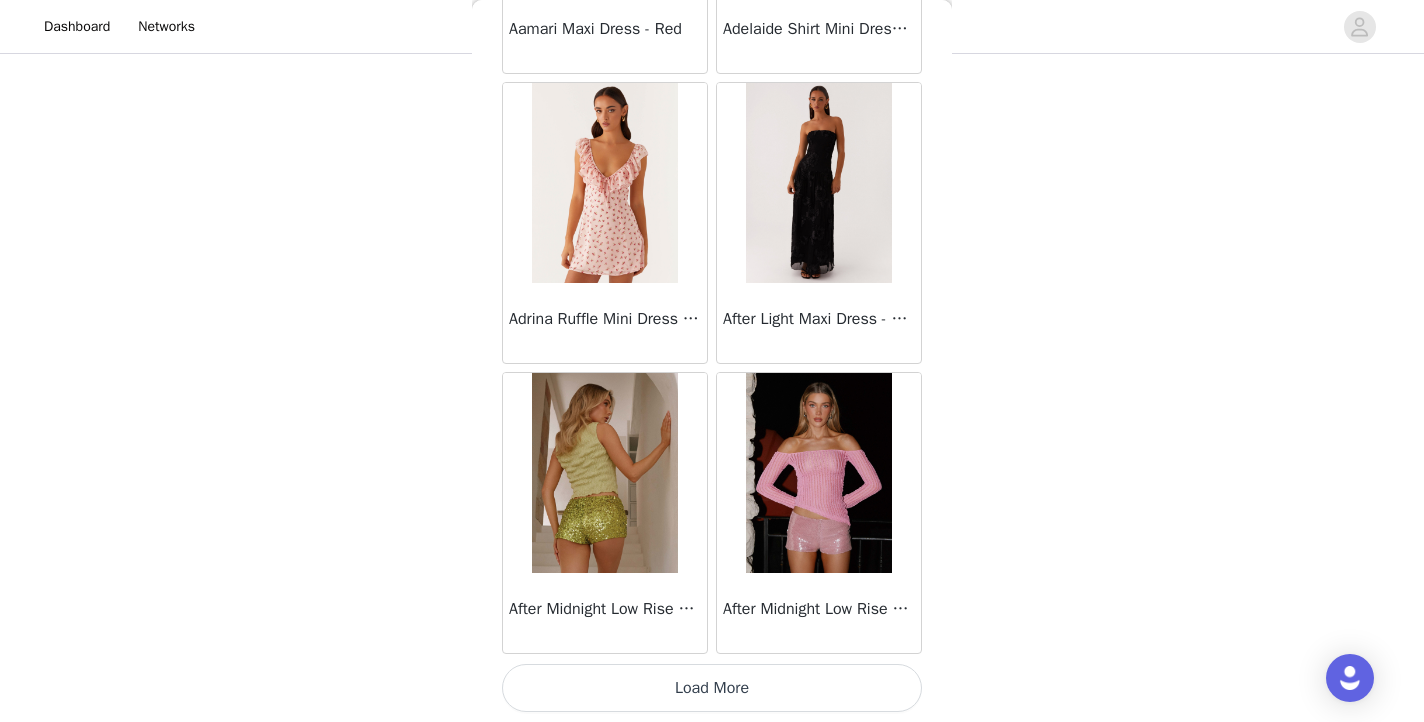 click on "Load More" at bounding box center (712, 688) 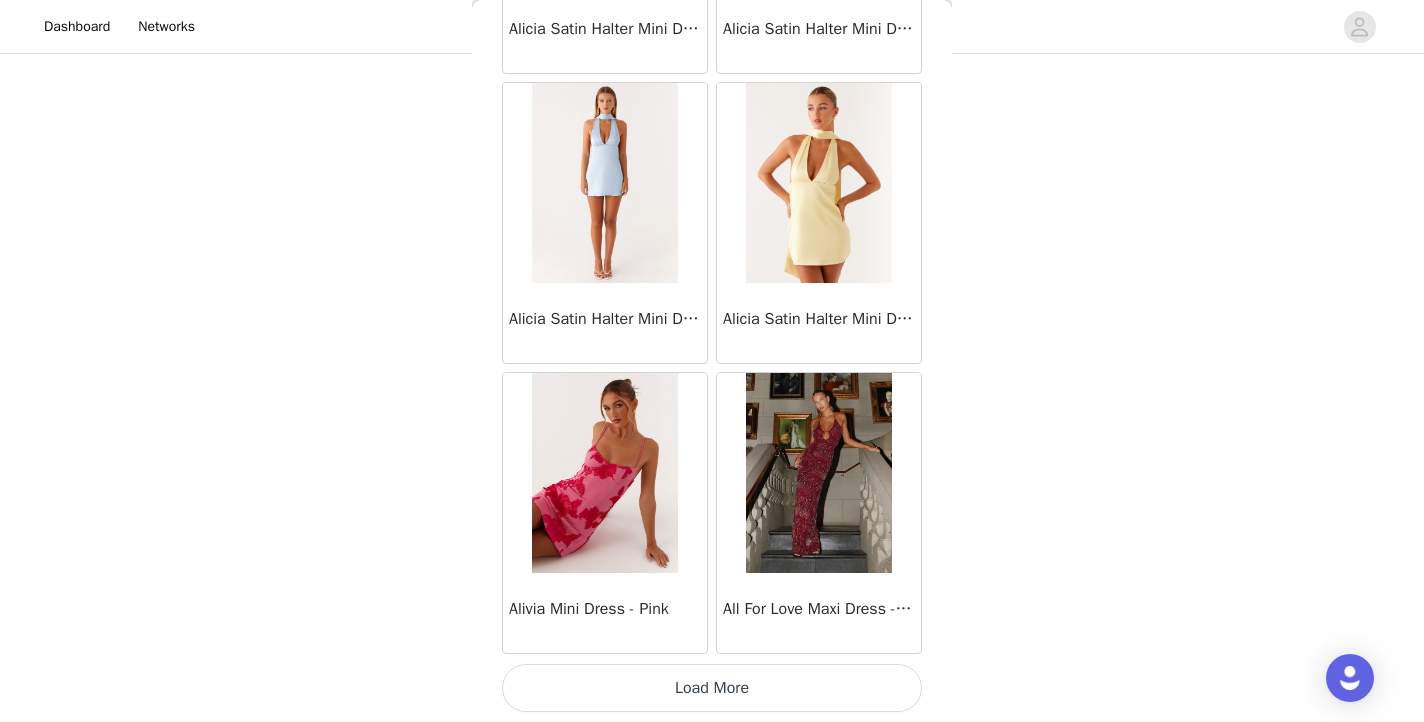 scroll, scrollTop: 80638, scrollLeft: 0, axis: vertical 